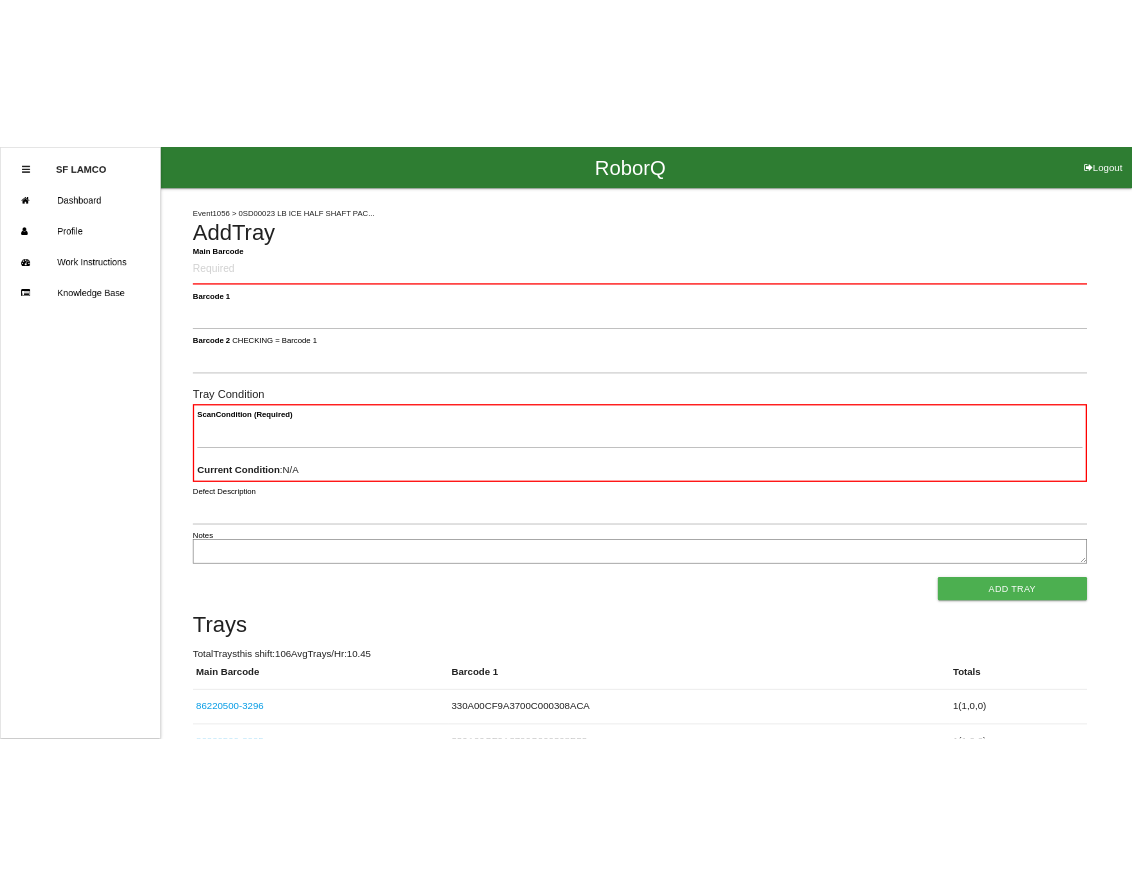 scroll, scrollTop: 0, scrollLeft: 0, axis: both 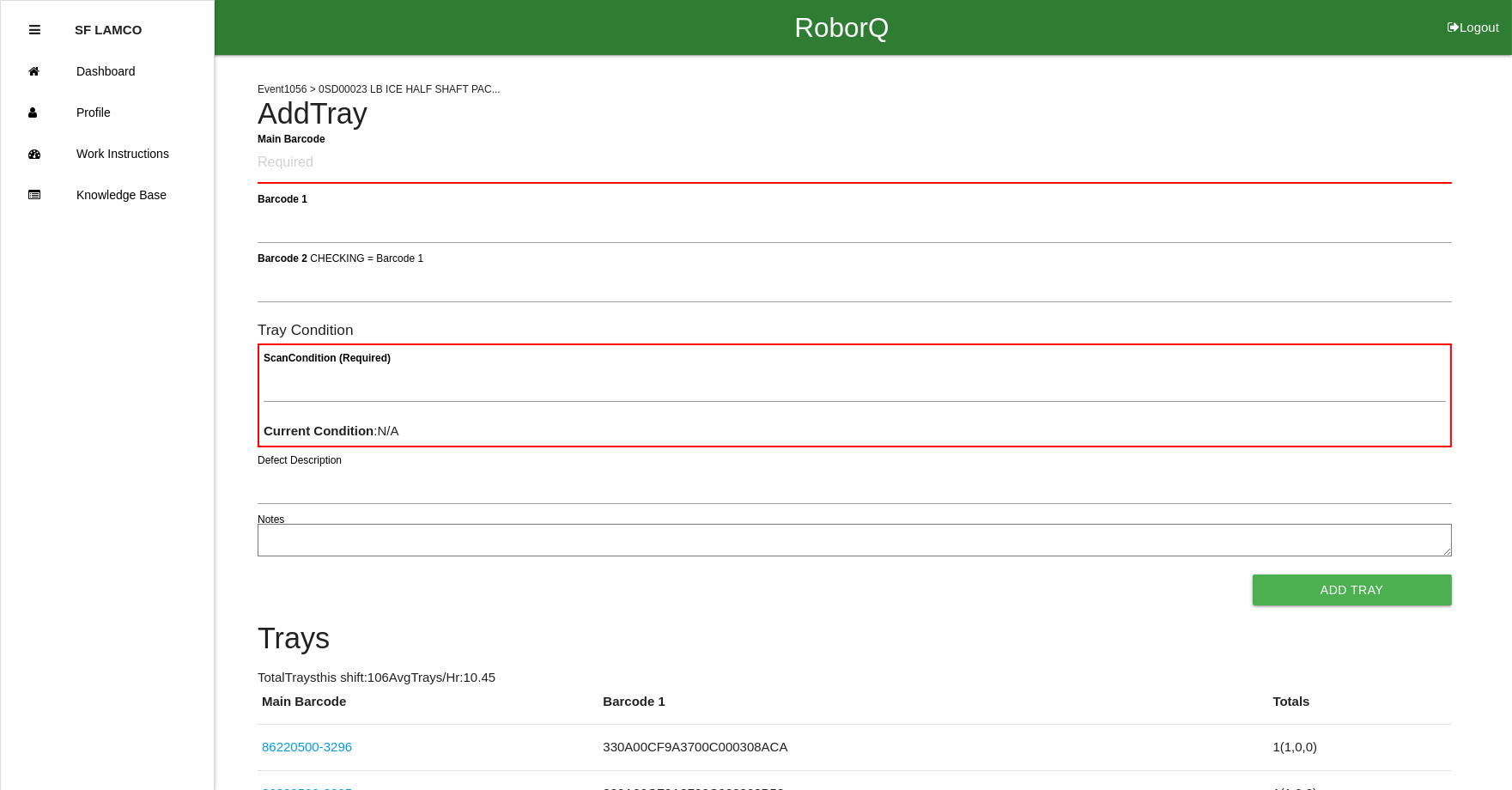 click on "SF LAMCO  Dashboard Profile  Work Instructions  Knowledge Base" at bounding box center (107, 395) 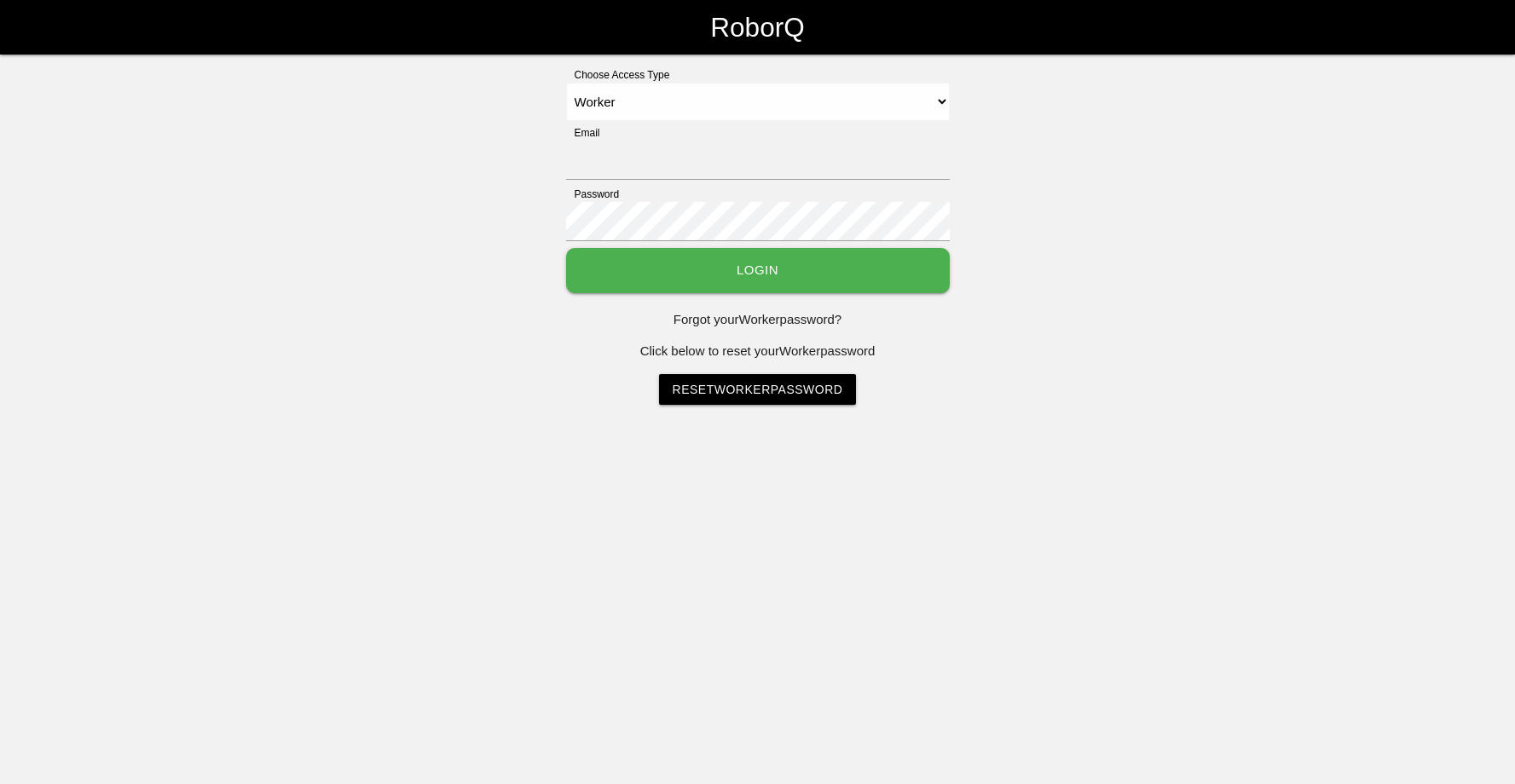 select on "Worker" 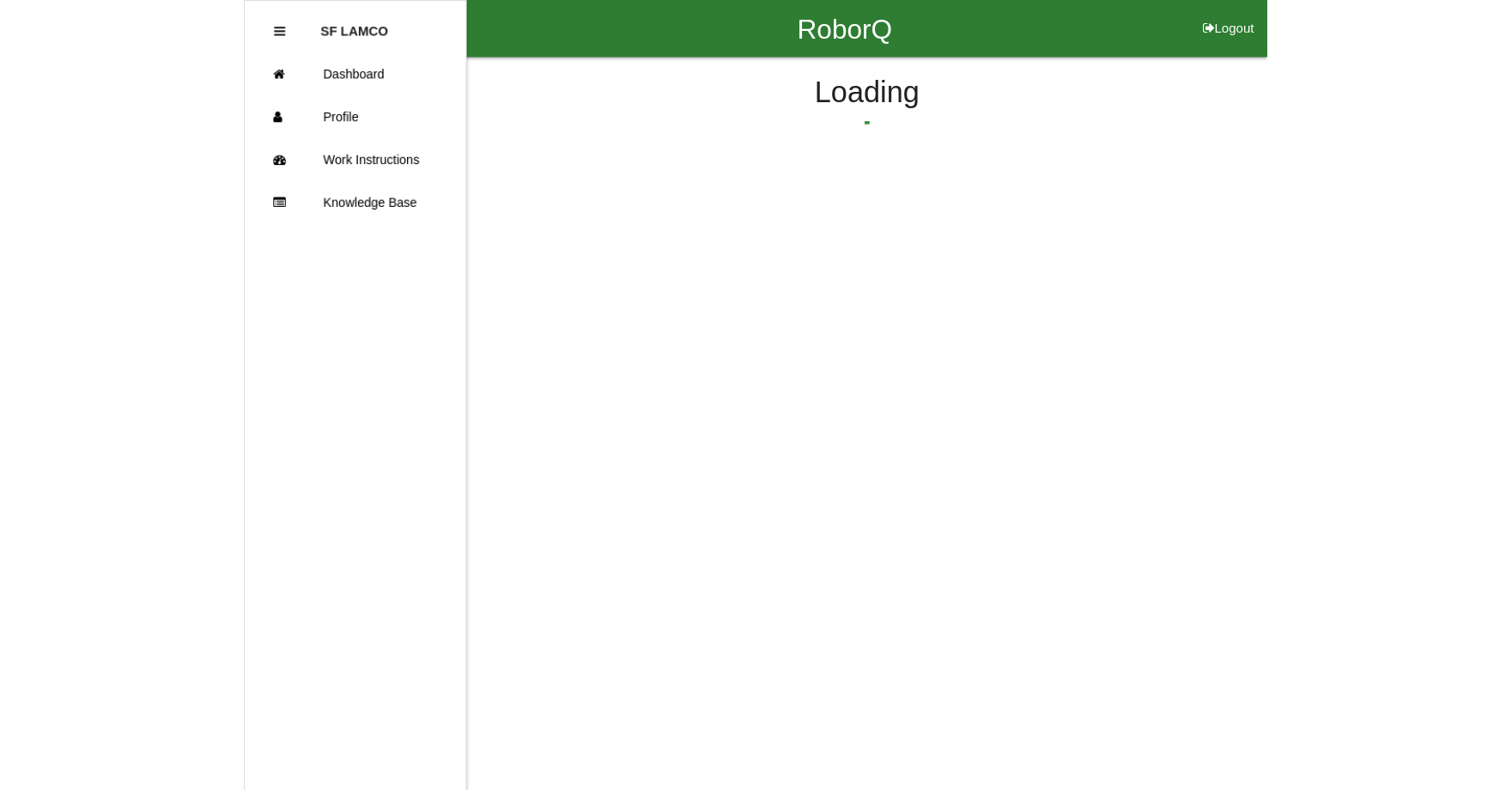 scroll, scrollTop: 0, scrollLeft: 0, axis: both 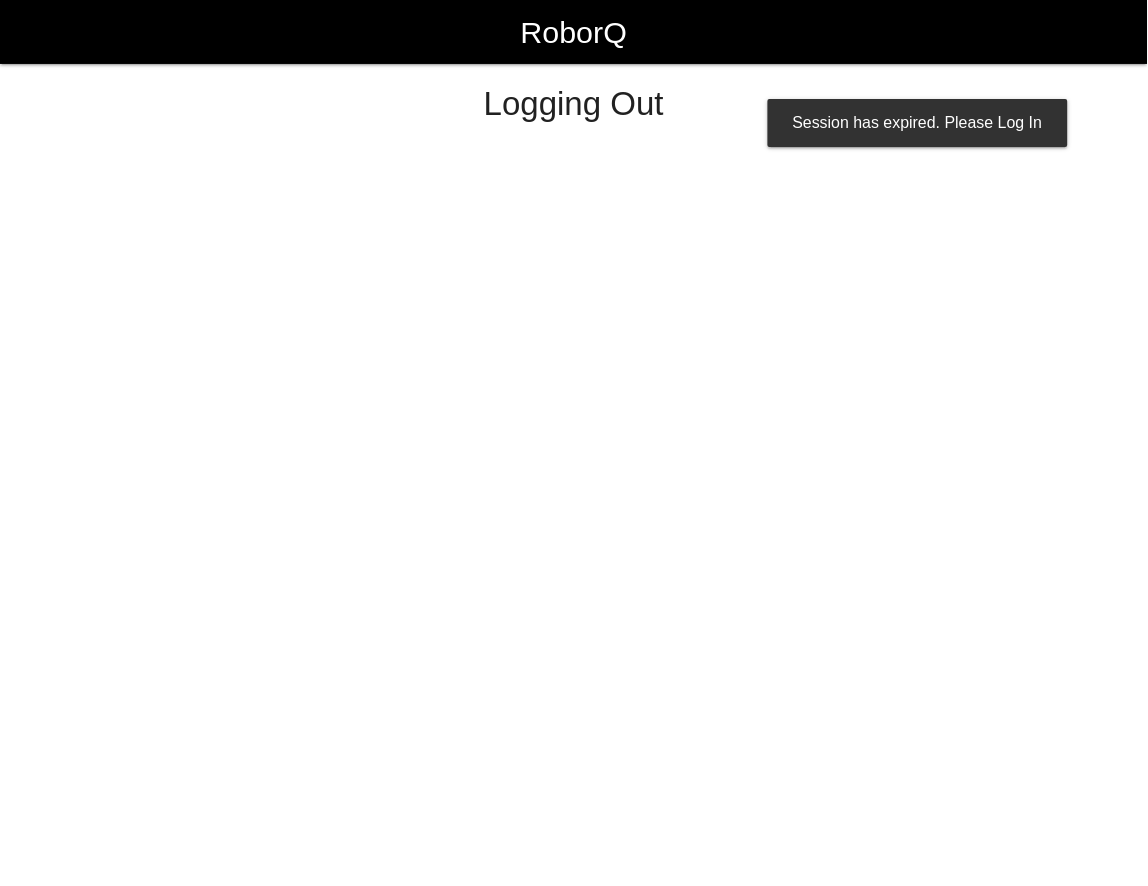 select on "Worker" 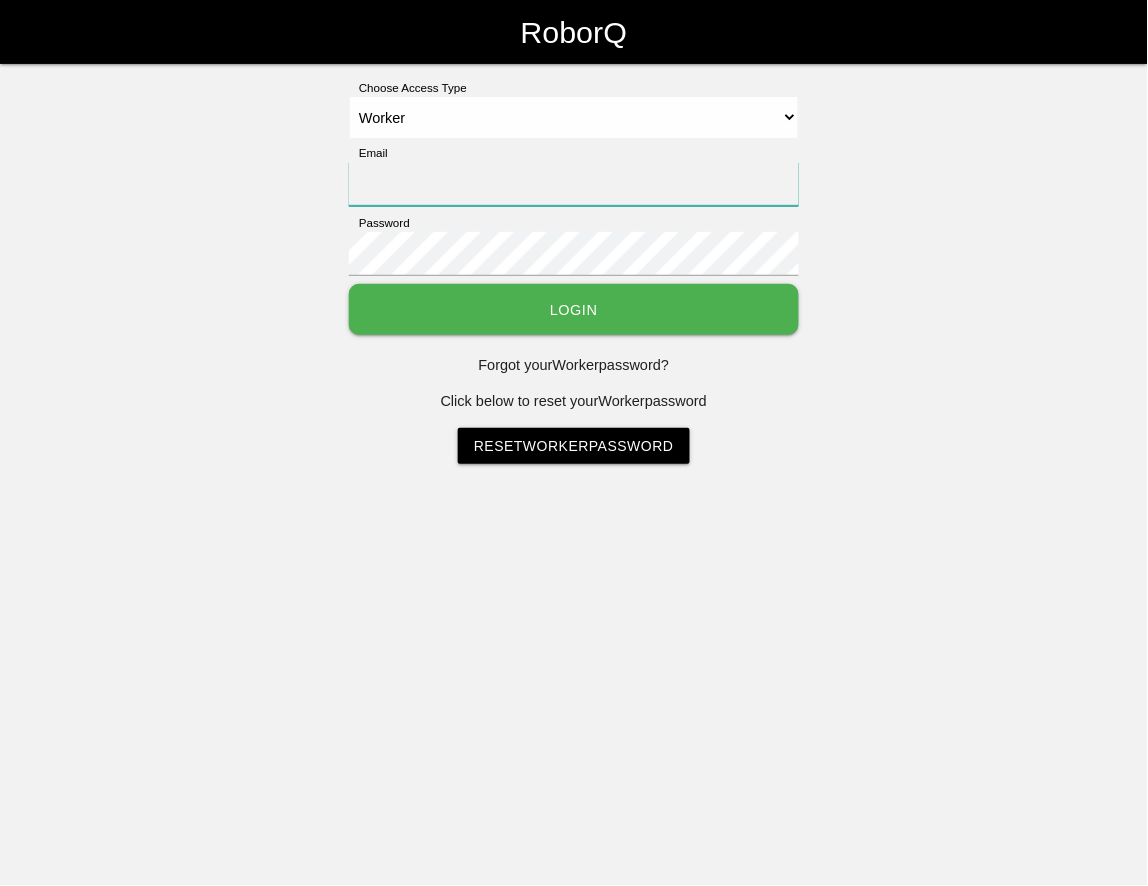 type on "[EMAIL_ADDRESS][DOMAIN_NAME]" 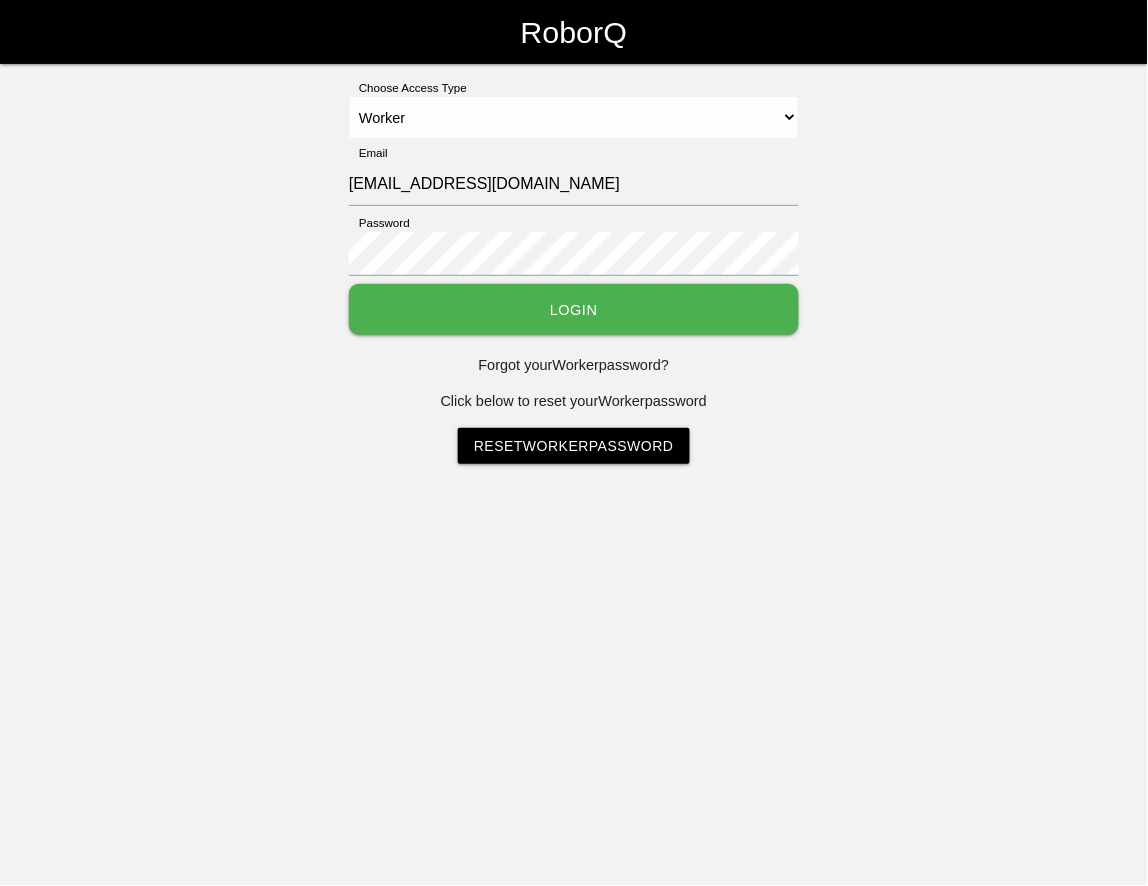 click at bounding box center (5, 443) 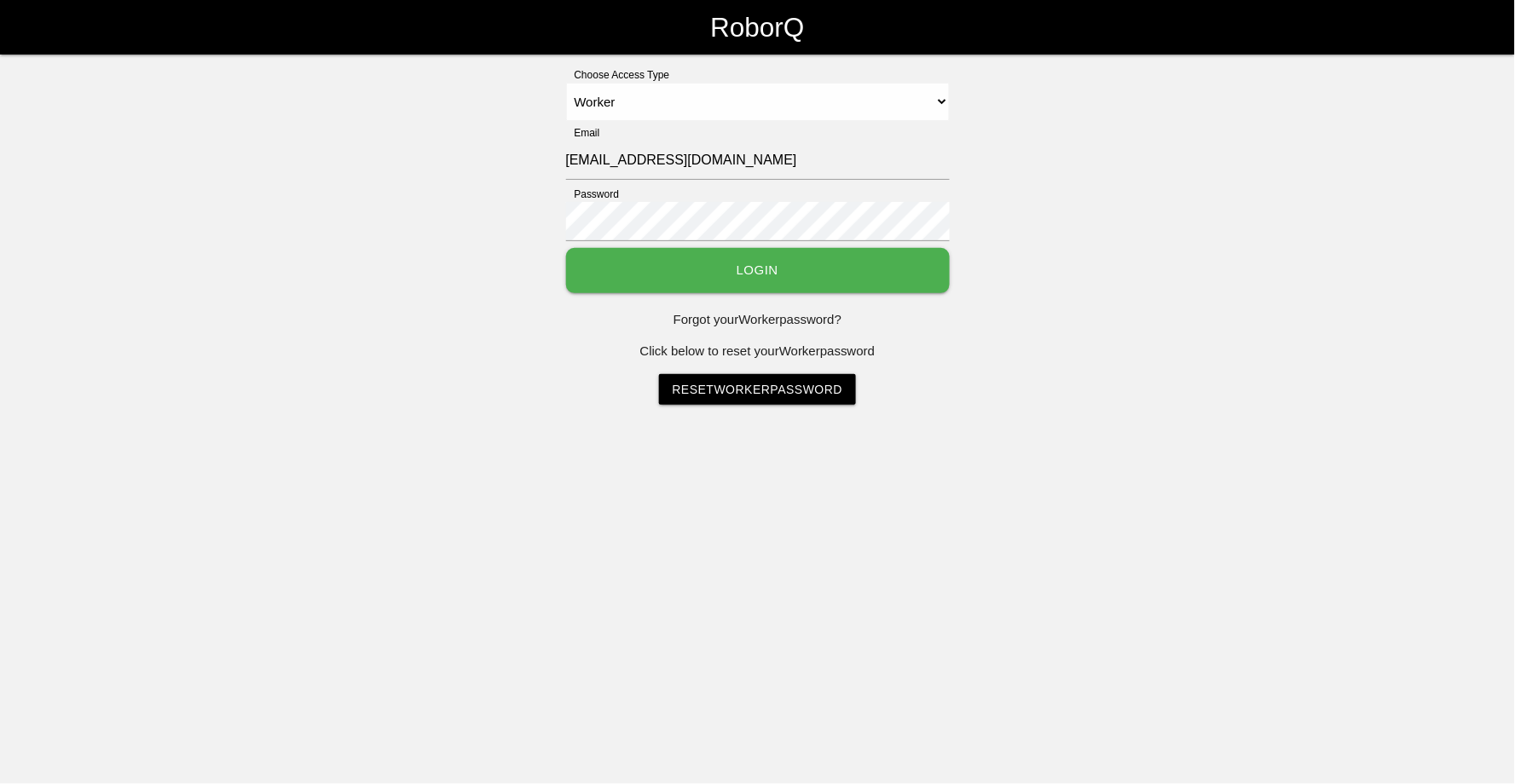 click on "Login" at bounding box center [758, 270] 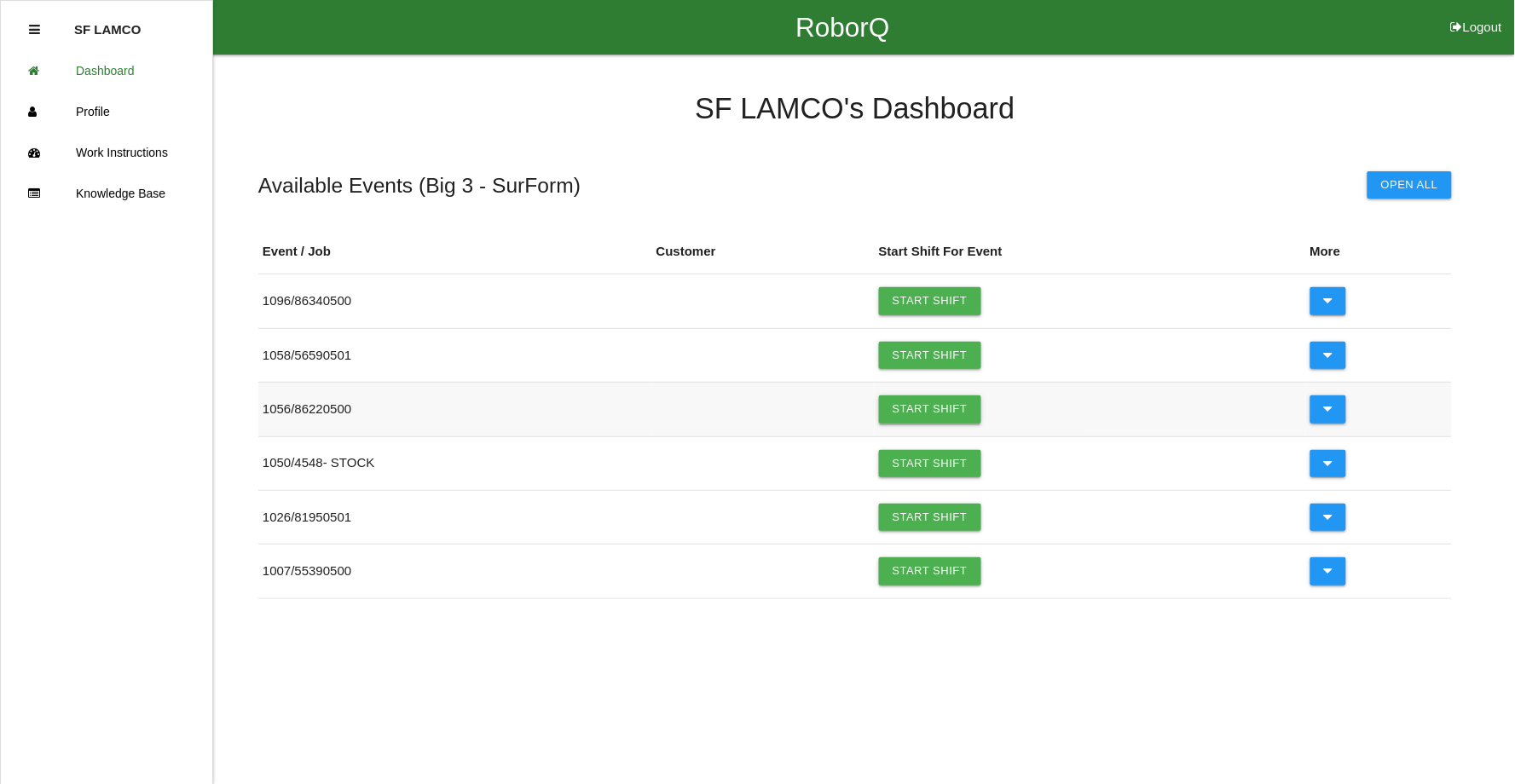 click on "Start Shift" at bounding box center (930, 409) 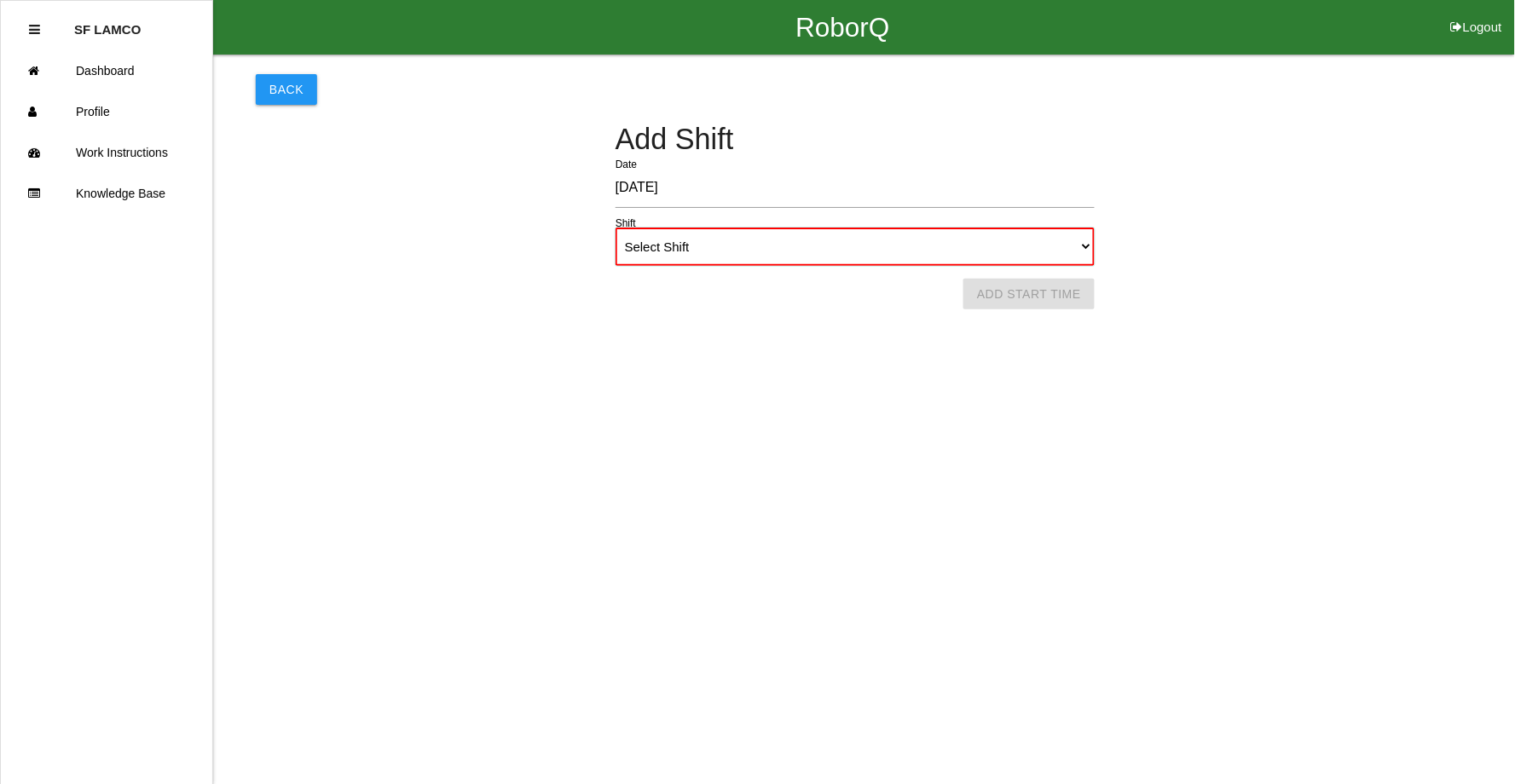 click on "Select Shift 1st Shift 2nd Shift 3rd Shift 4th Shift" at bounding box center (855, 246) 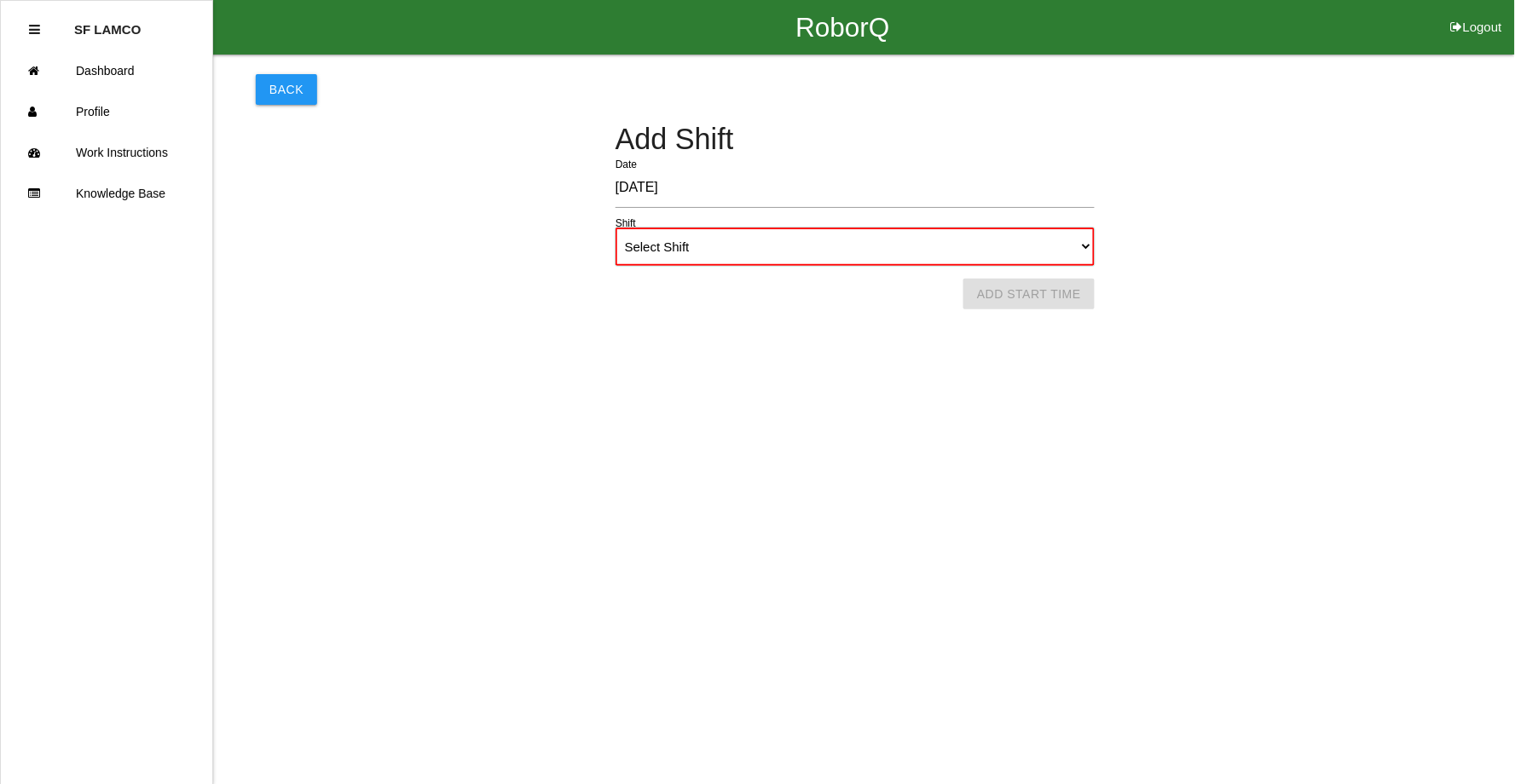 select on "1" 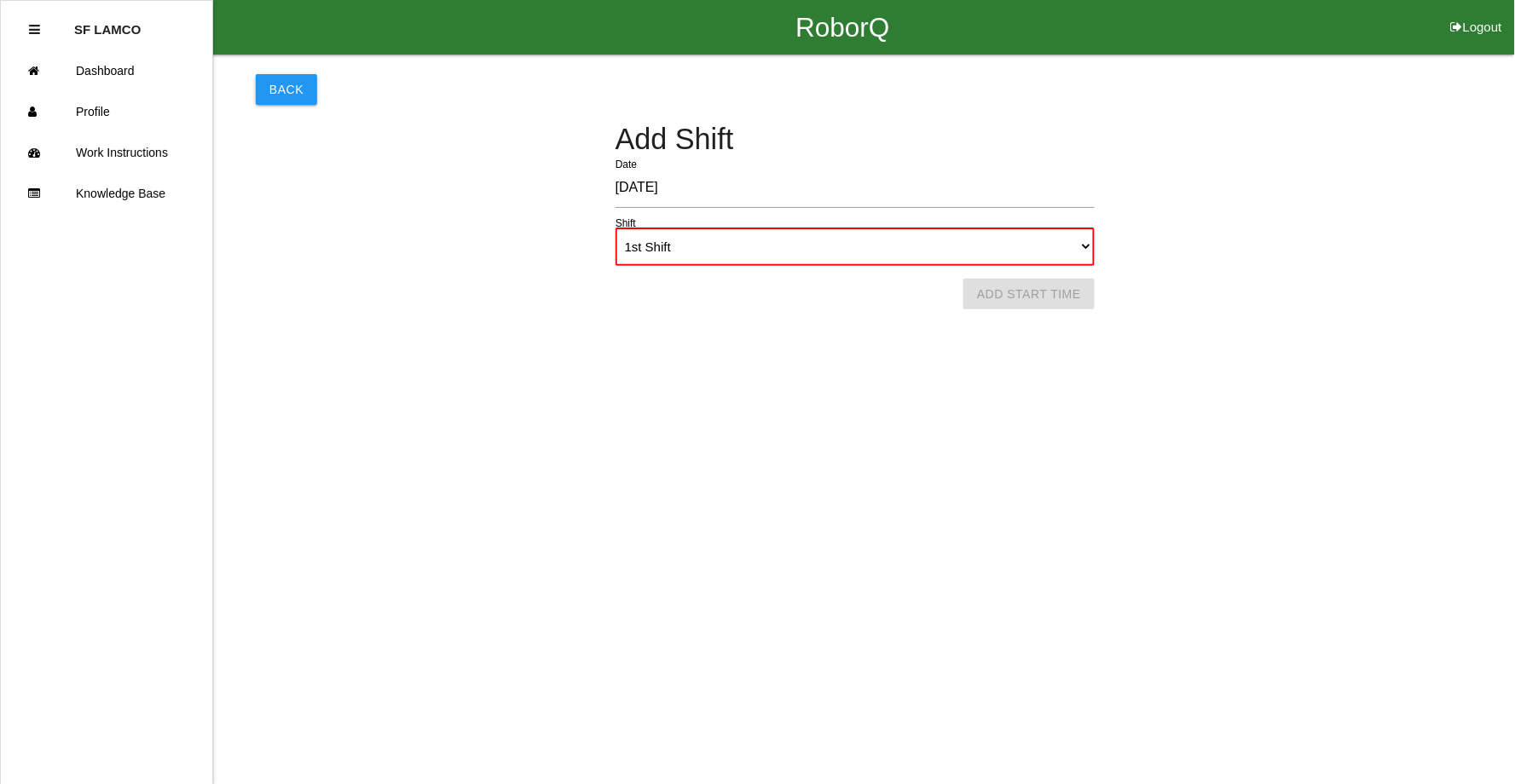 click on "Select Shift 1st Shift 2nd Shift 3rd Shift 4th Shift" at bounding box center (855, 246) 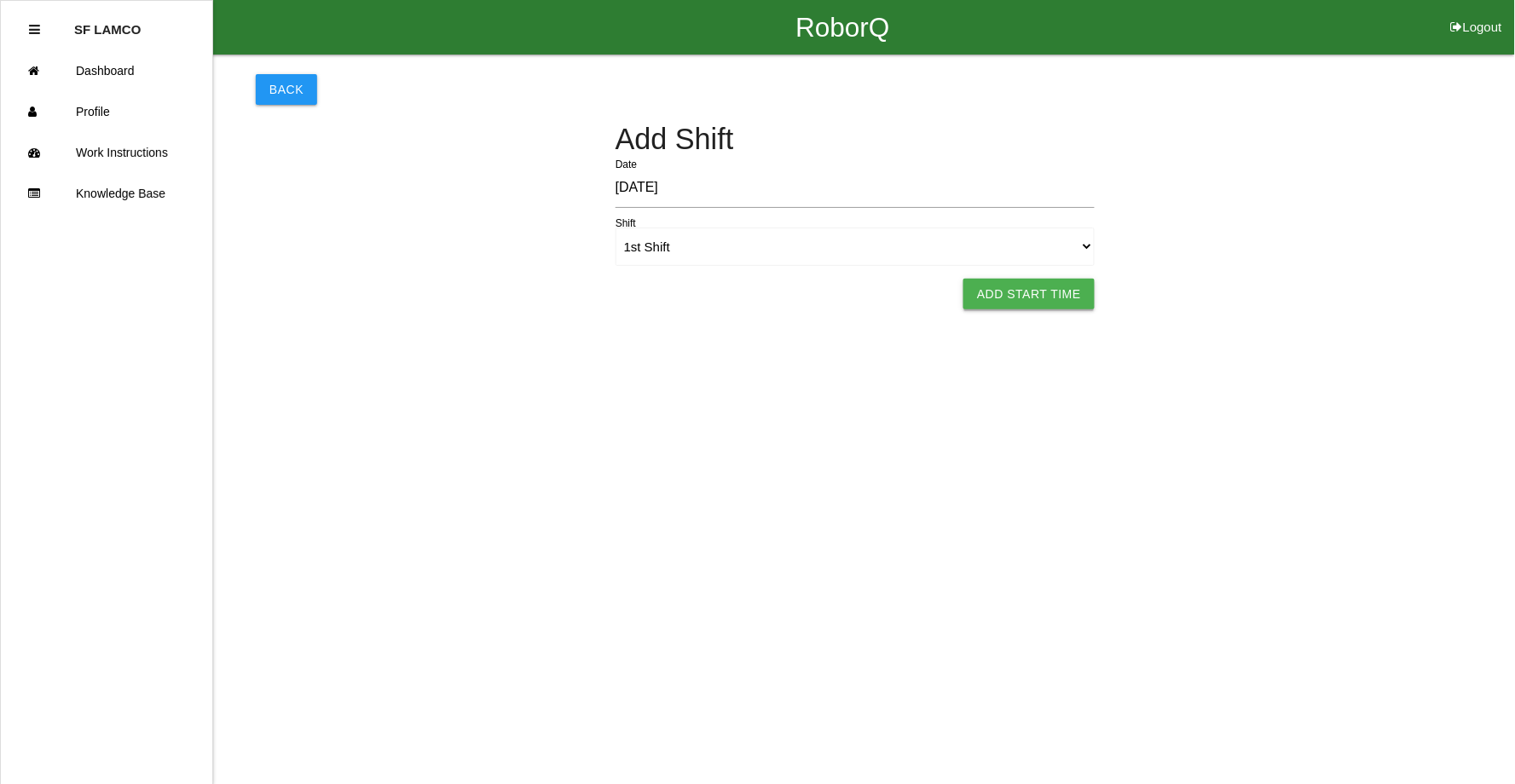click on "Add Start Time" at bounding box center (1029, 294) 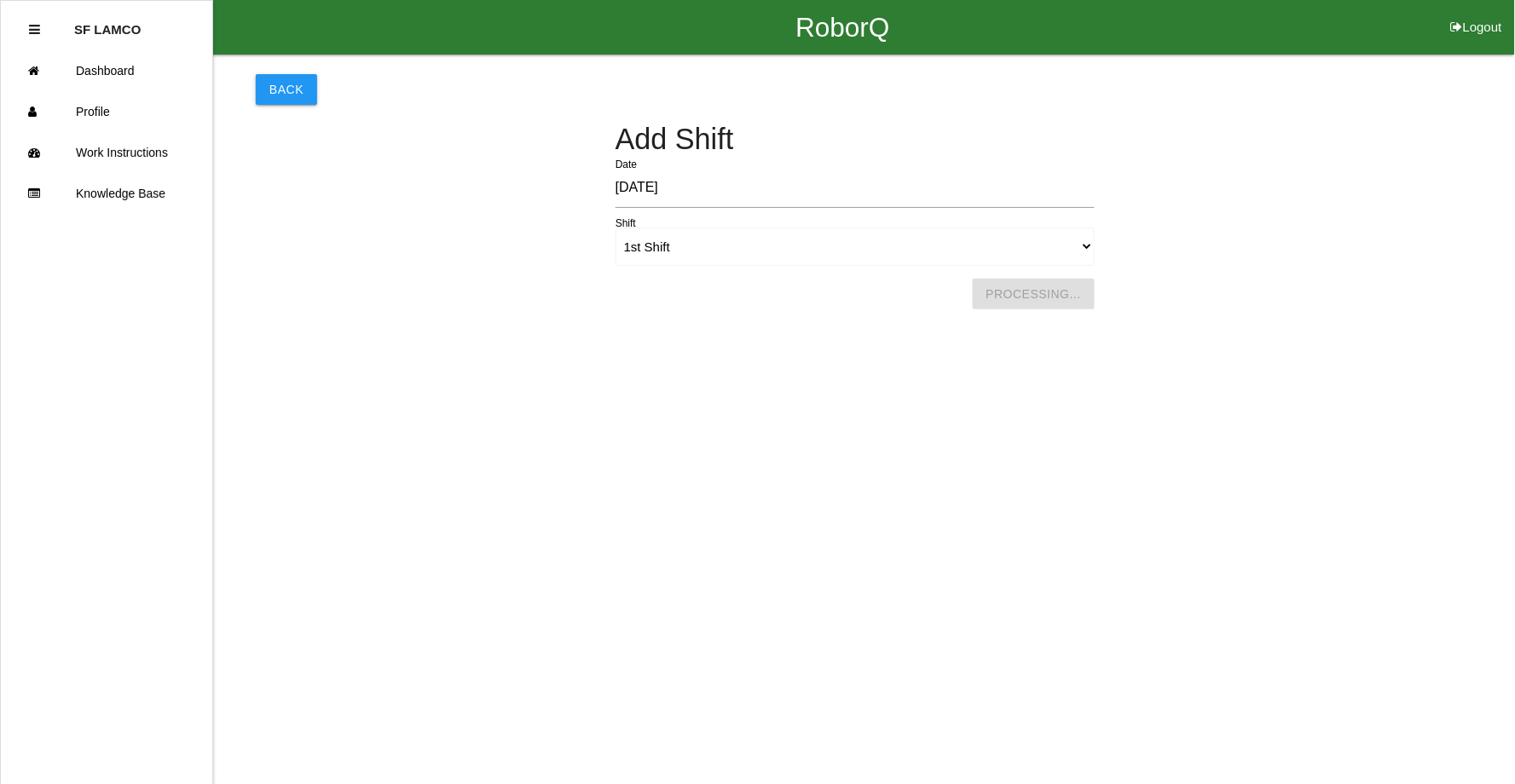 select on "6" 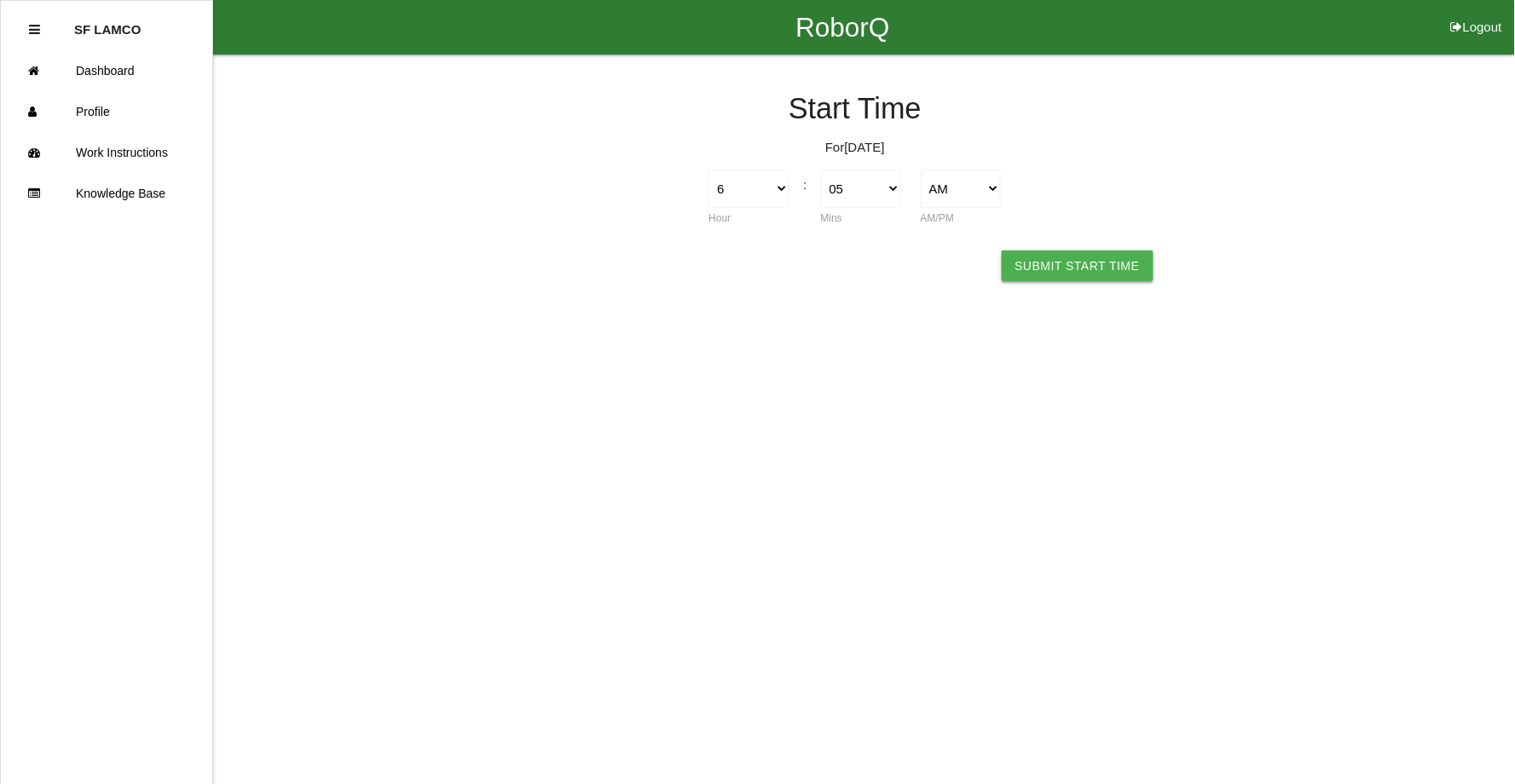 click on "Submit Start Time" at bounding box center (1078, 266) 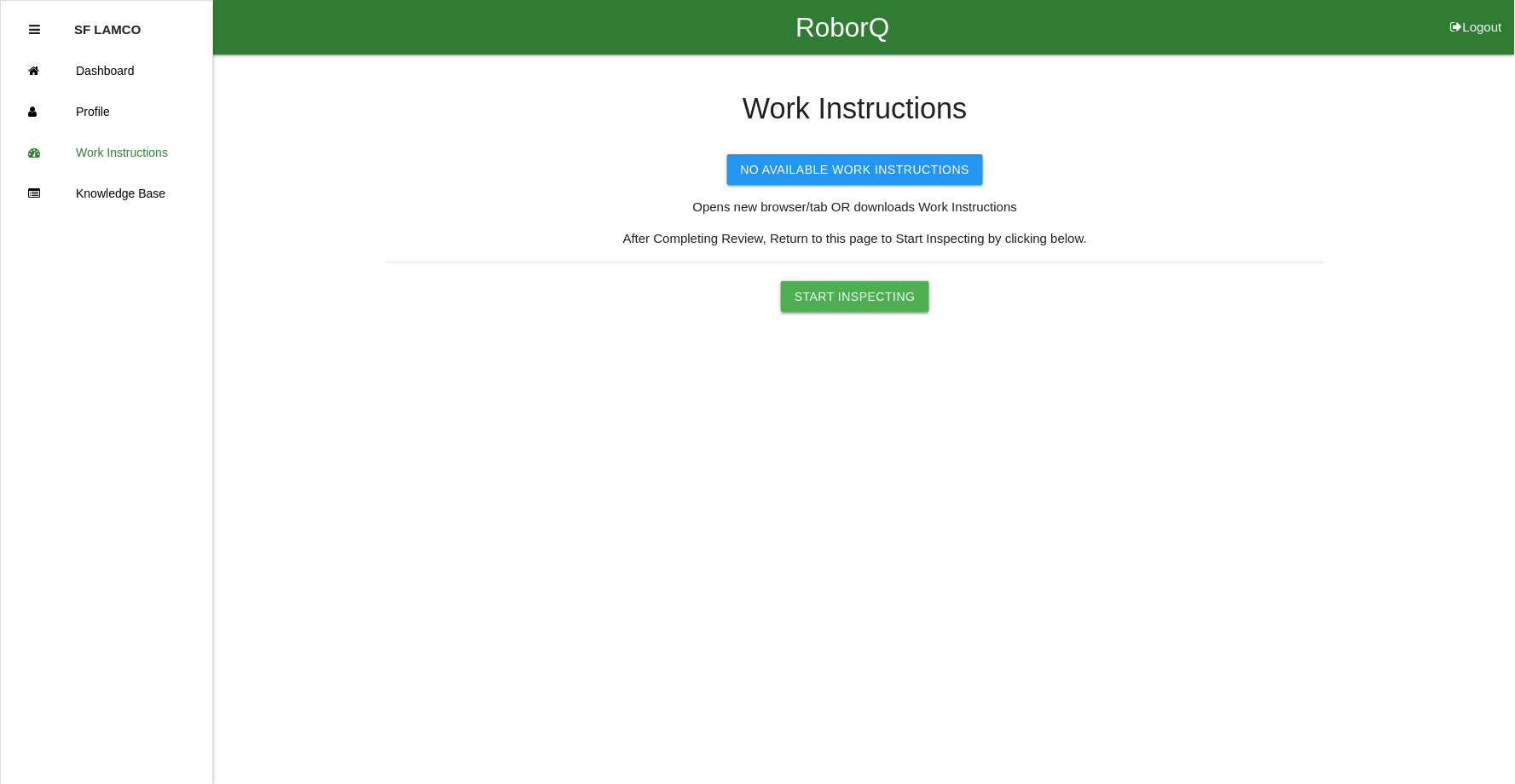 click on "Start Inspecting" at bounding box center (855, 297) 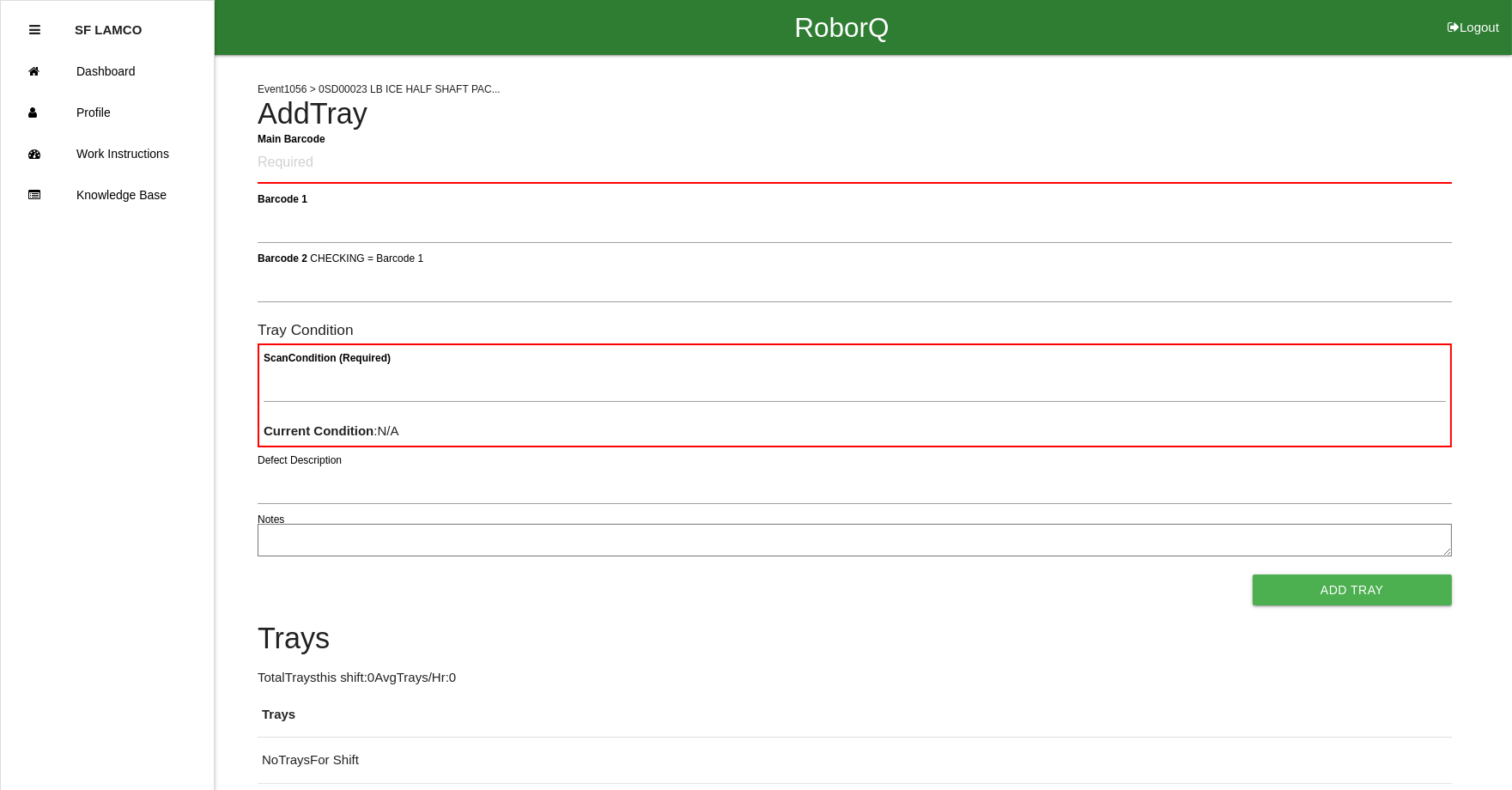 click on "Main Barcode" at bounding box center (854, 163) 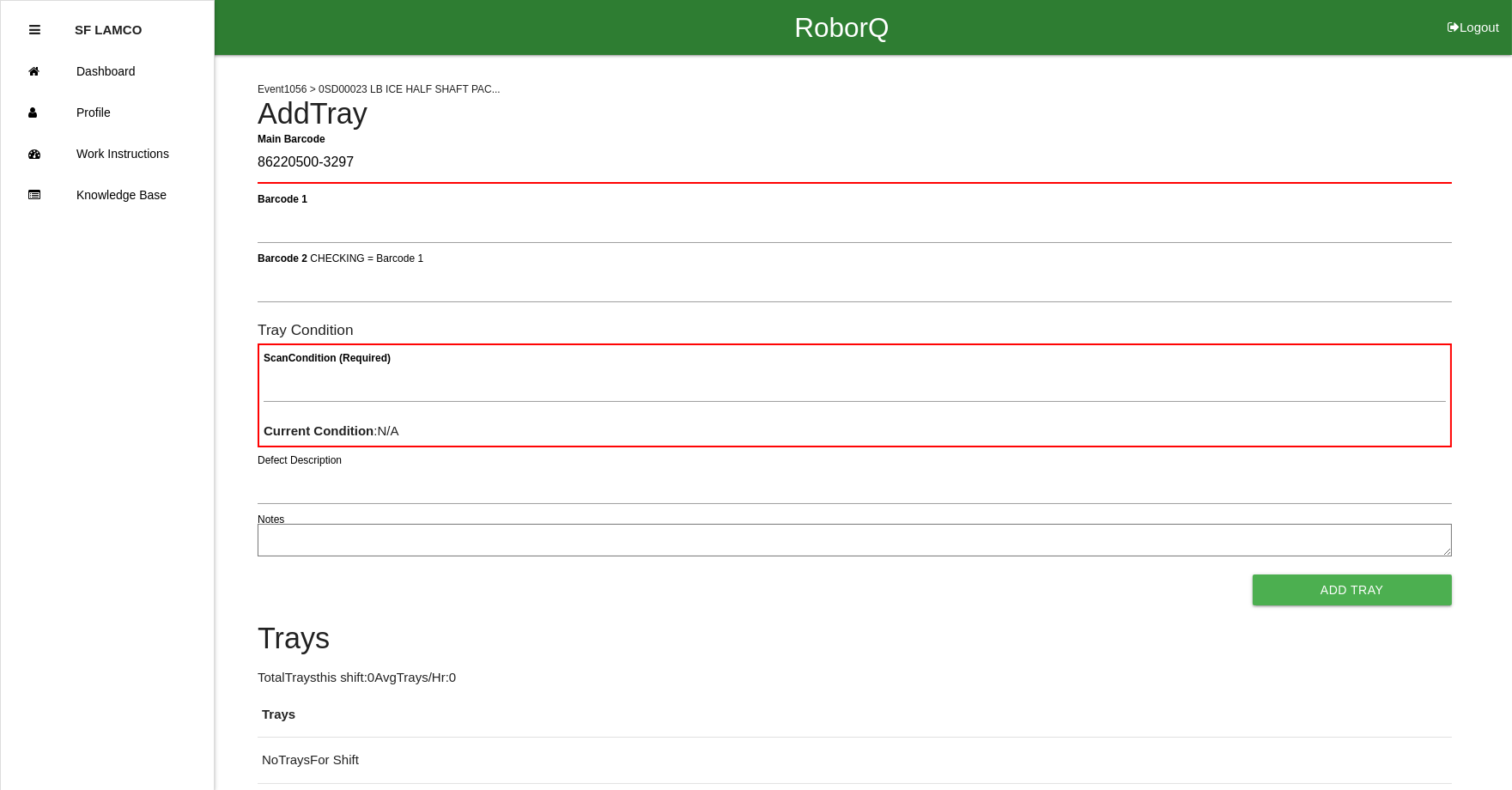 type on "86220500-3297" 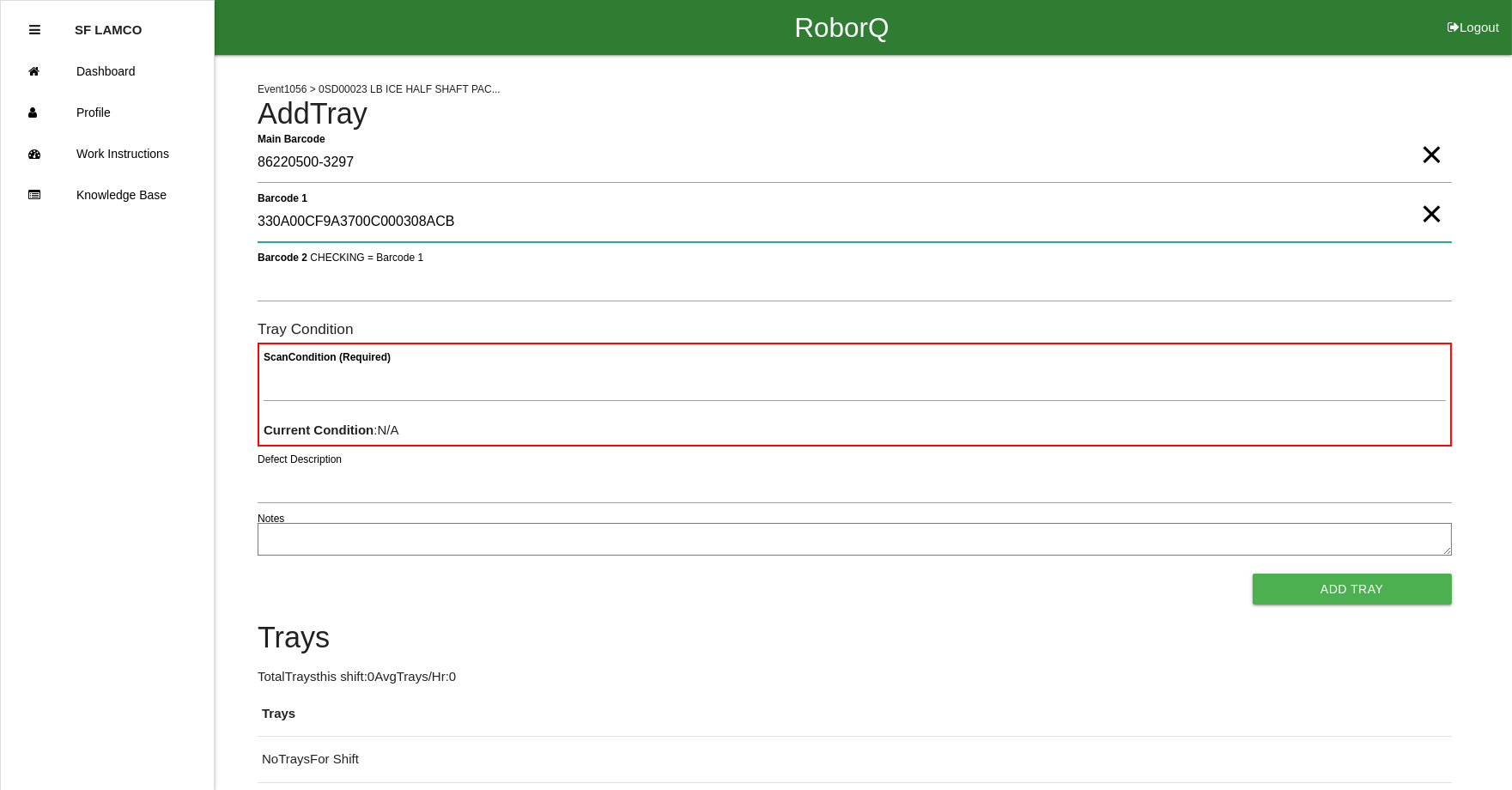 type on "330A00CF9A3700C000308ACB" 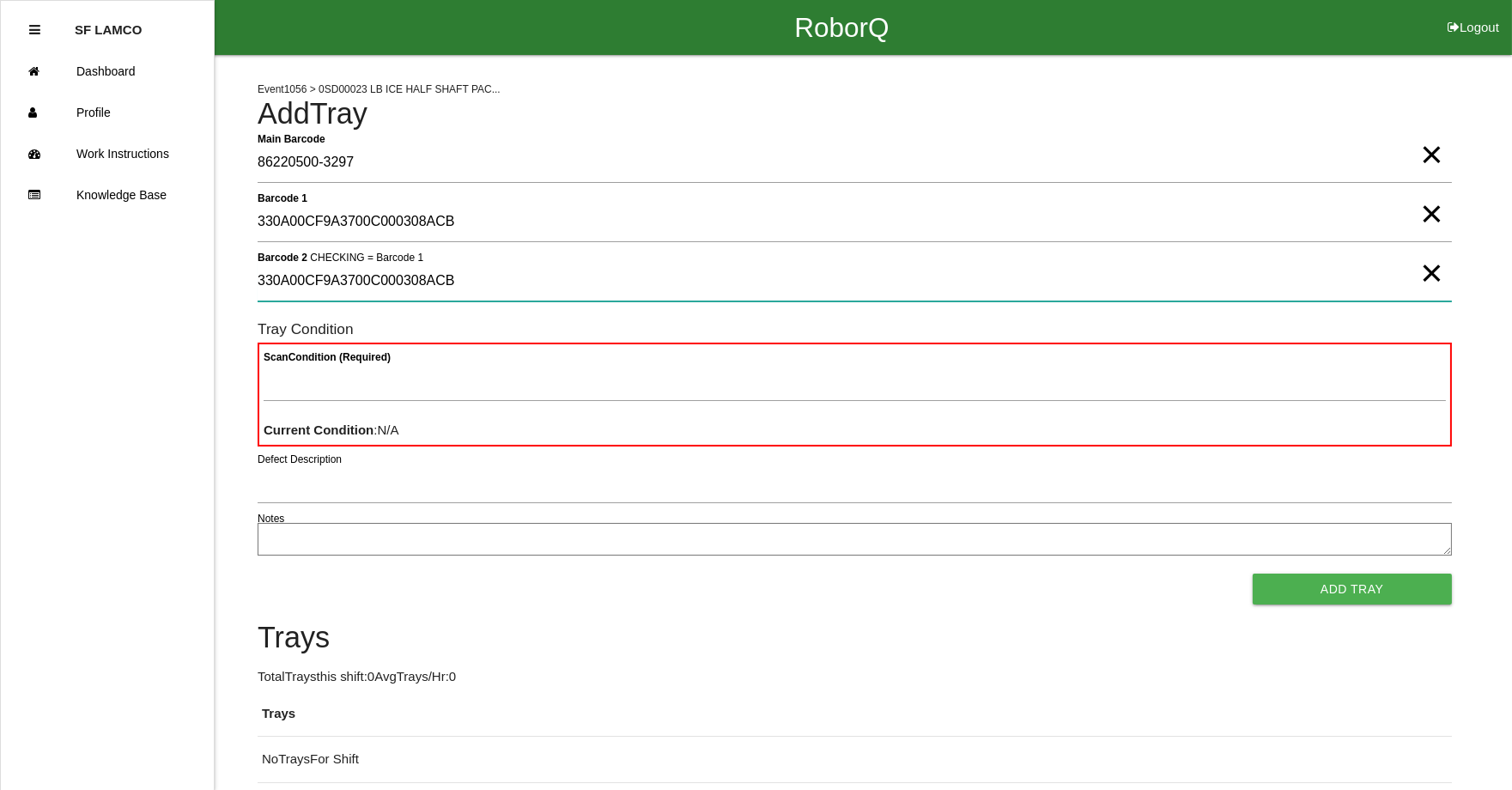 type on "330A00CF9A3700C000308ACB" 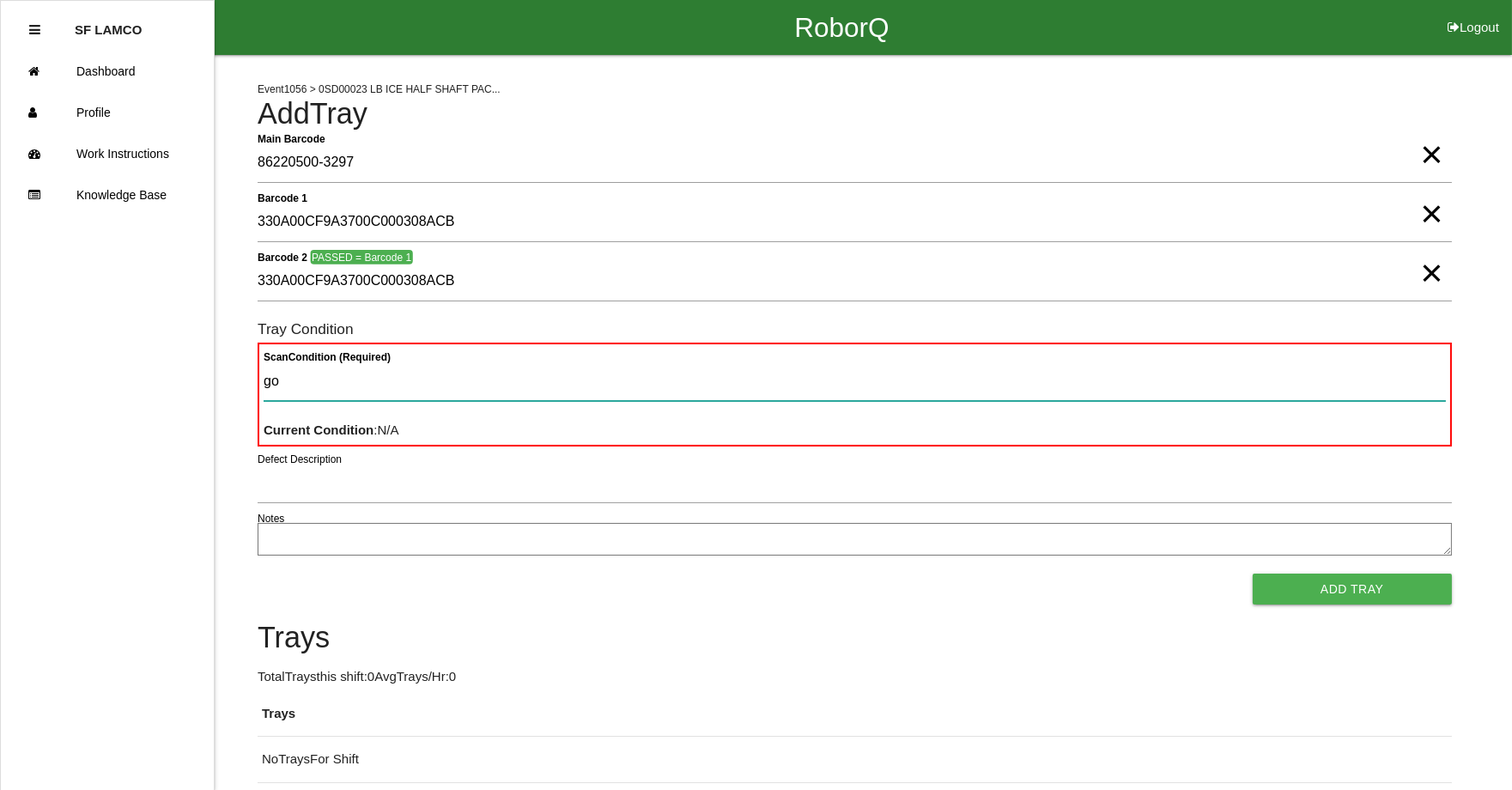 type on "goo" 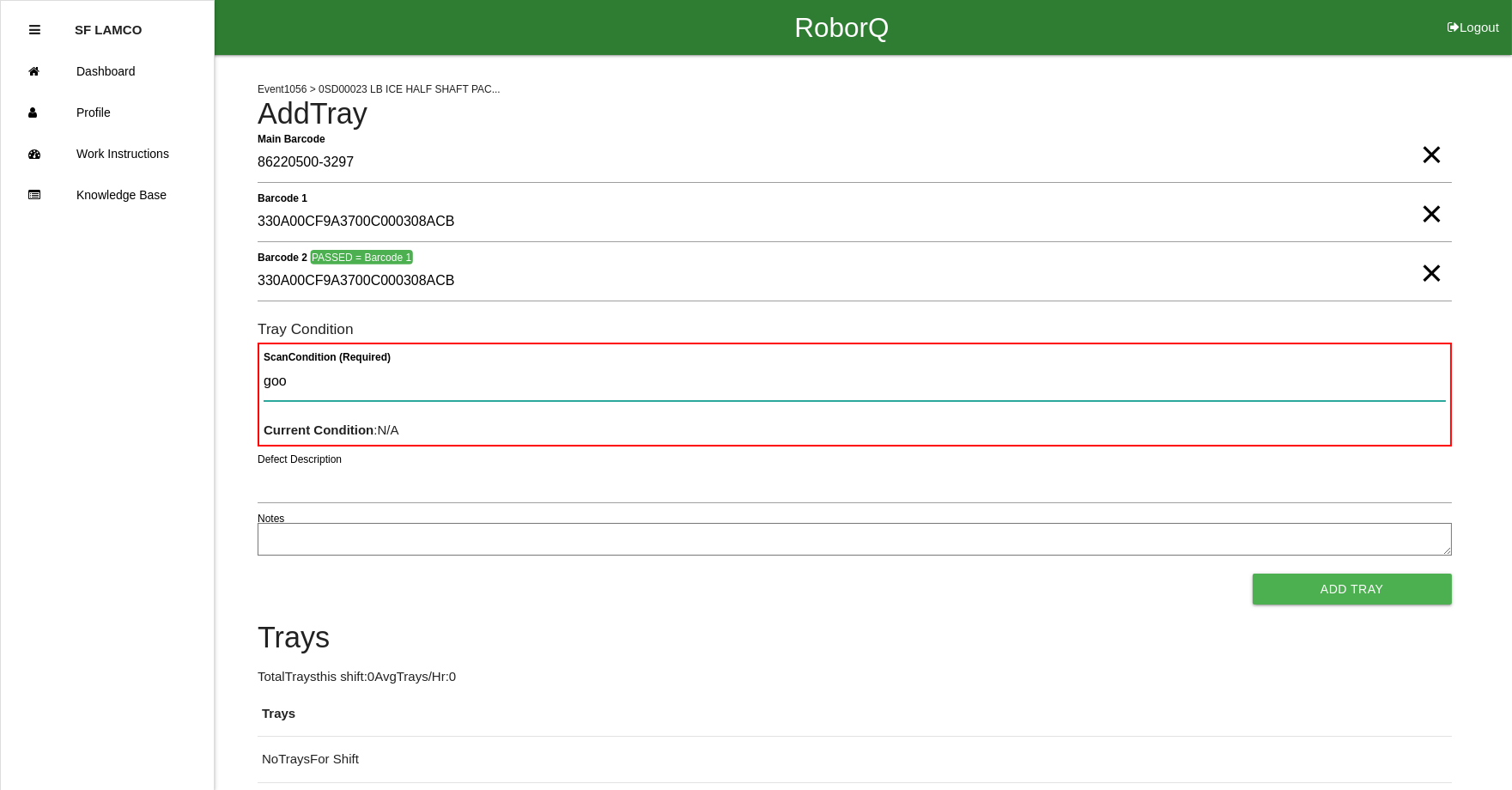 type 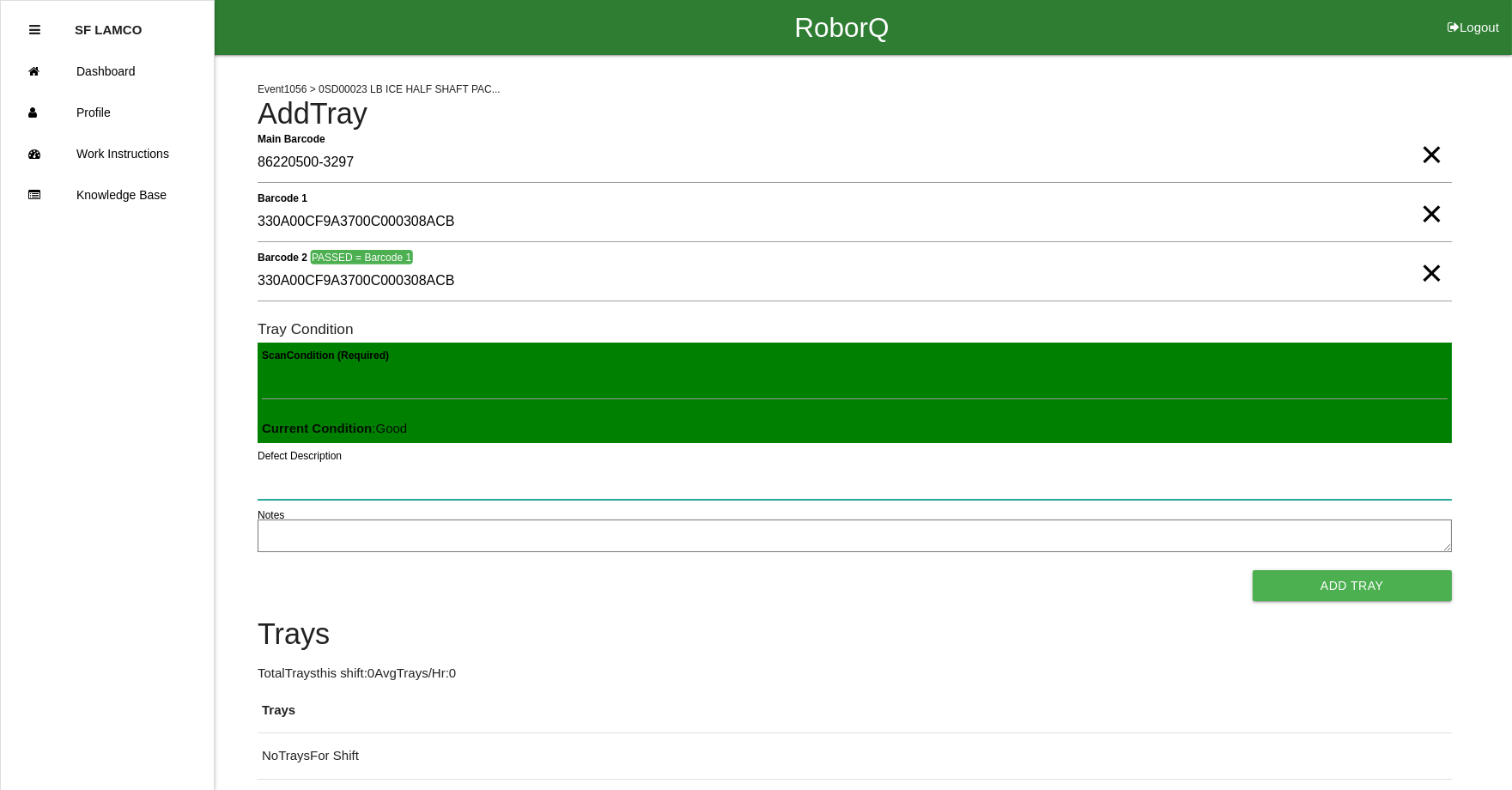 type 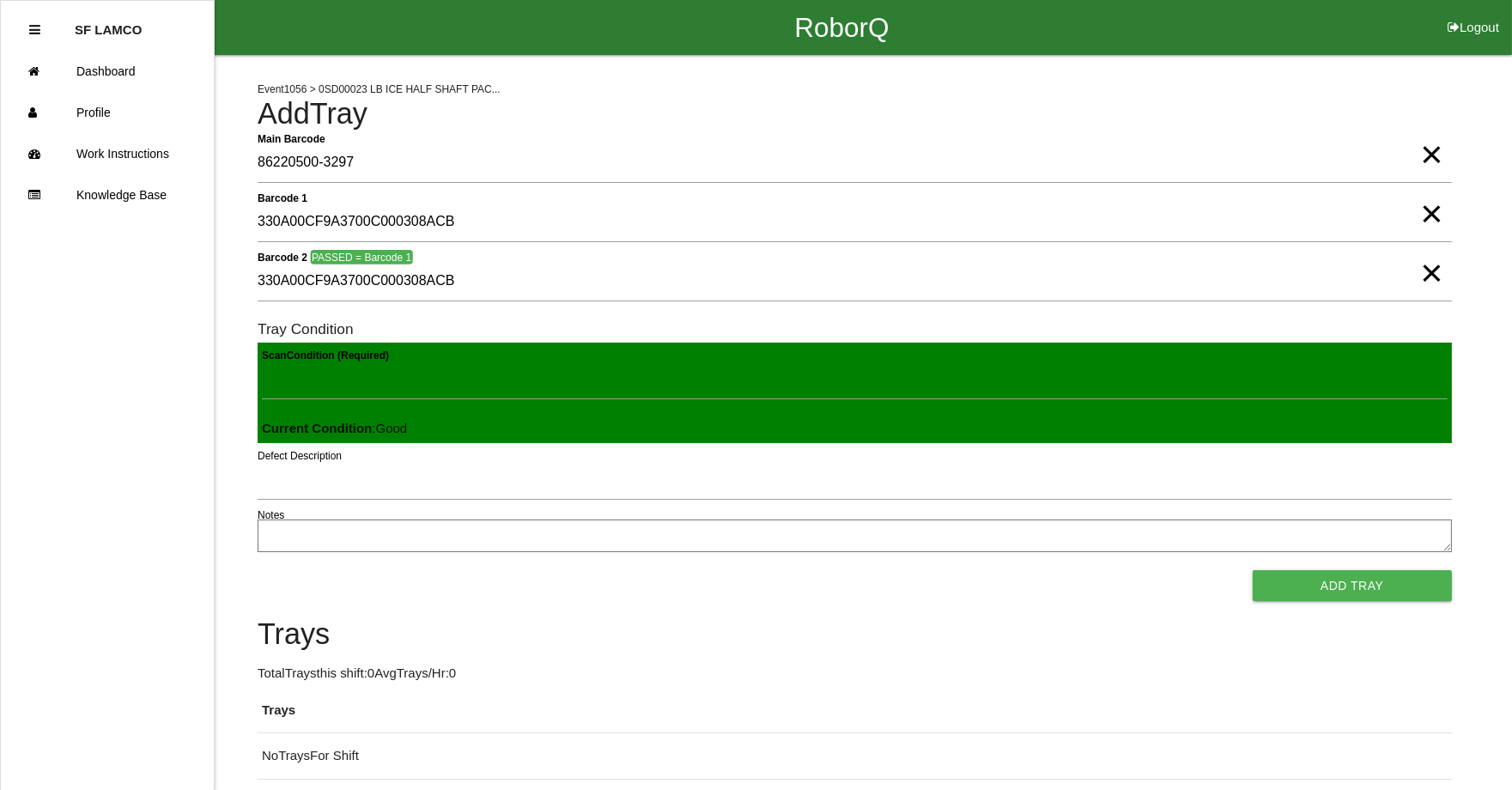type 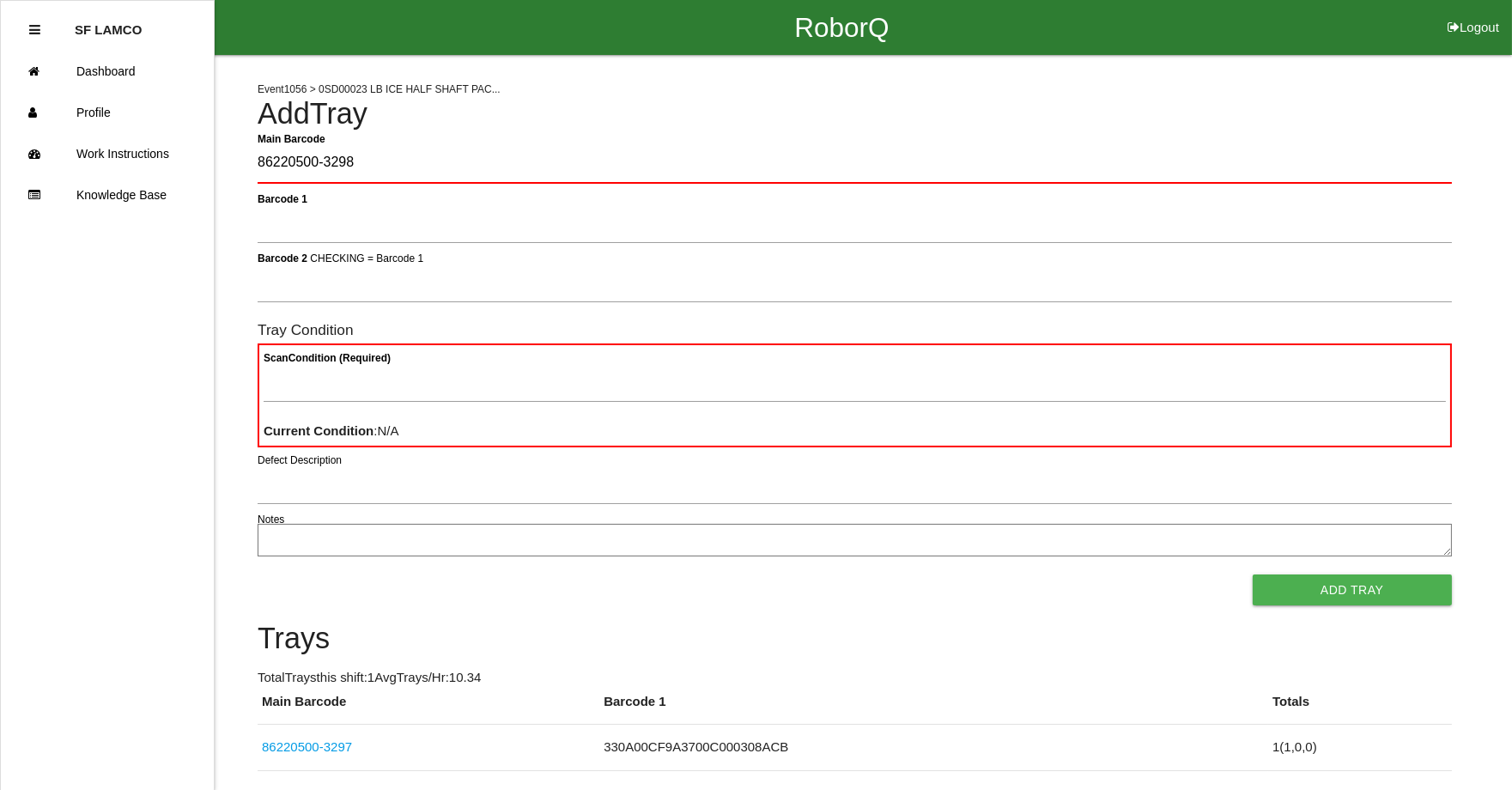 type on "86220500-3298" 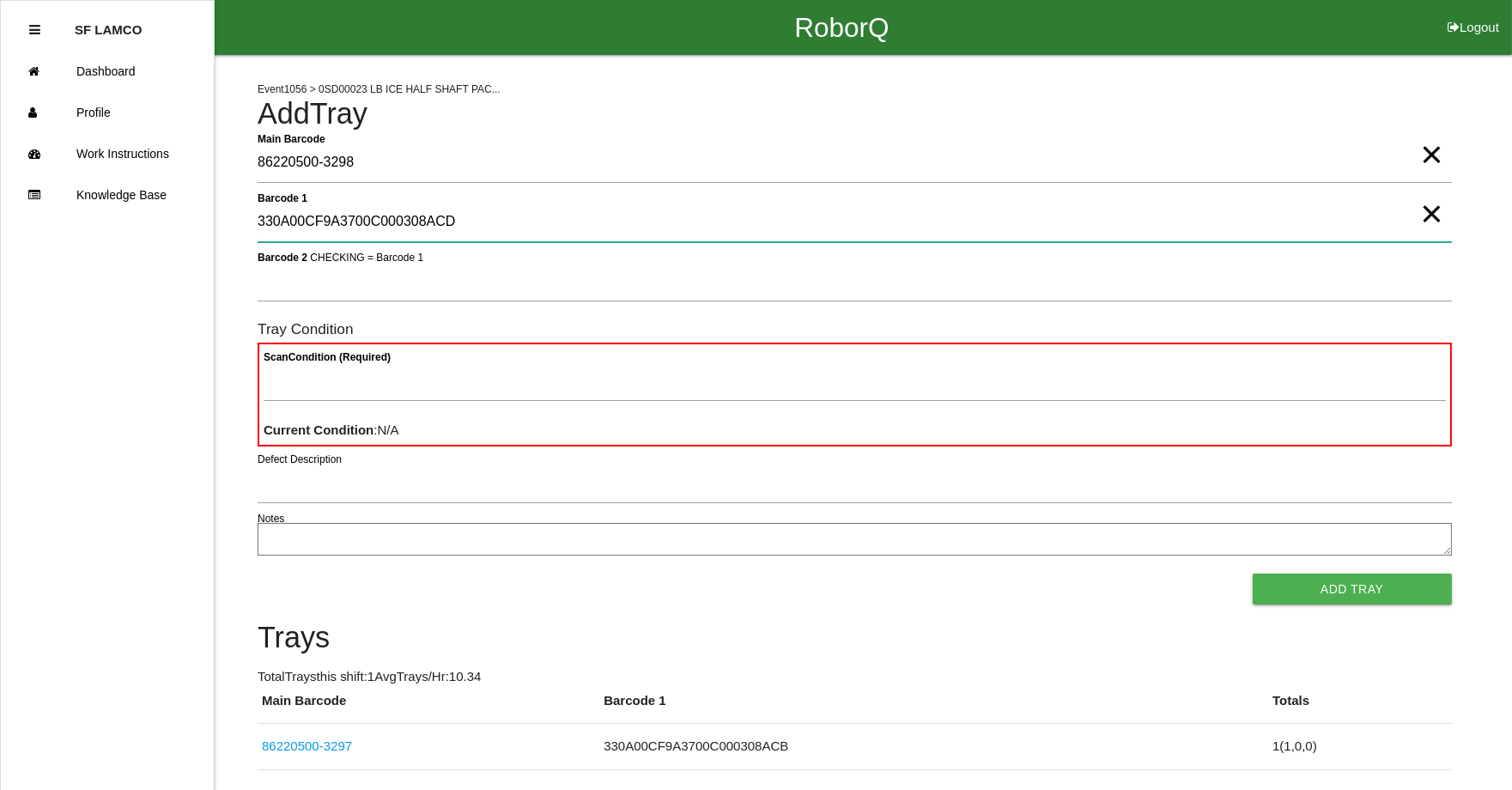 type on "330A00CF9A3700C000308ACD" 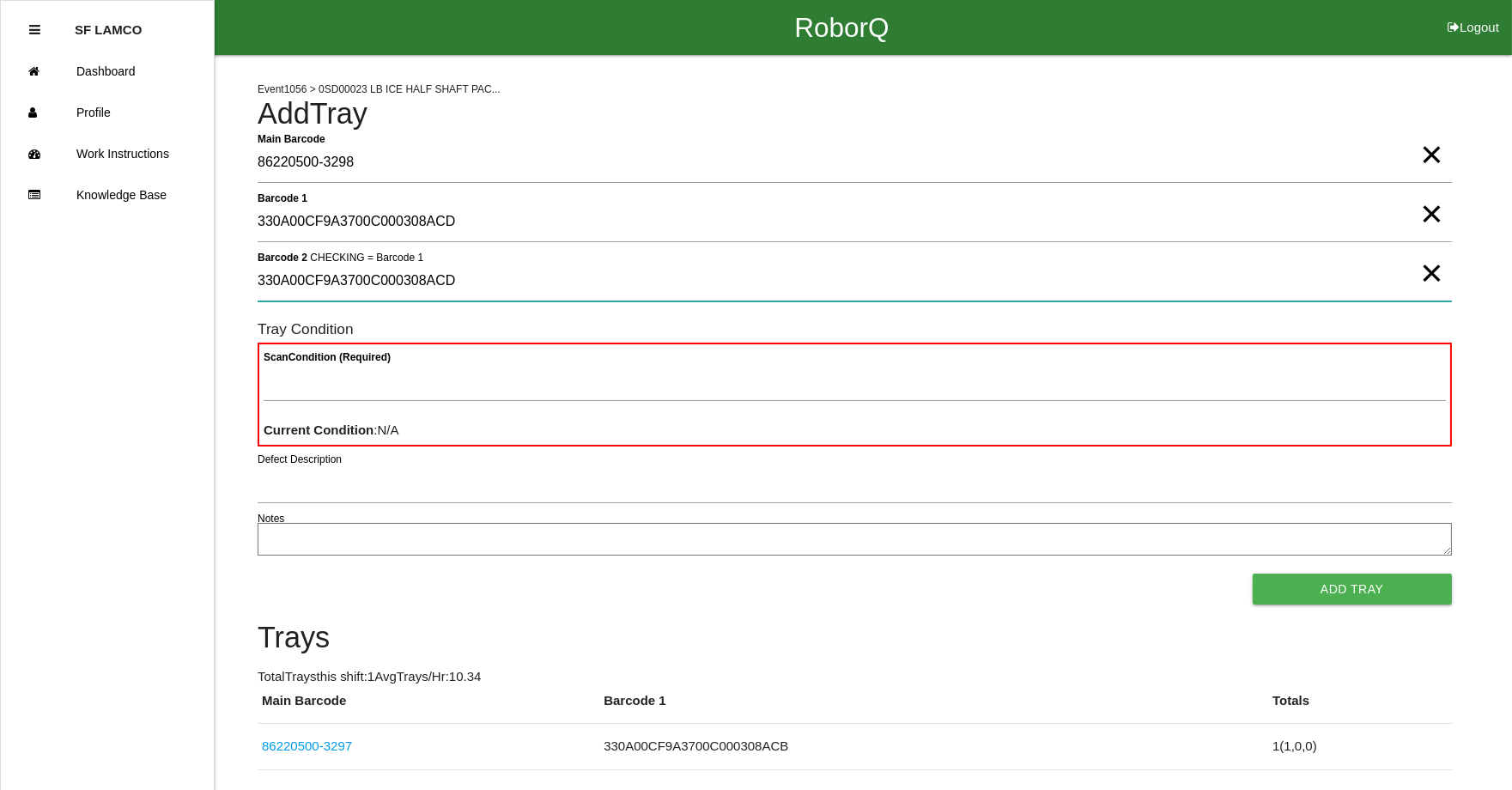 type on "330A00CF9A3700C000308ACD" 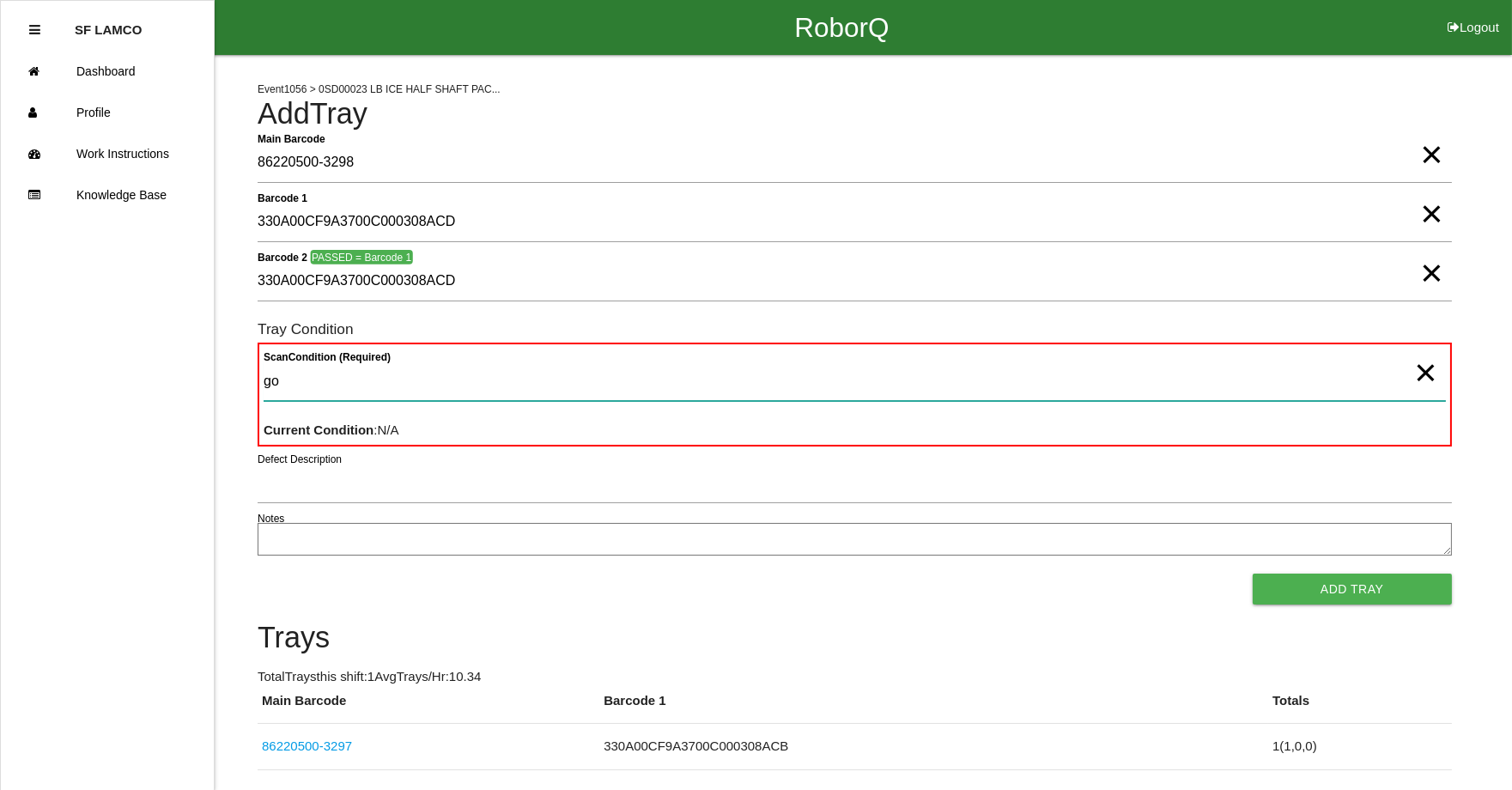 type on "goo" 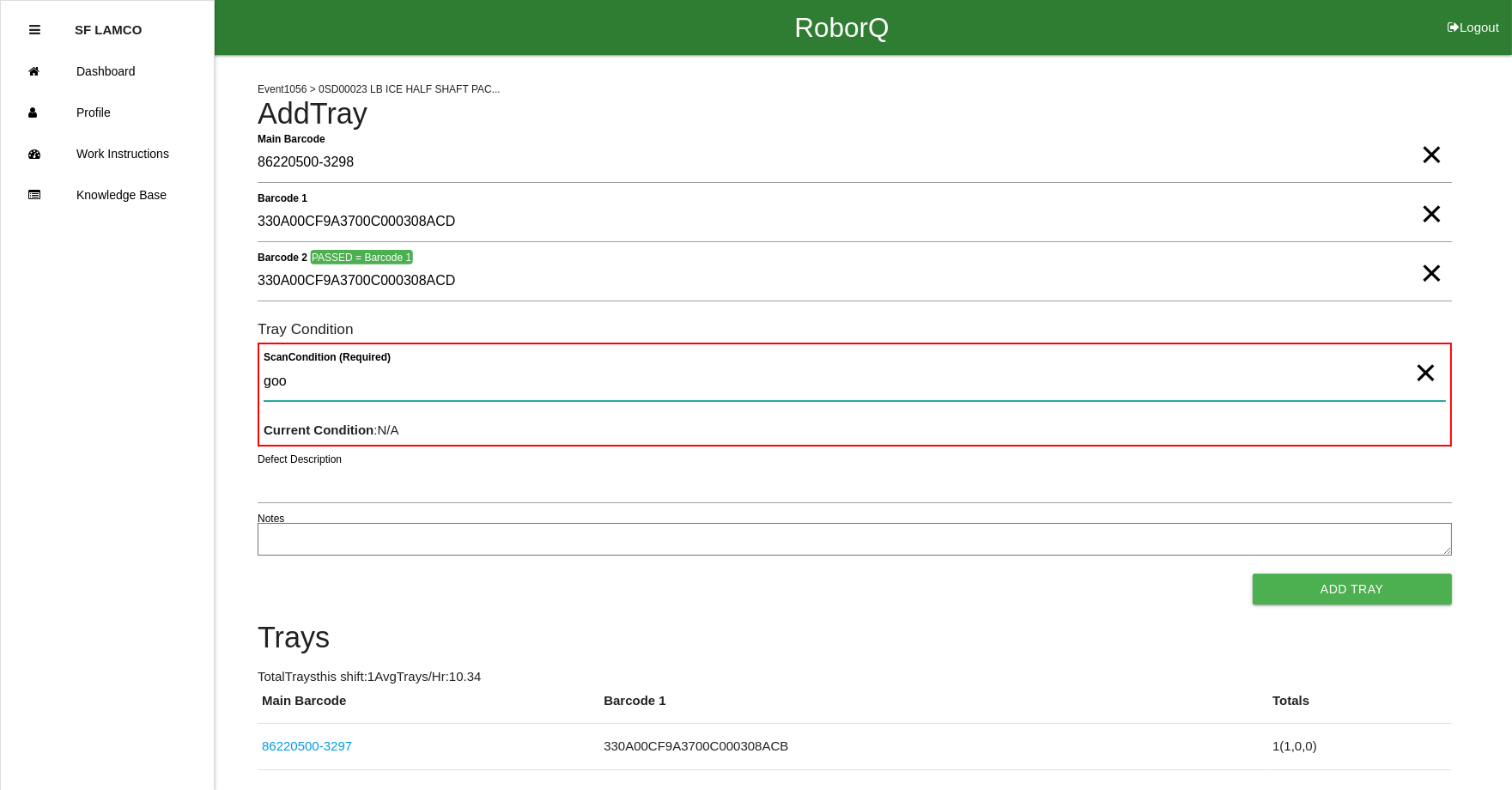 type 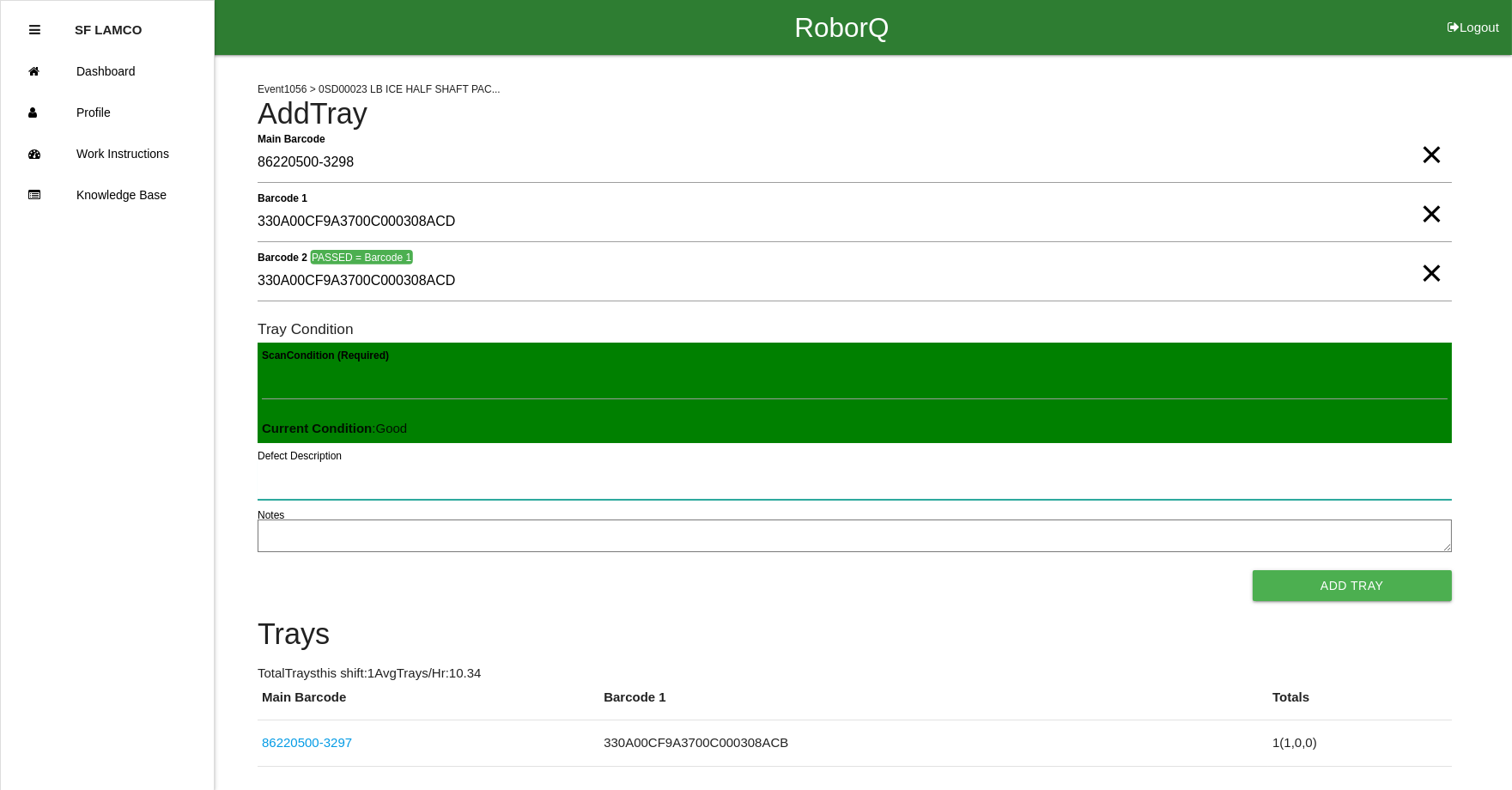 type 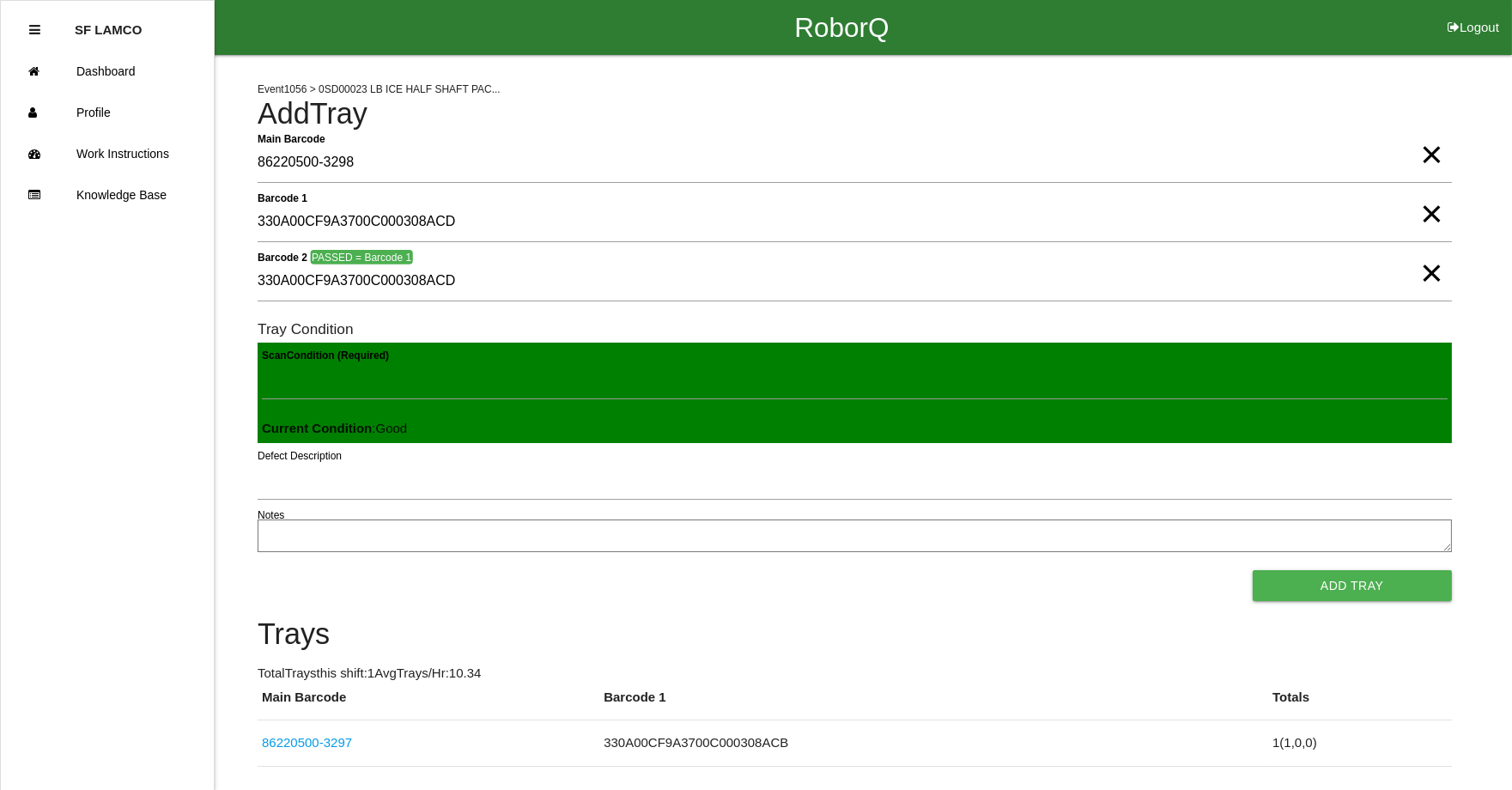type 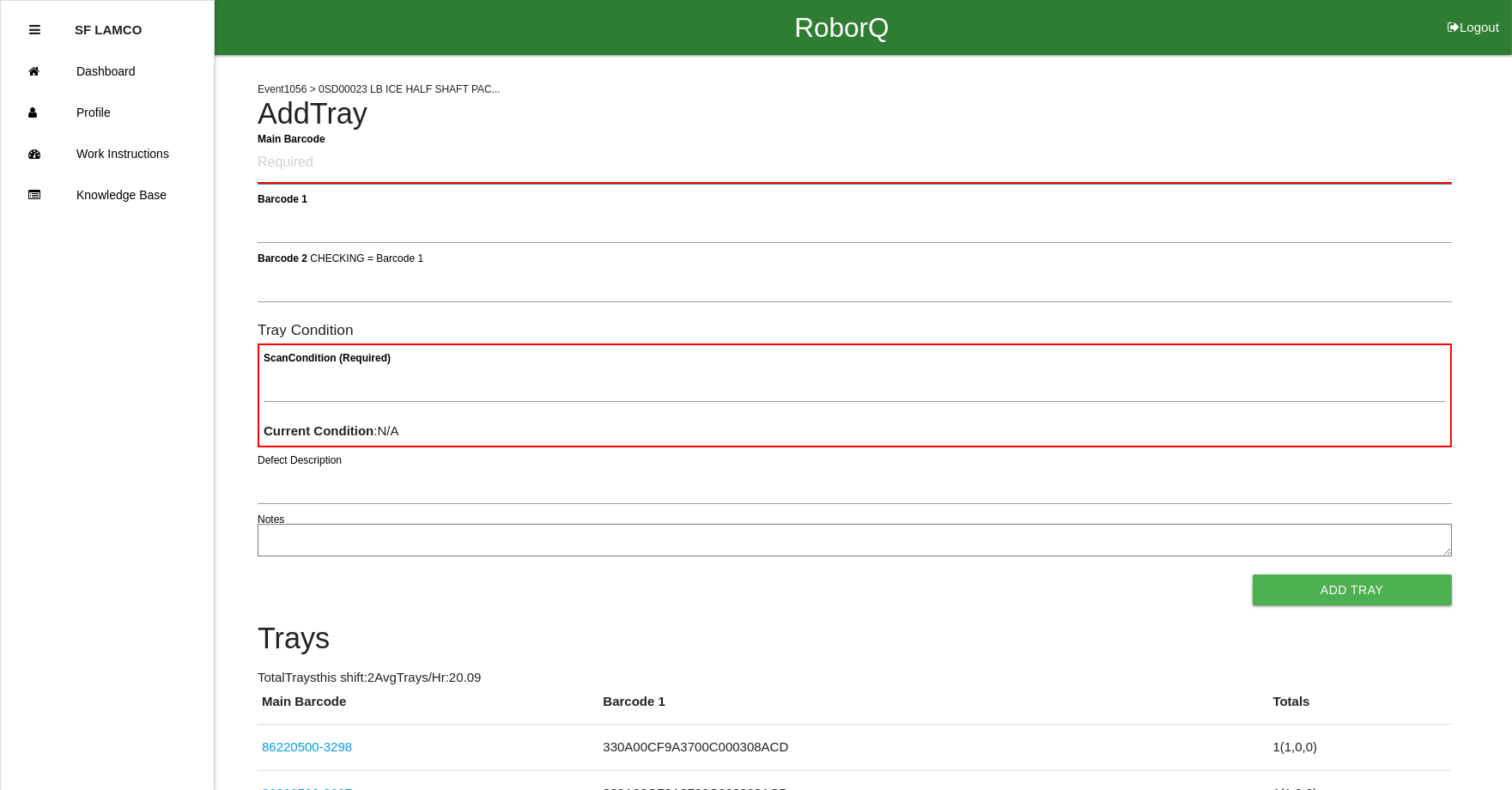 click on "Main Barcode" at bounding box center [854, 163] 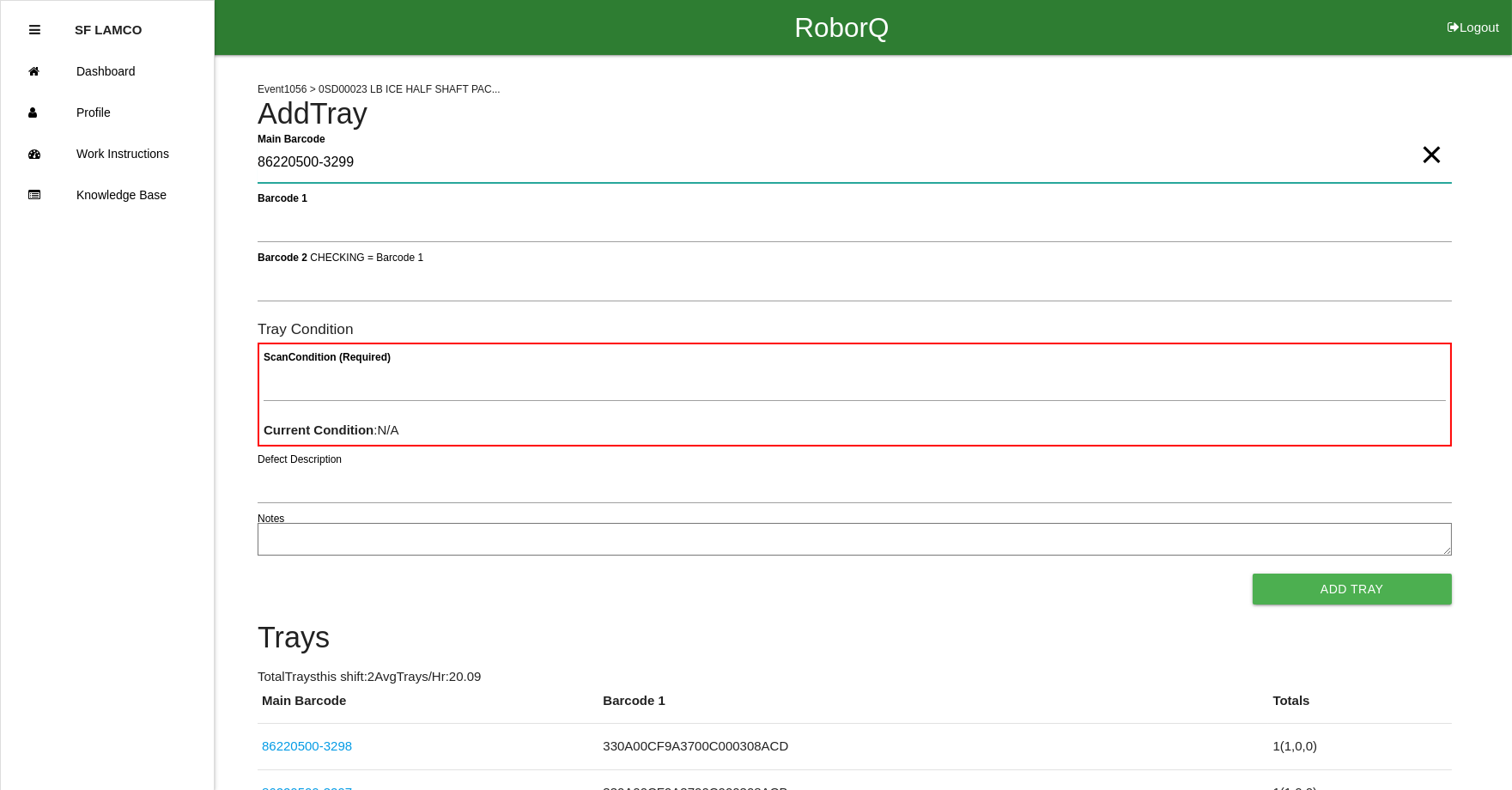 type on "86220500-3299" 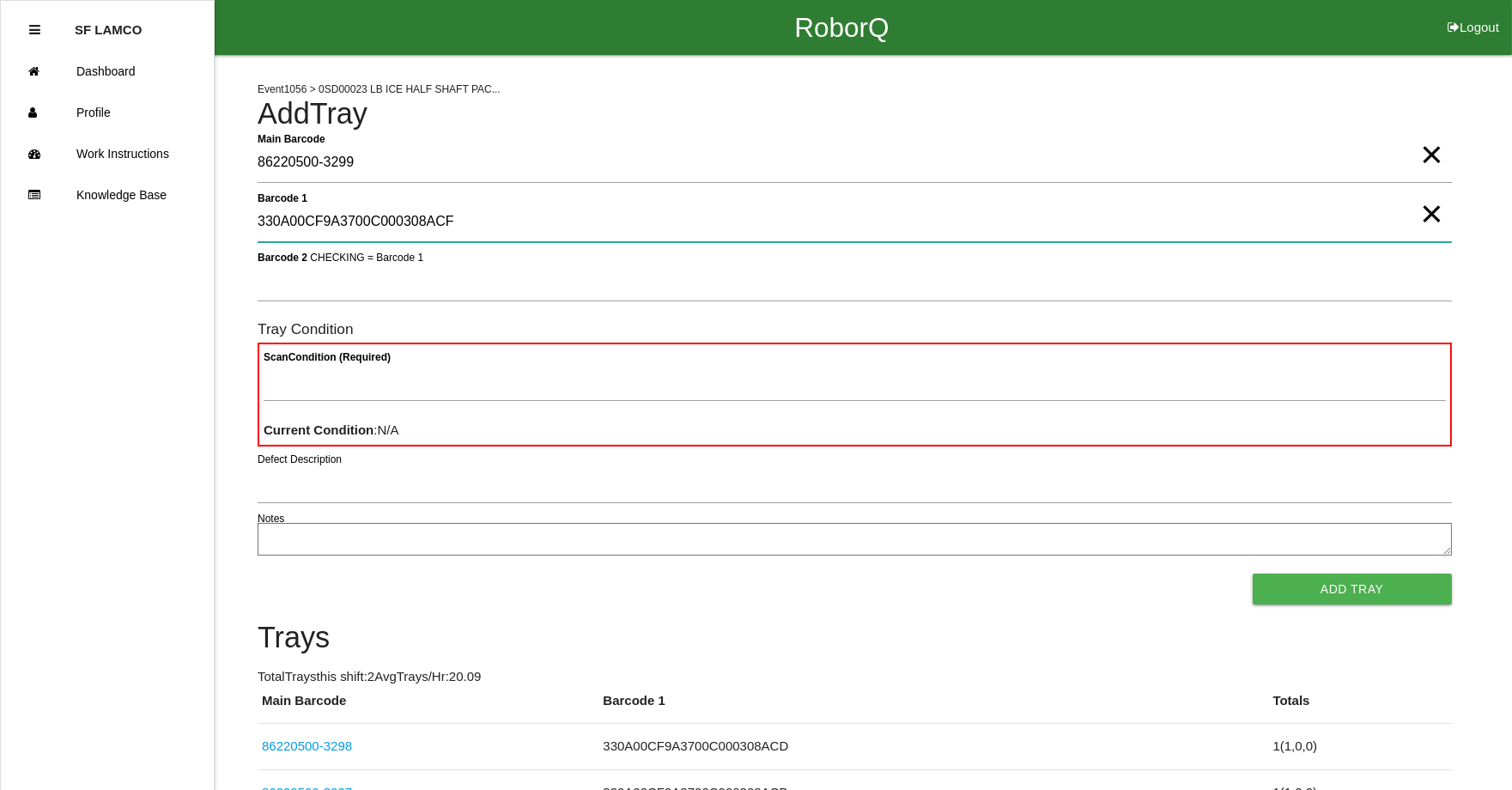 type on "330A00CF9A3700C000308ACF" 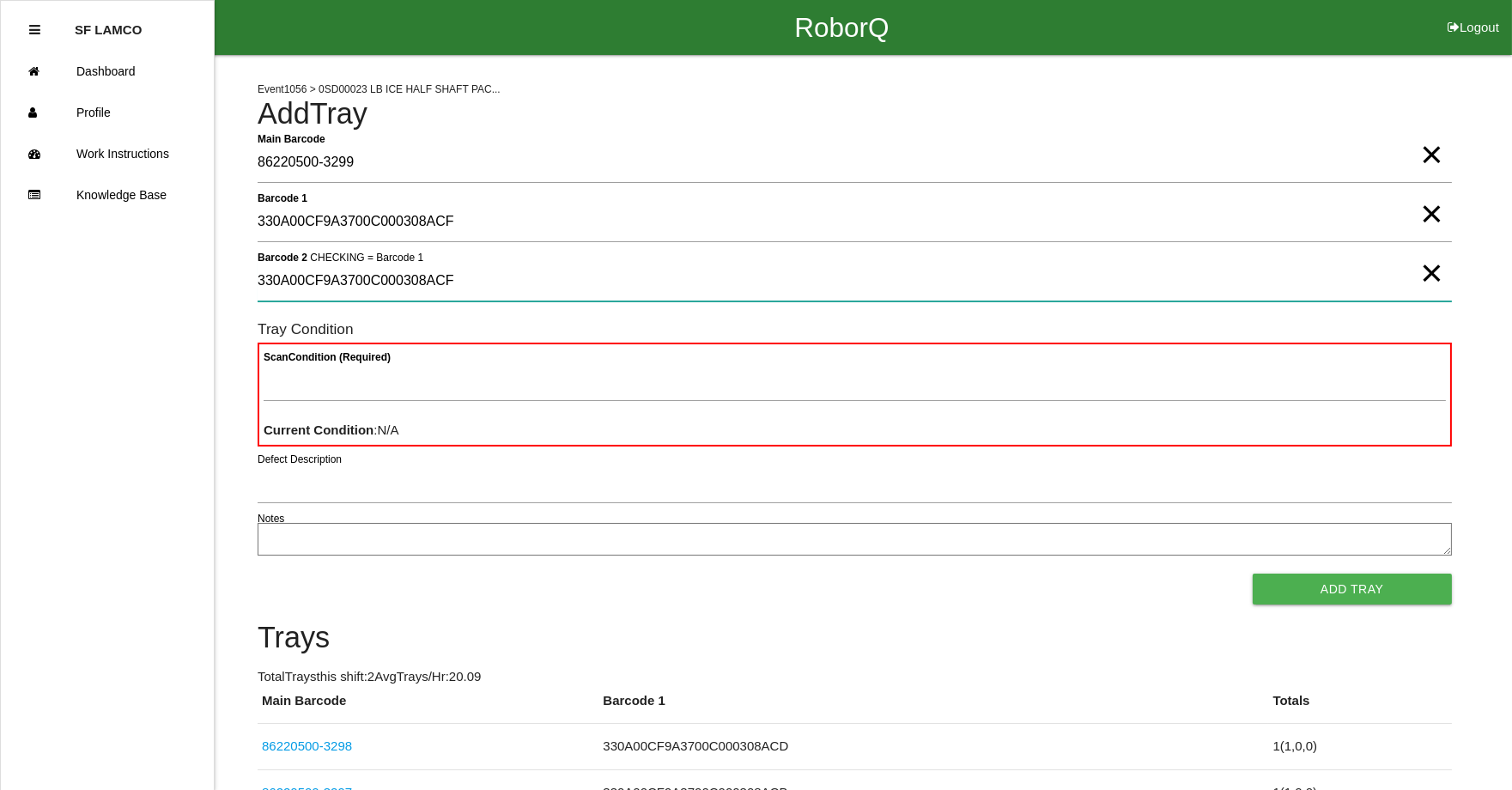type on "330A00CF9A3700C000308ACF" 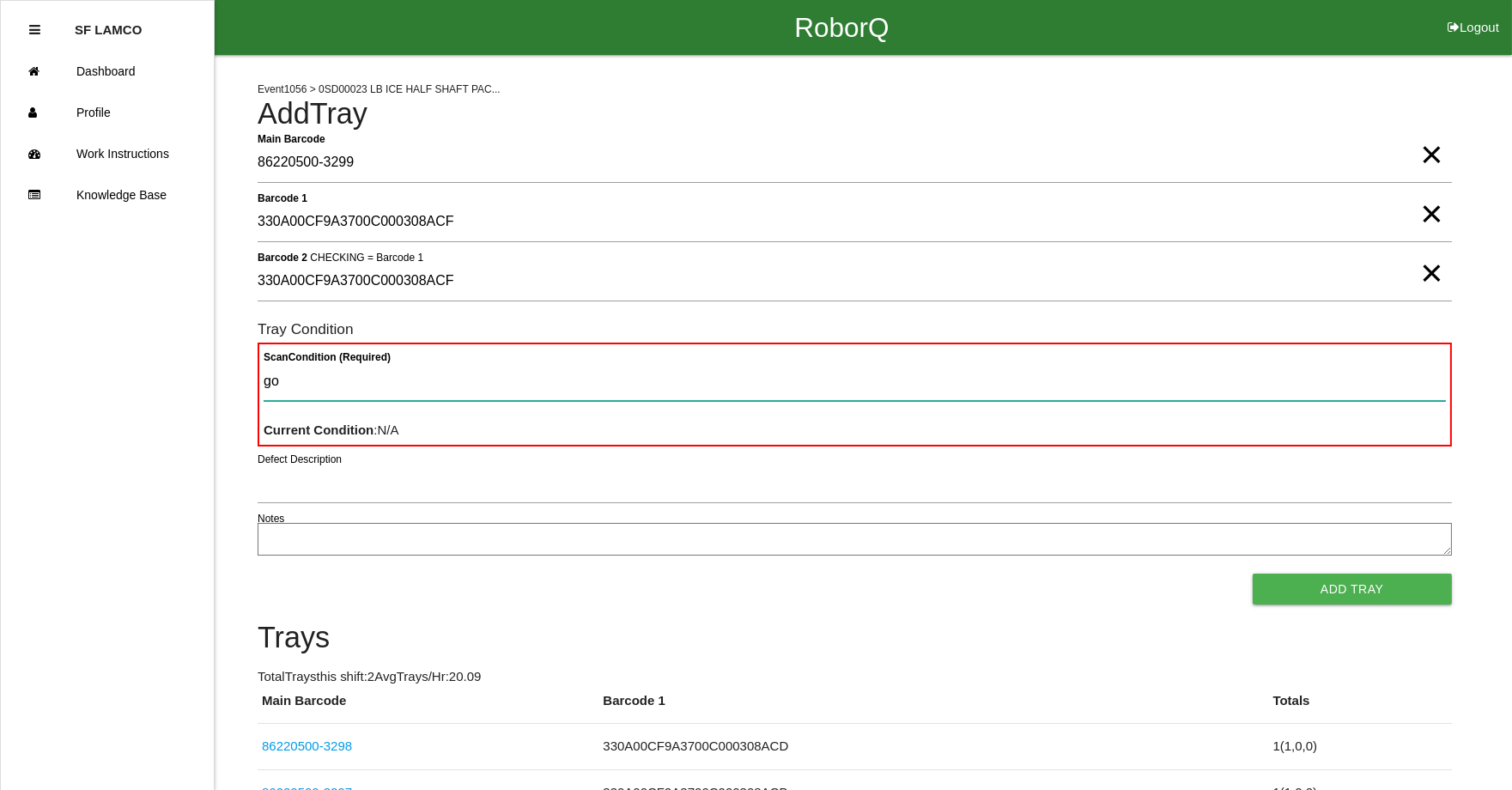 type on "goo" 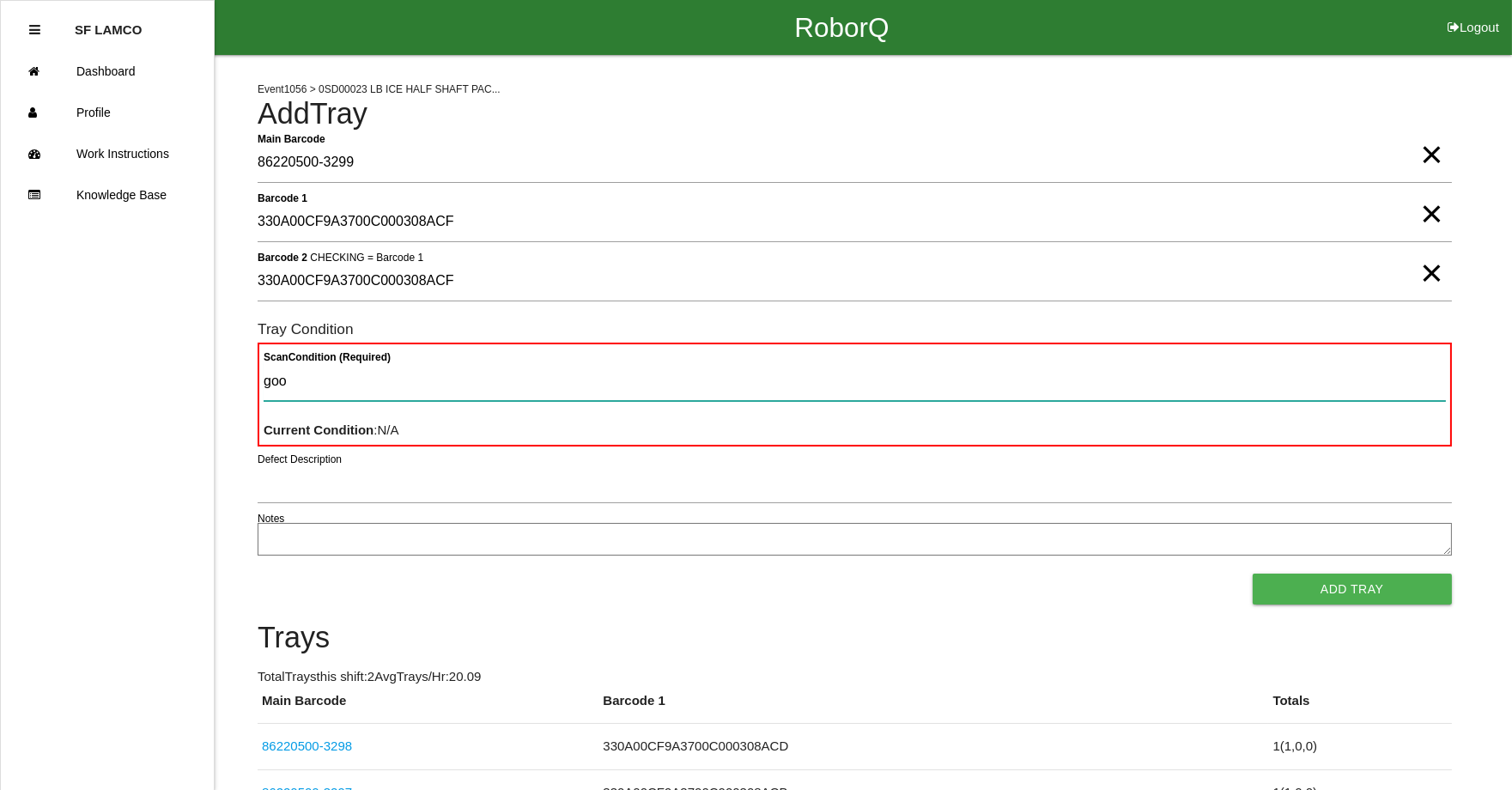 type 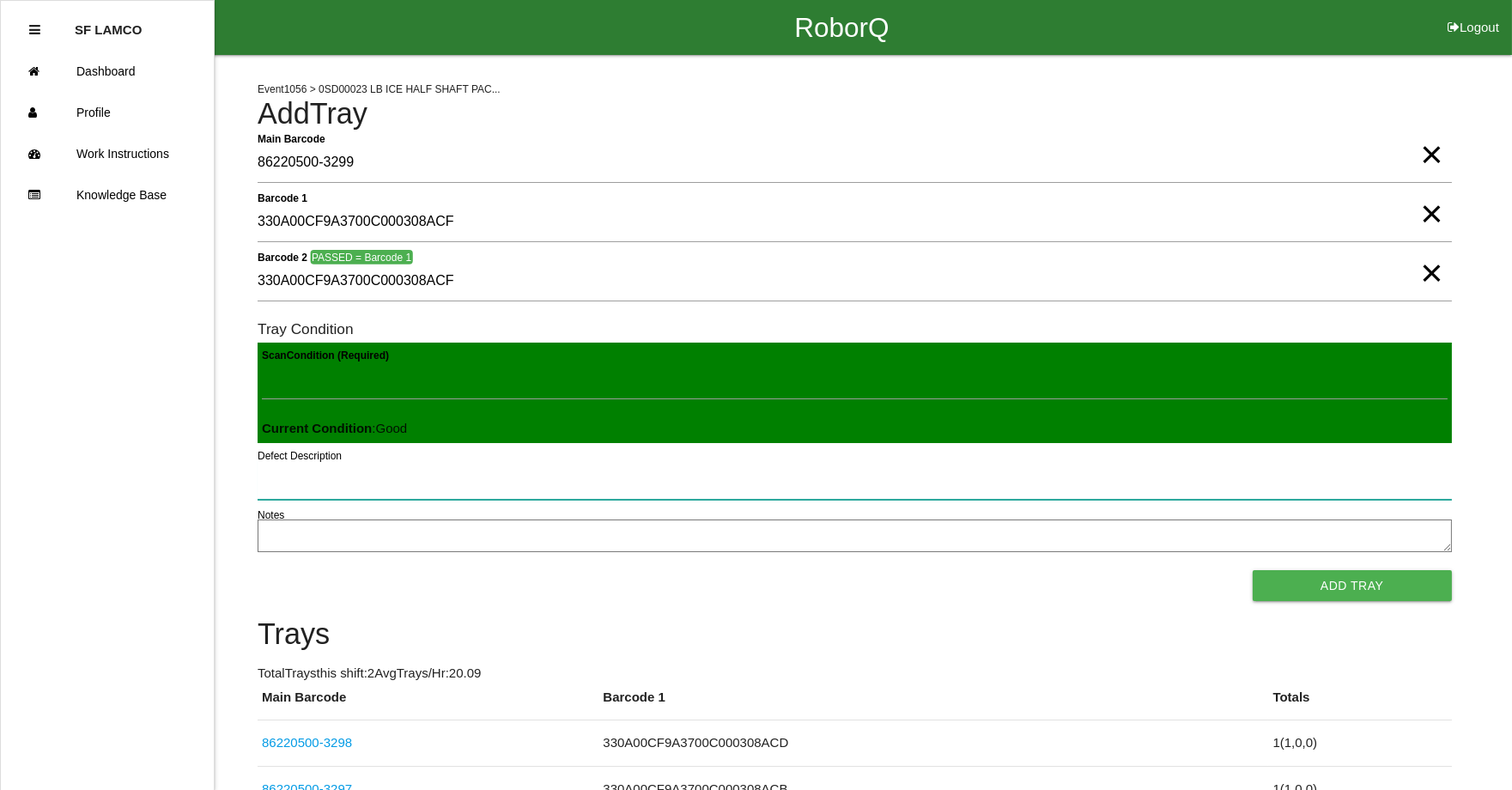 type 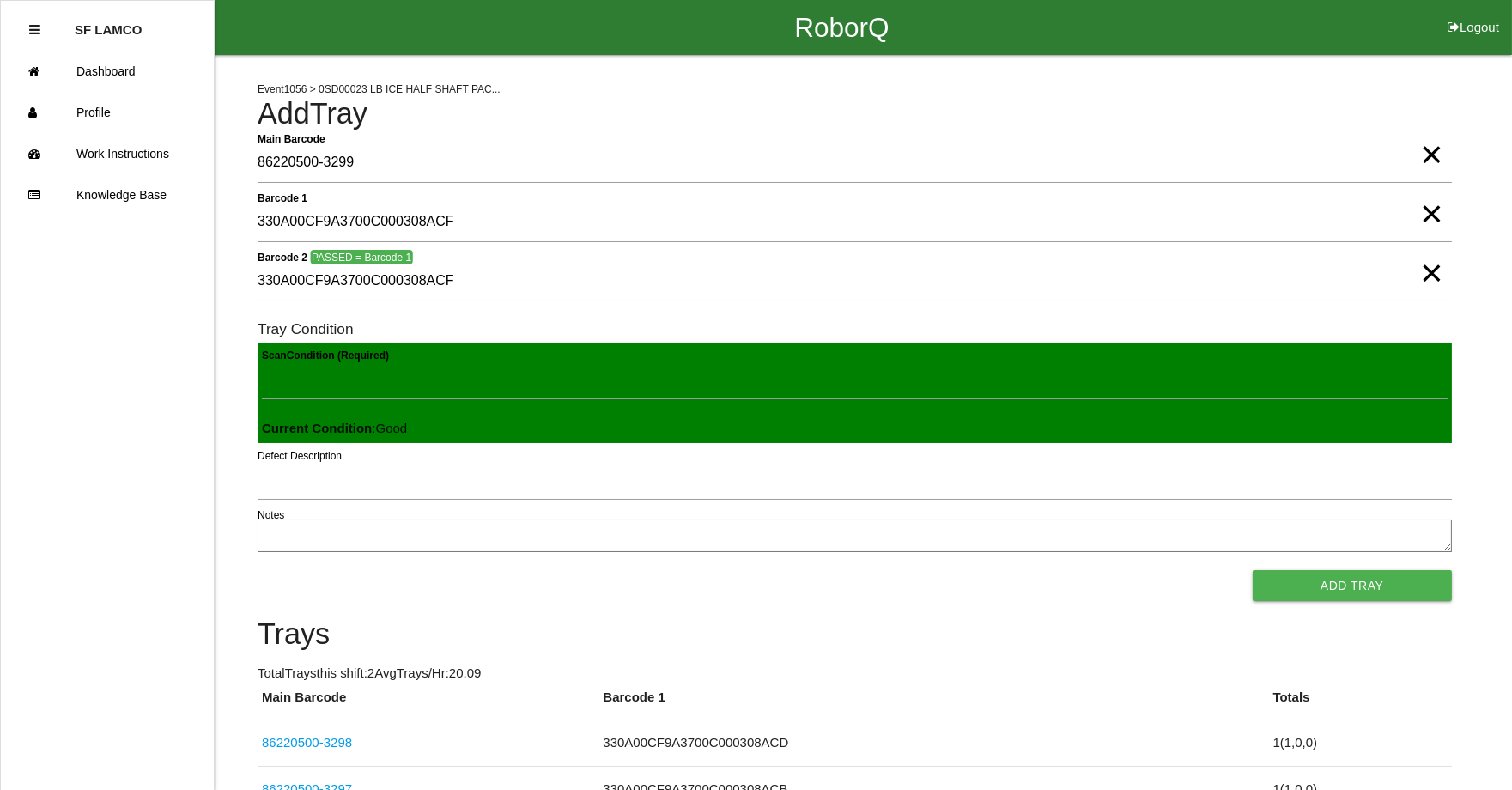 type 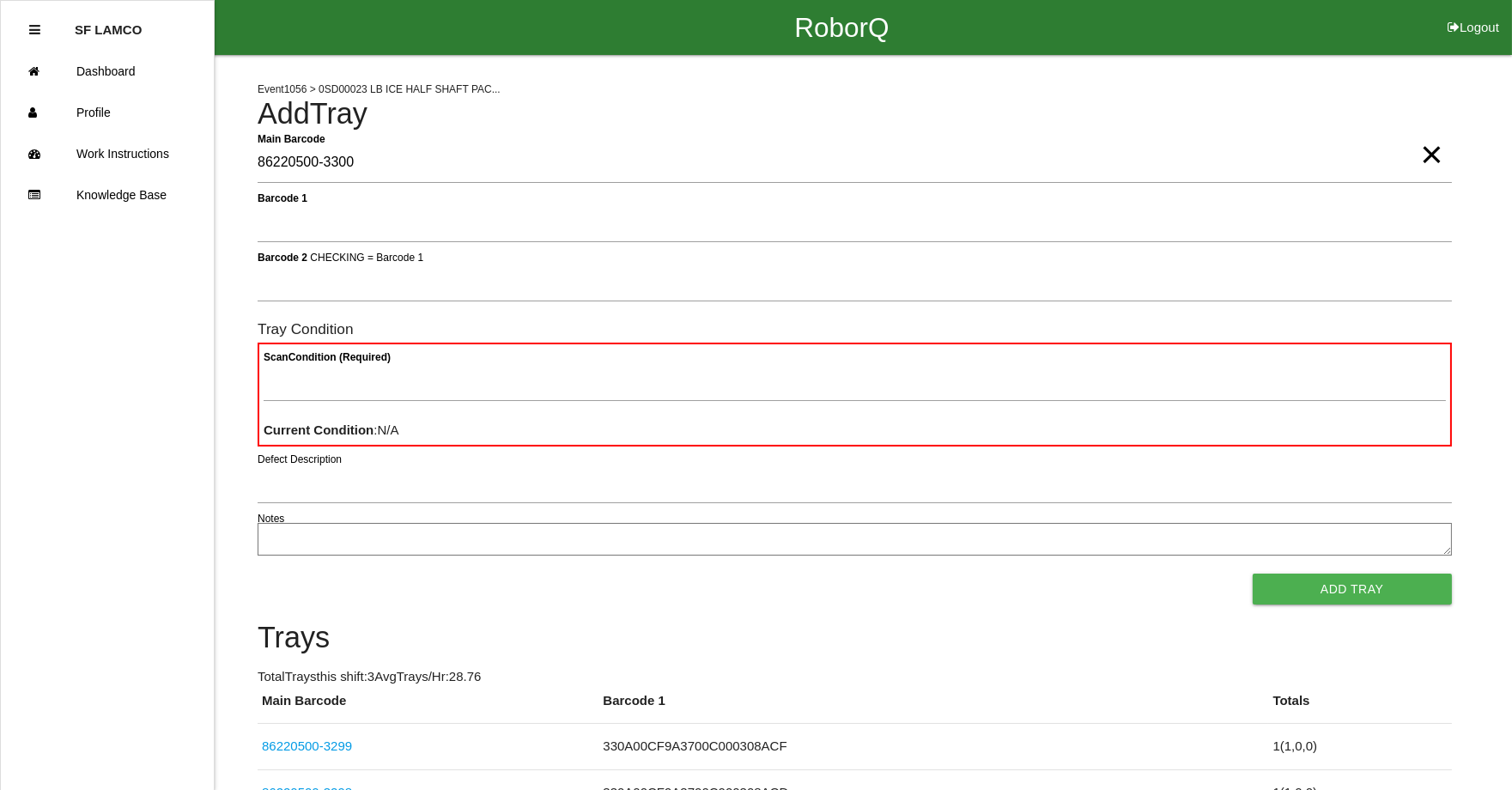 type on "86220500-3300" 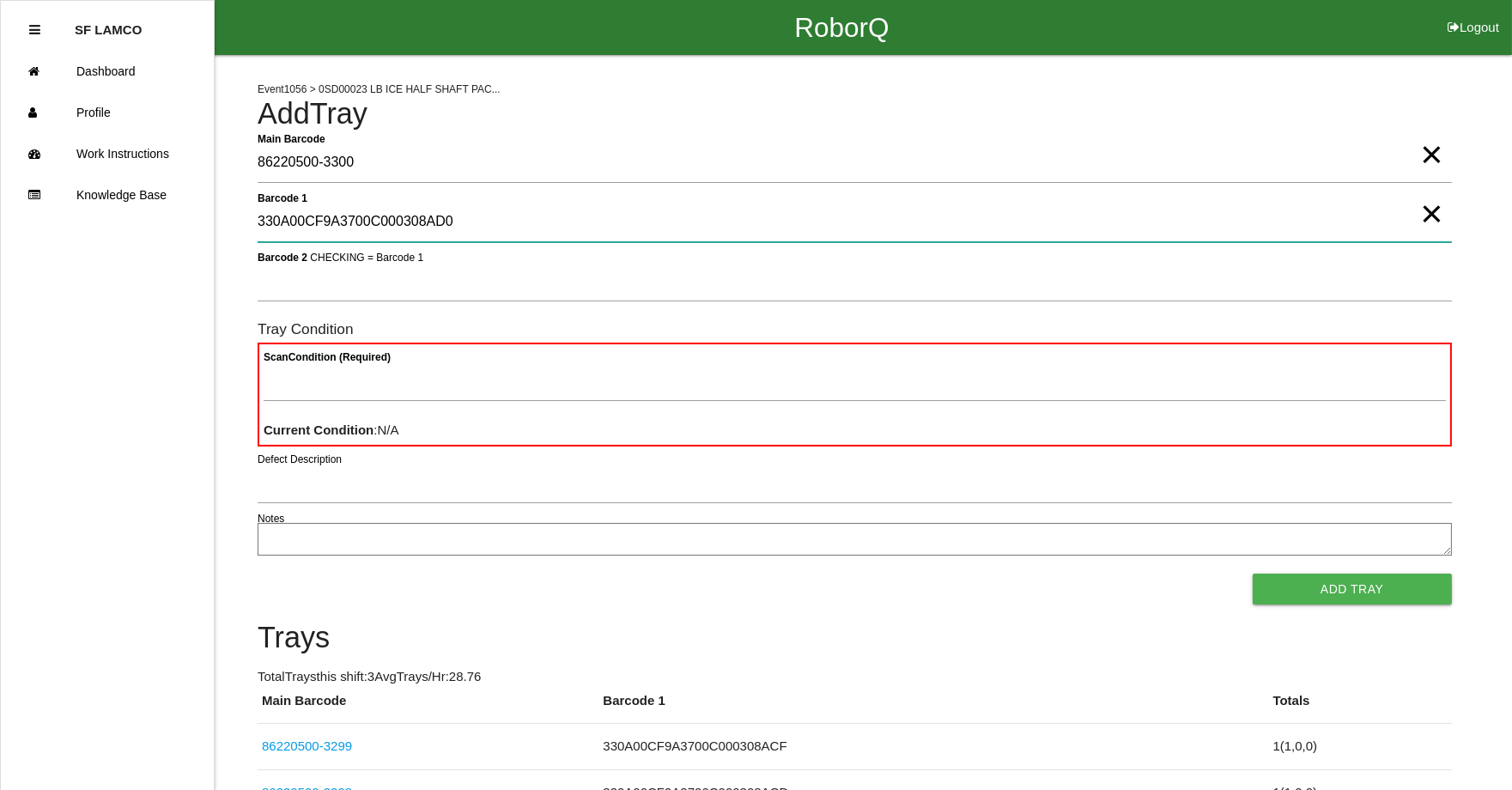 type on "330A00CF9A3700C000308AD0" 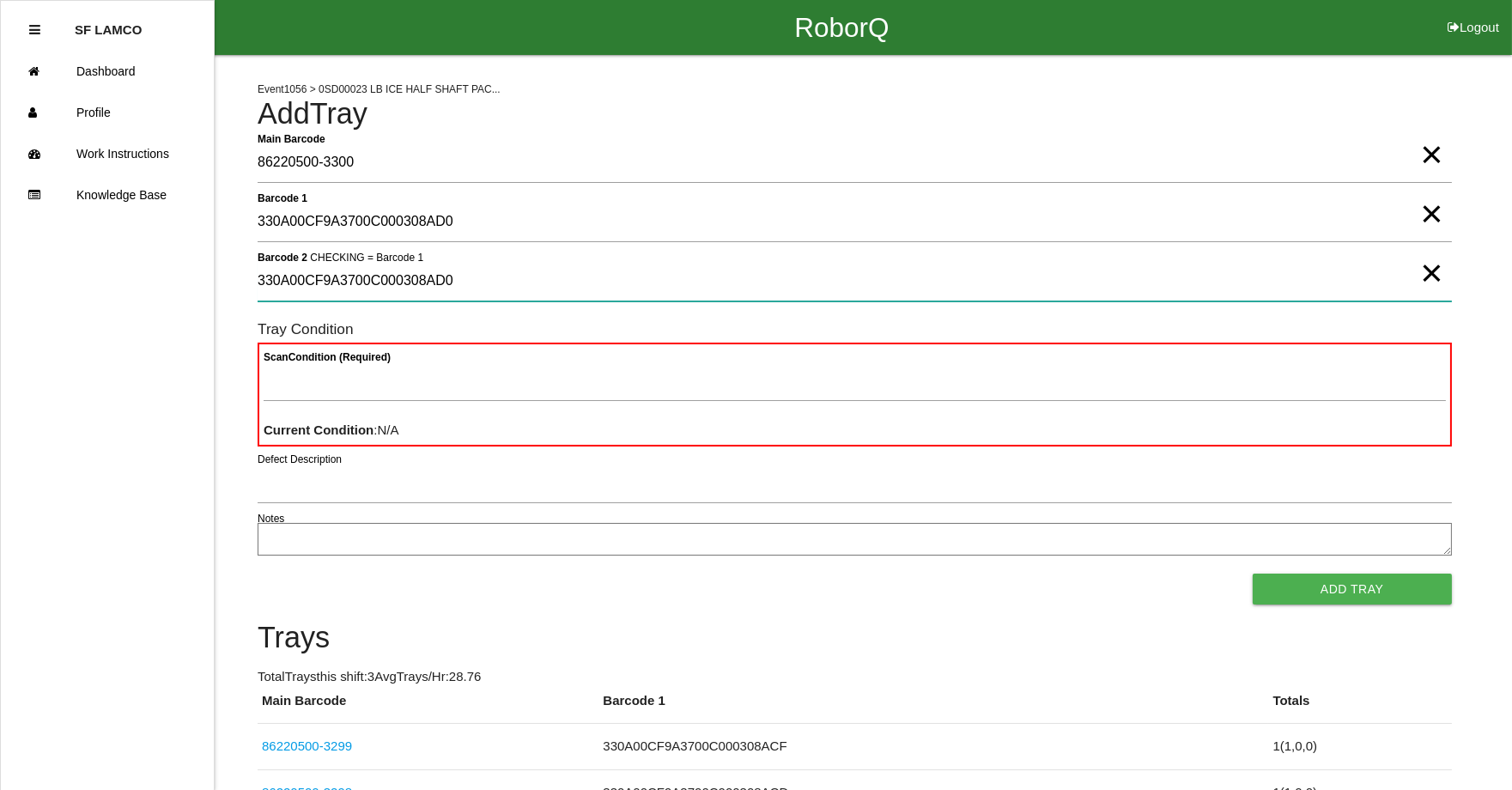 type on "330A00CF9A3700C000308AD0" 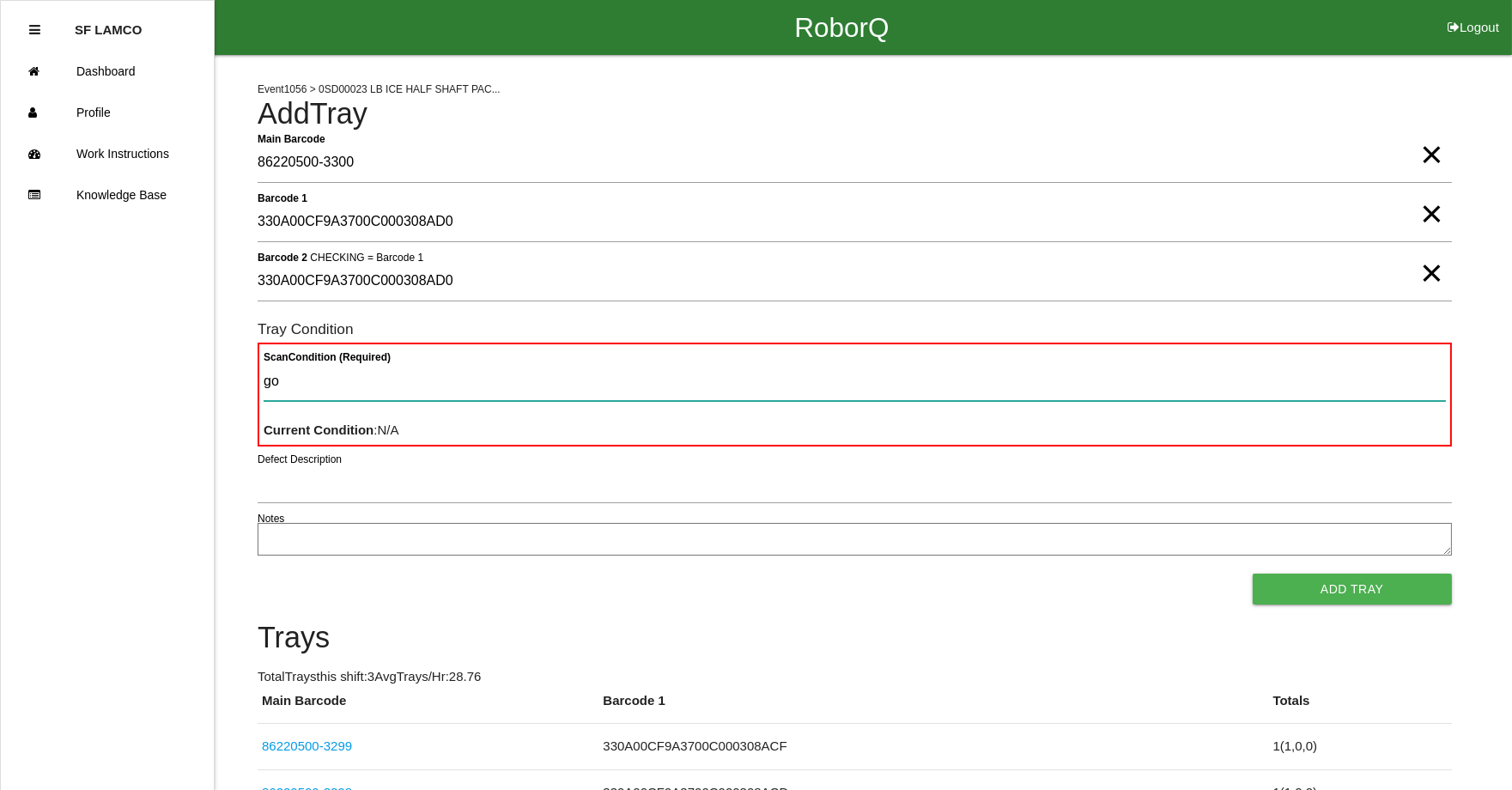 type on "goo" 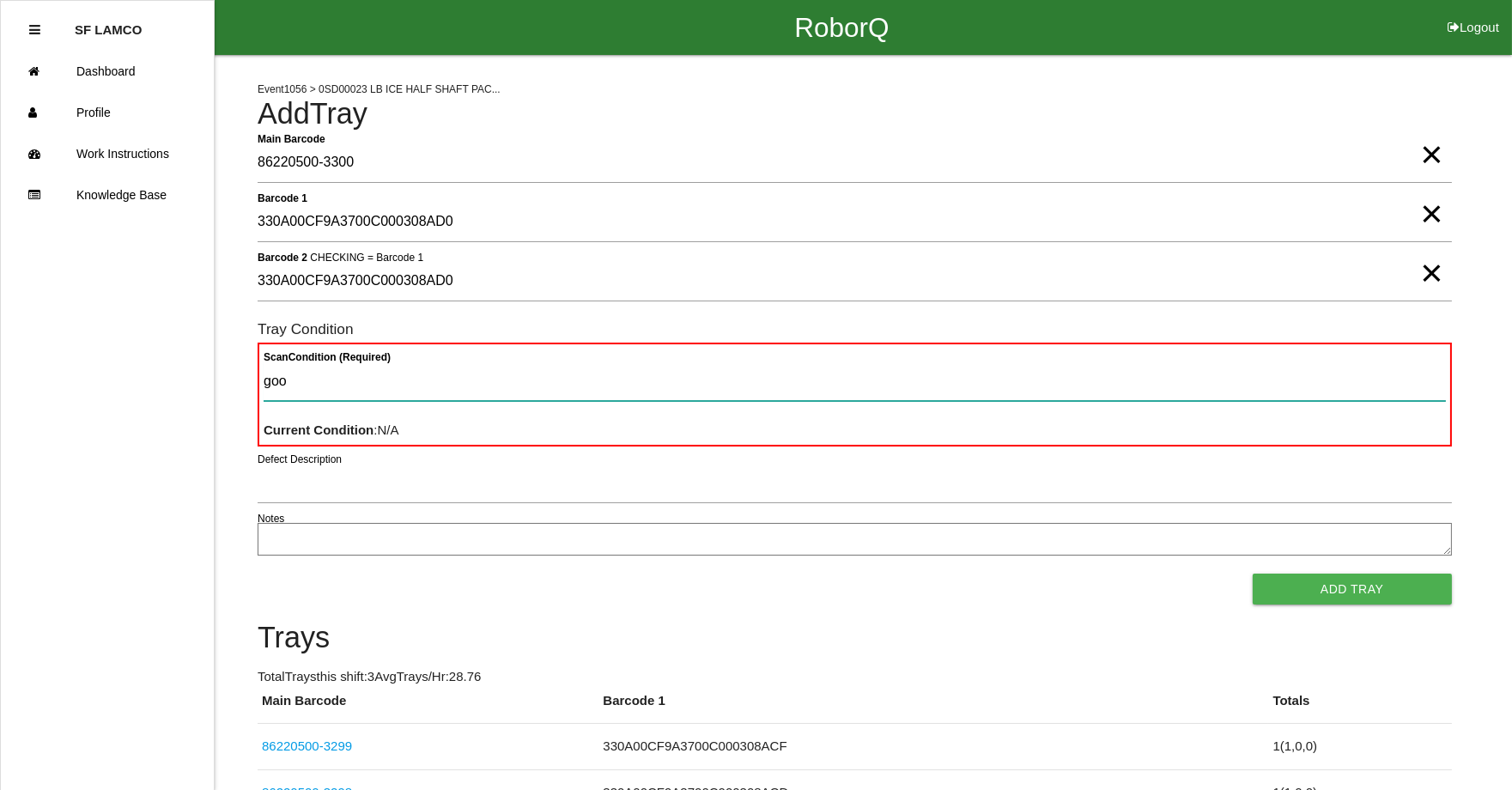 type 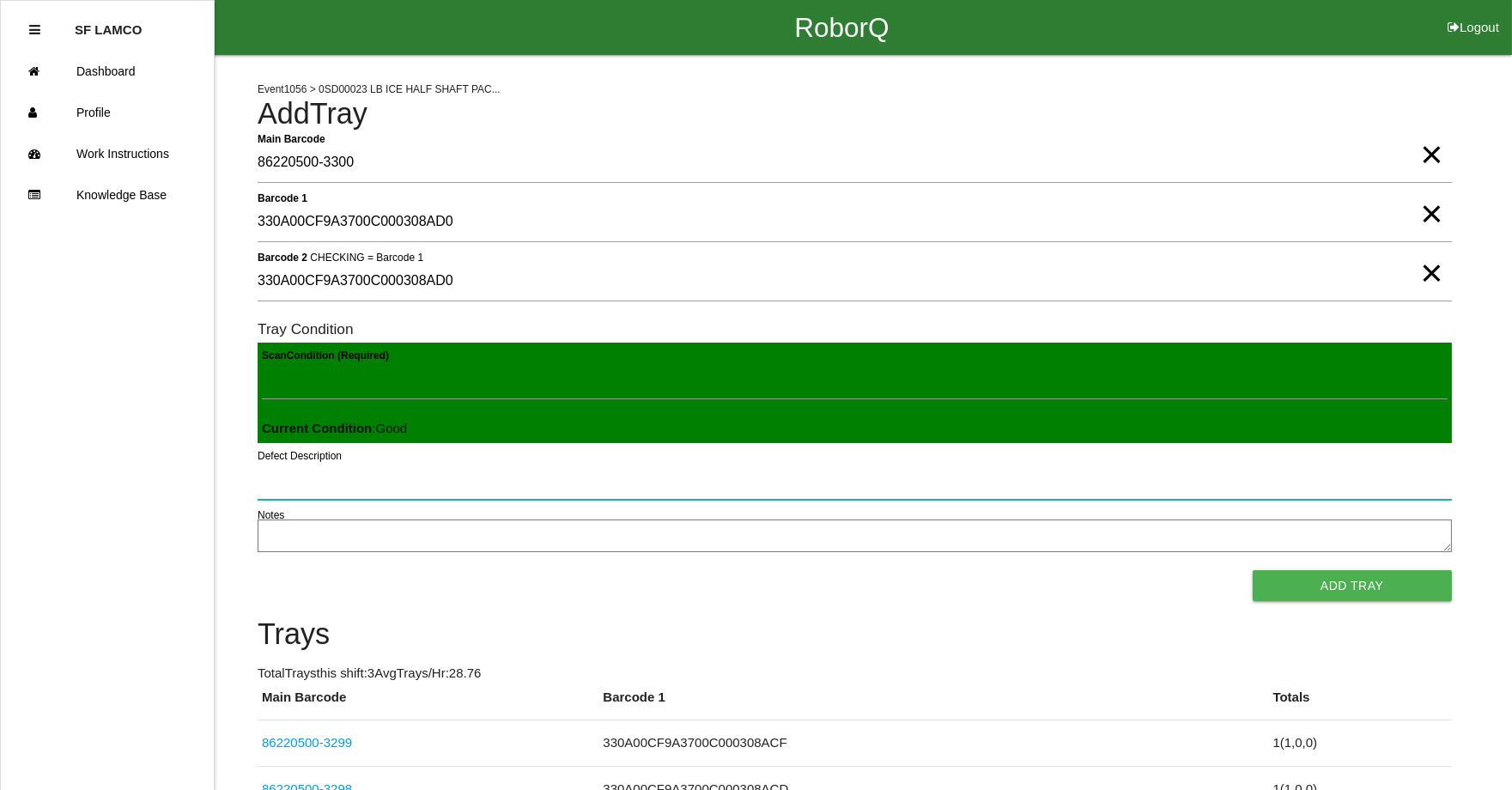 type 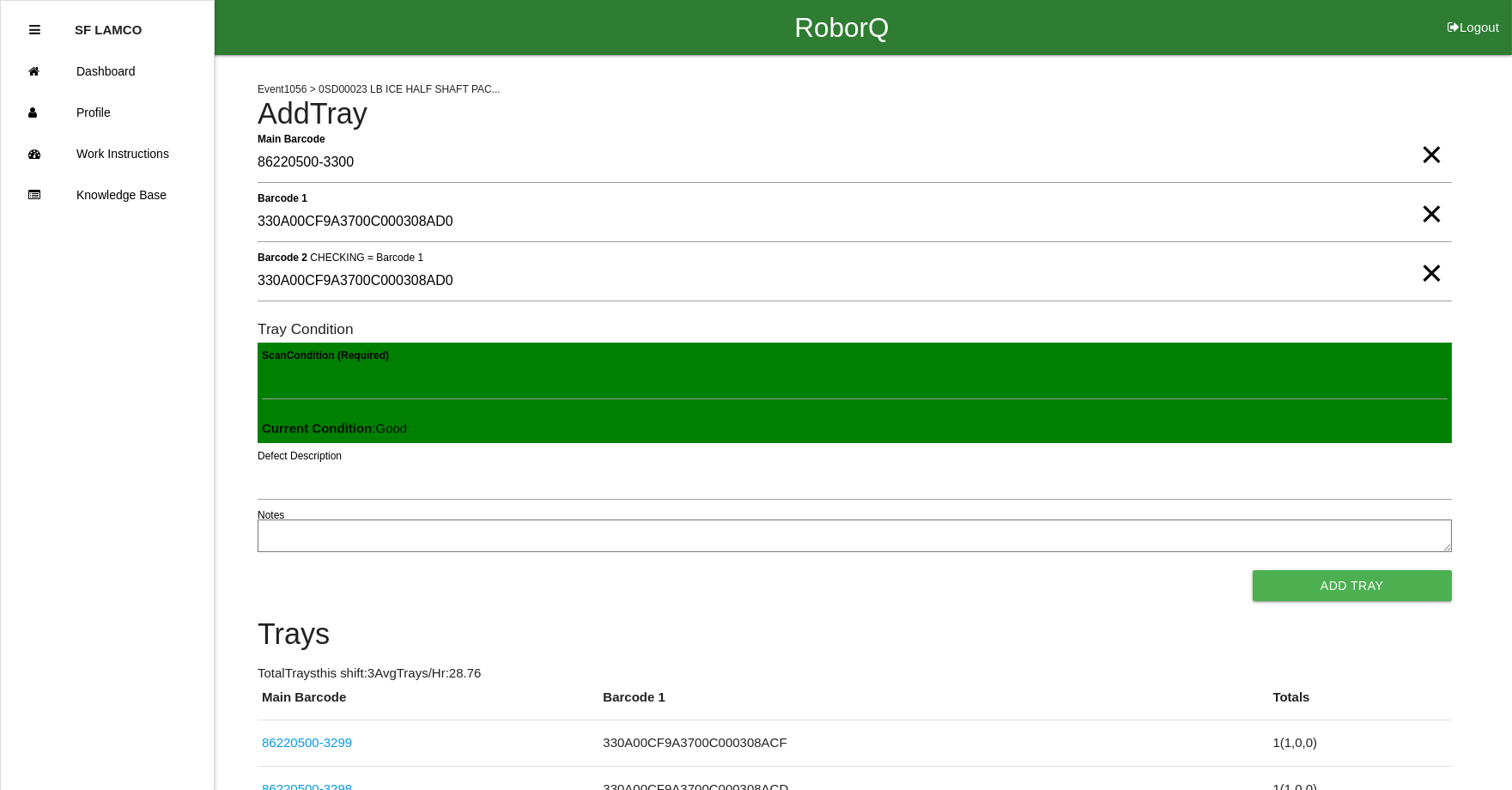 type 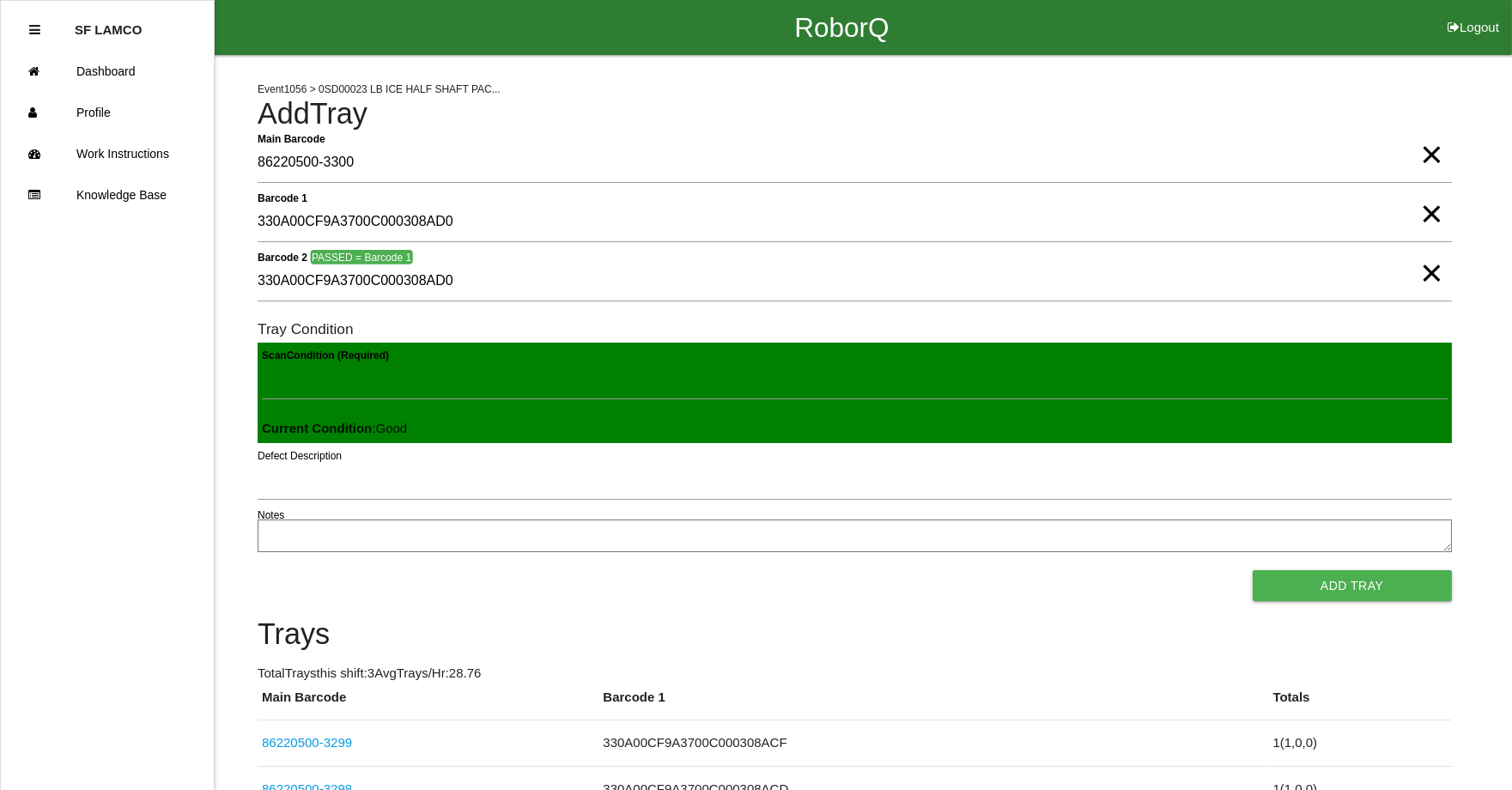 click on "Add Tray" at bounding box center (1352, 586) 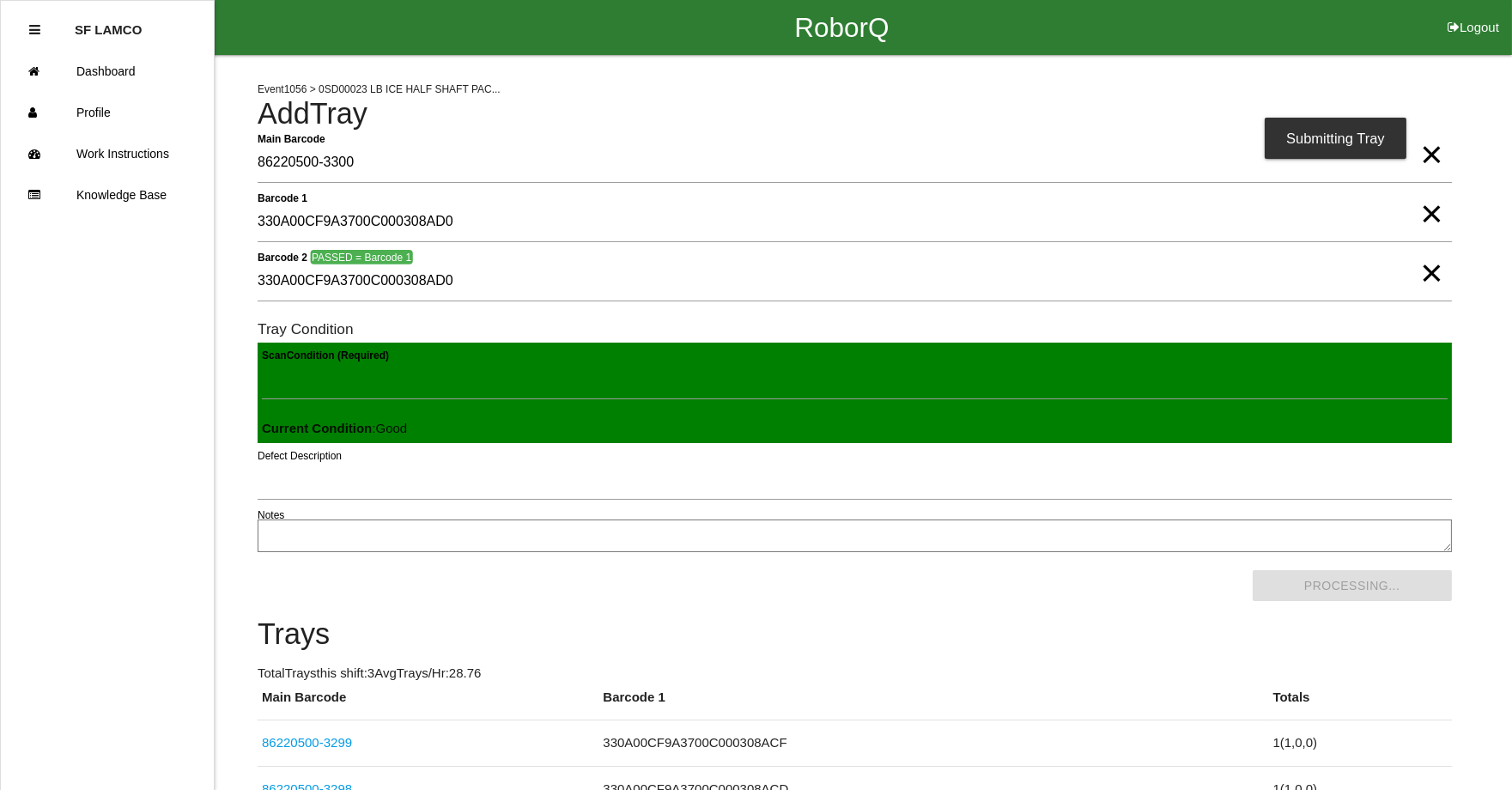 scroll, scrollTop: 0, scrollLeft: 0, axis: both 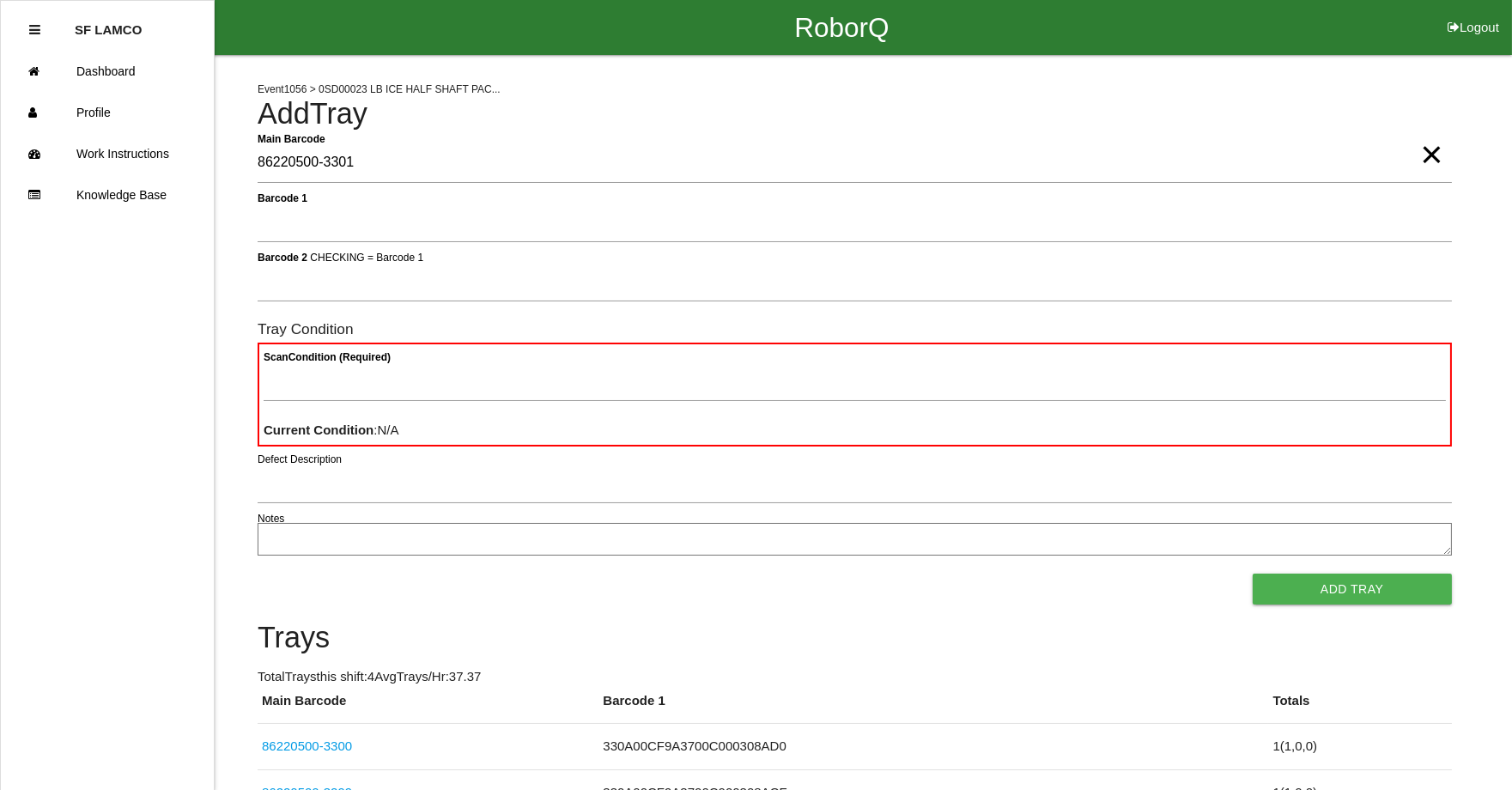 type on "86220500-3301" 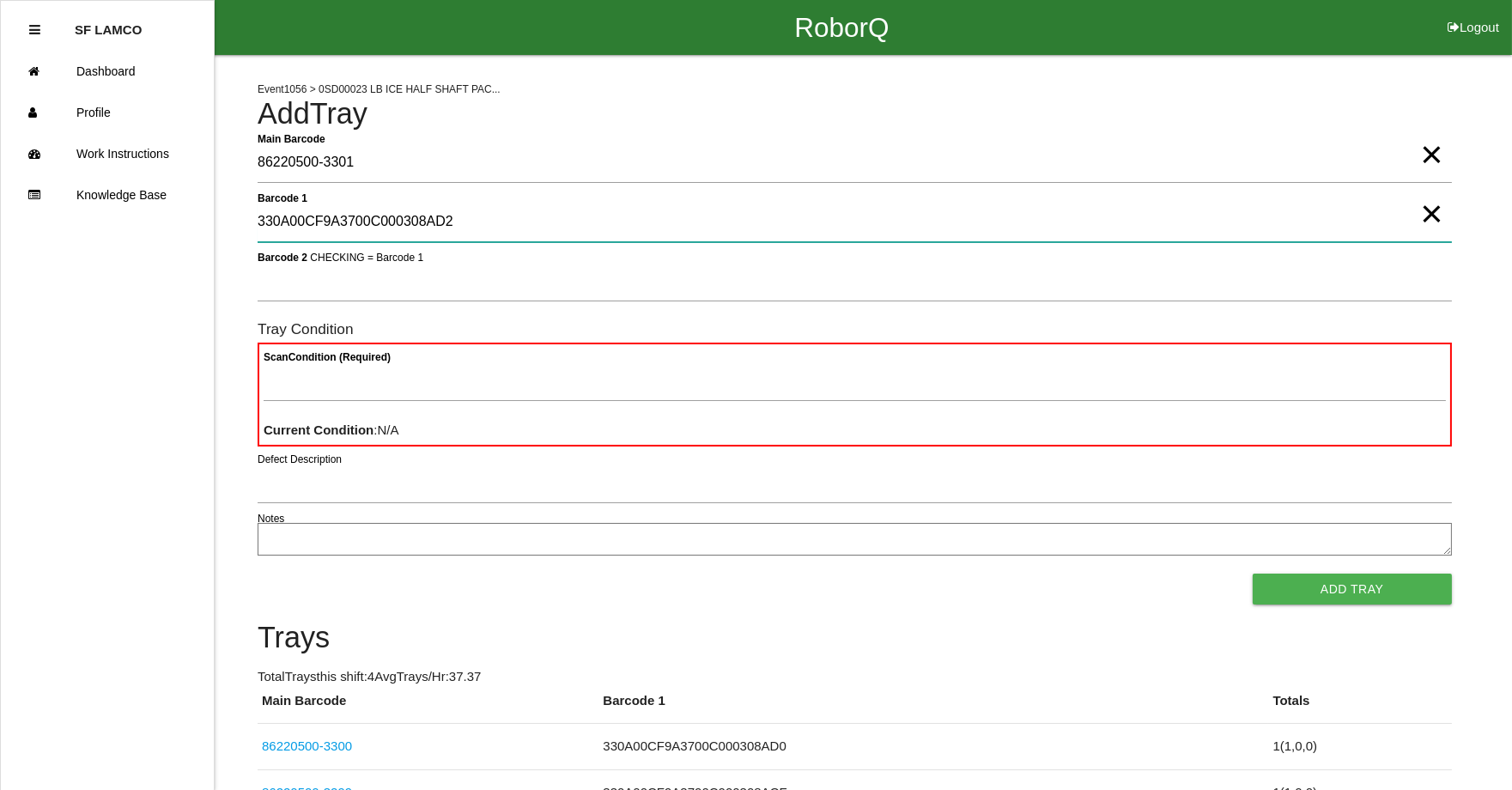type on "330A00CF9A3700C000308AD2" 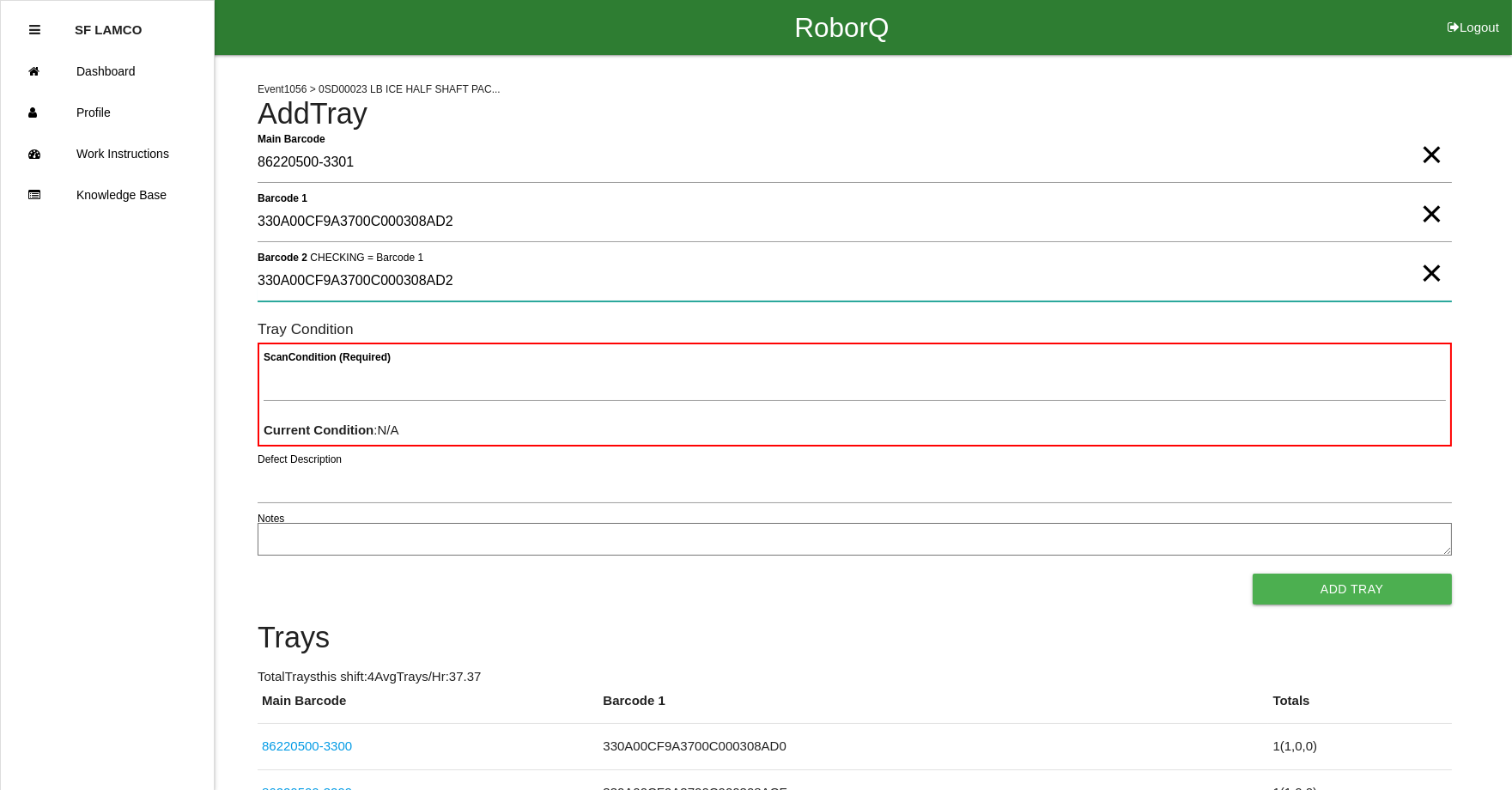 type on "330A00CF9A3700C000308AD2" 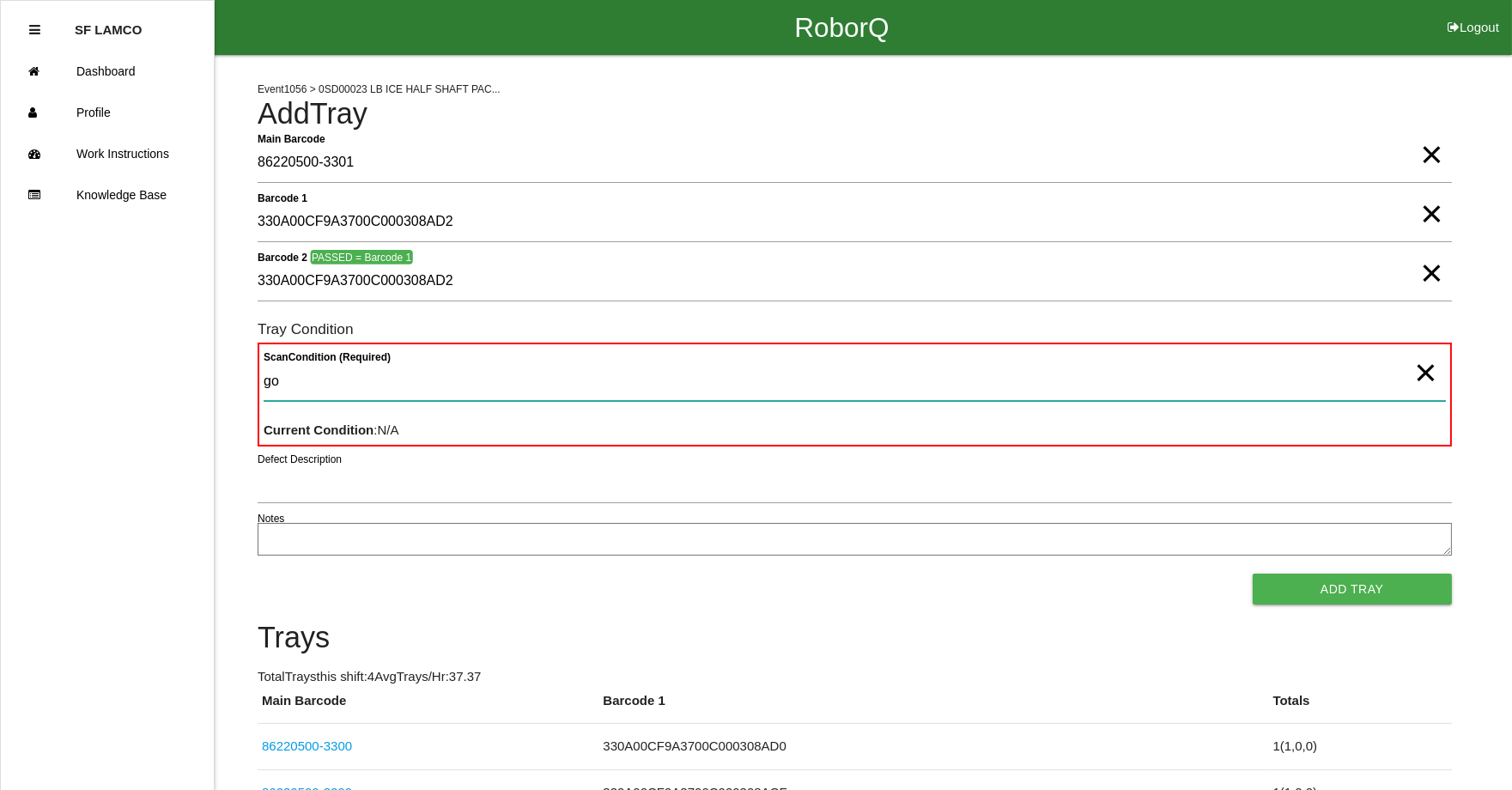 type on "goo" 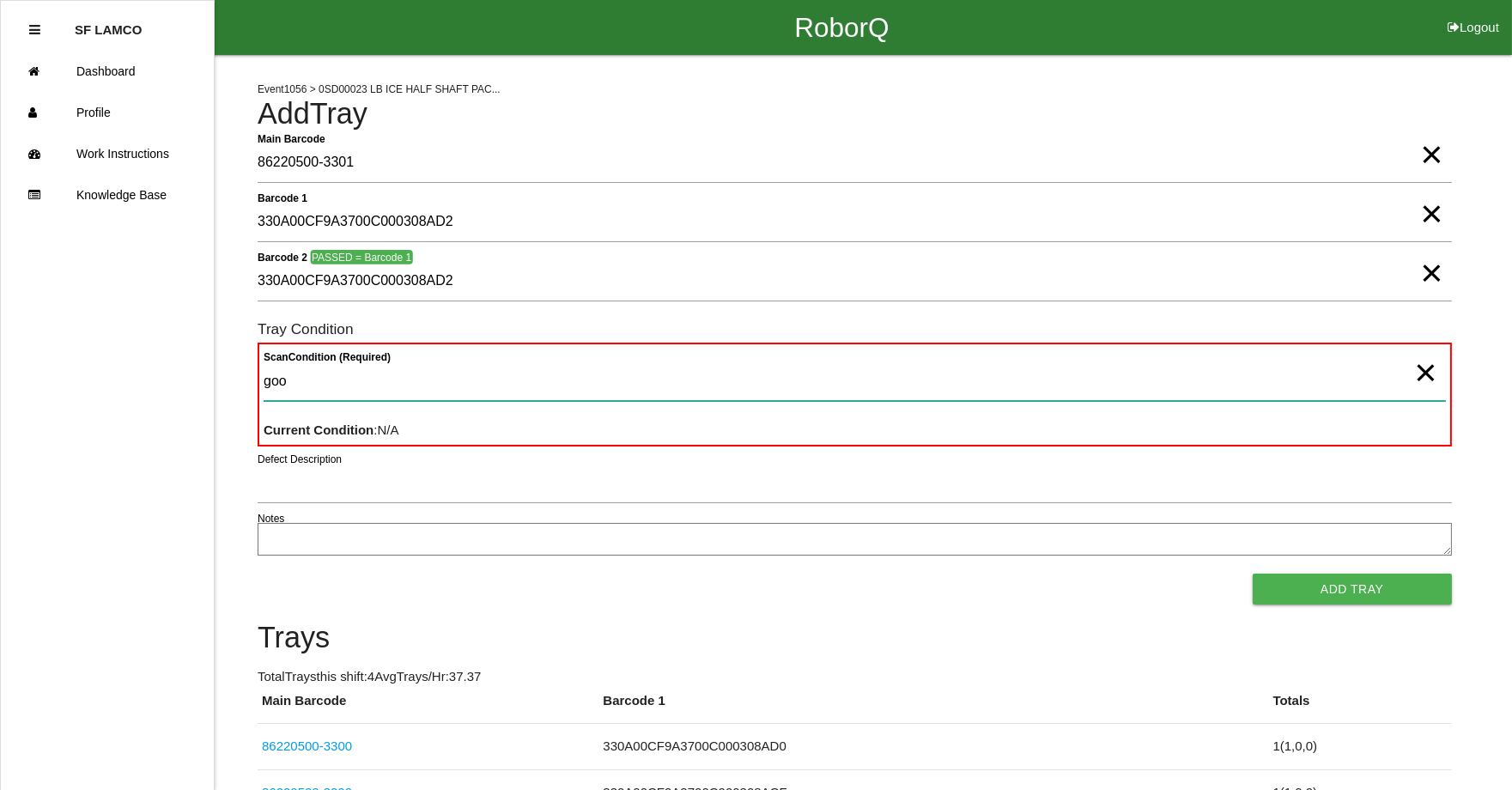 type 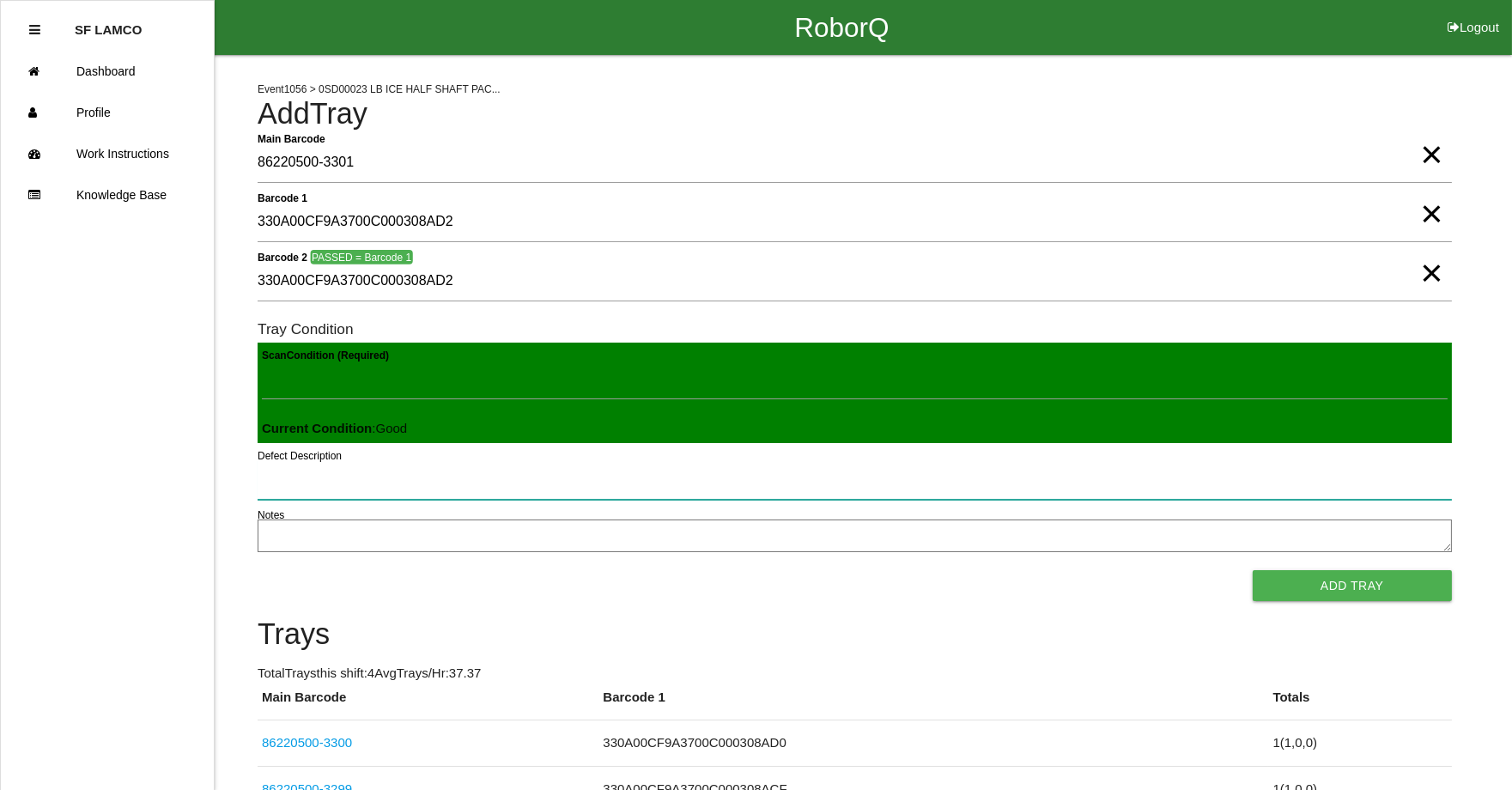 type 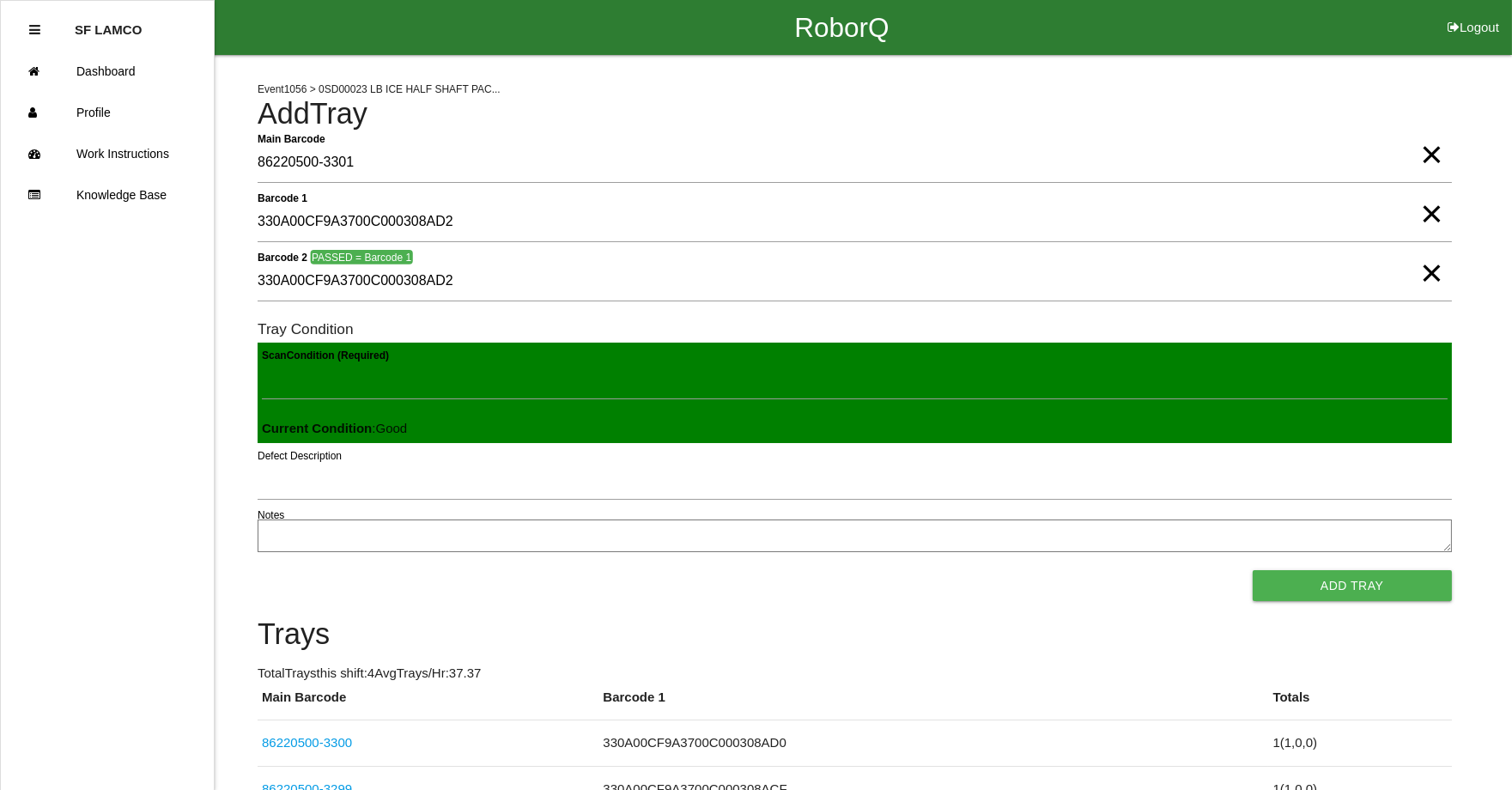 type 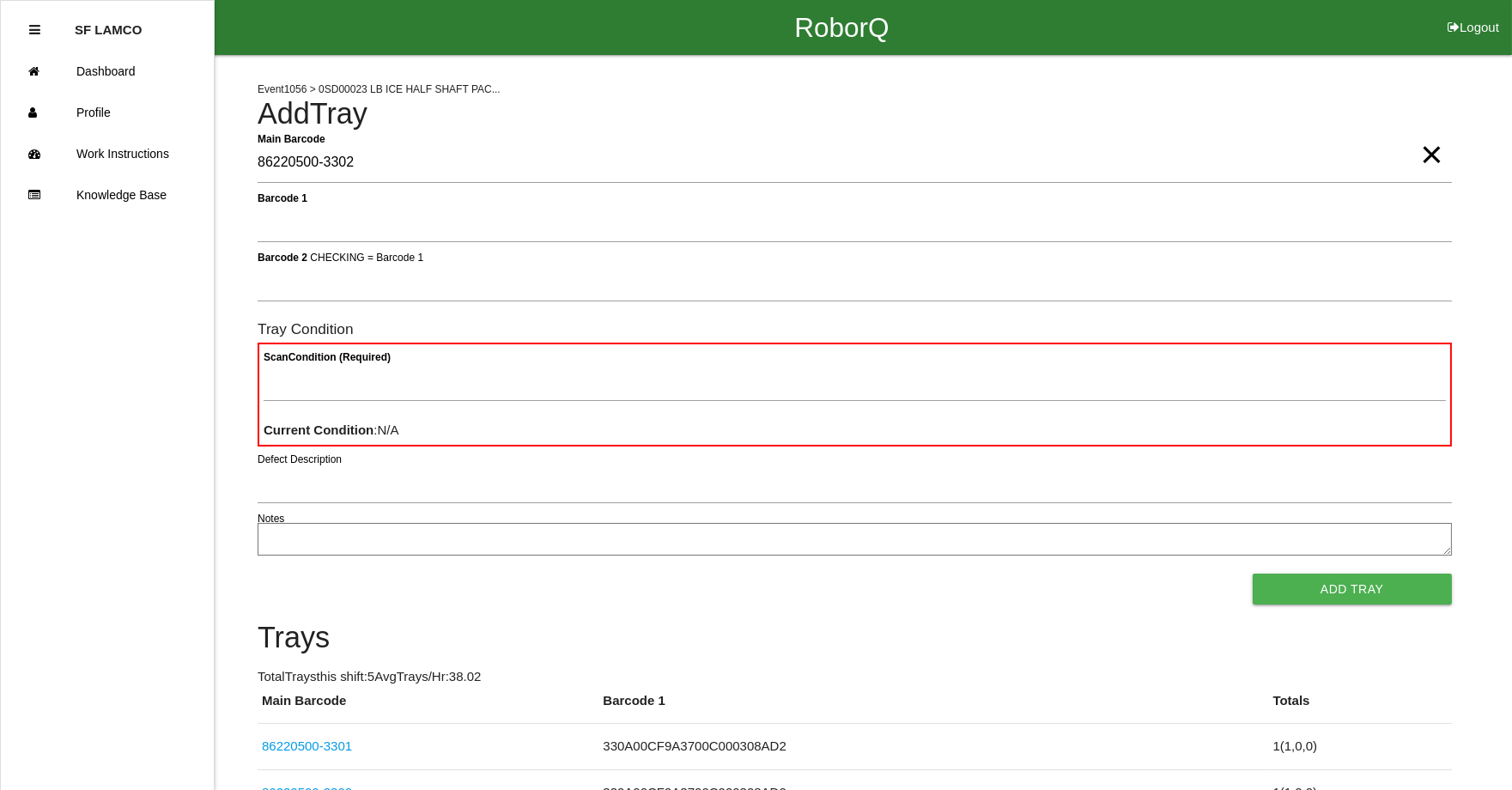 type on "86220500-3302" 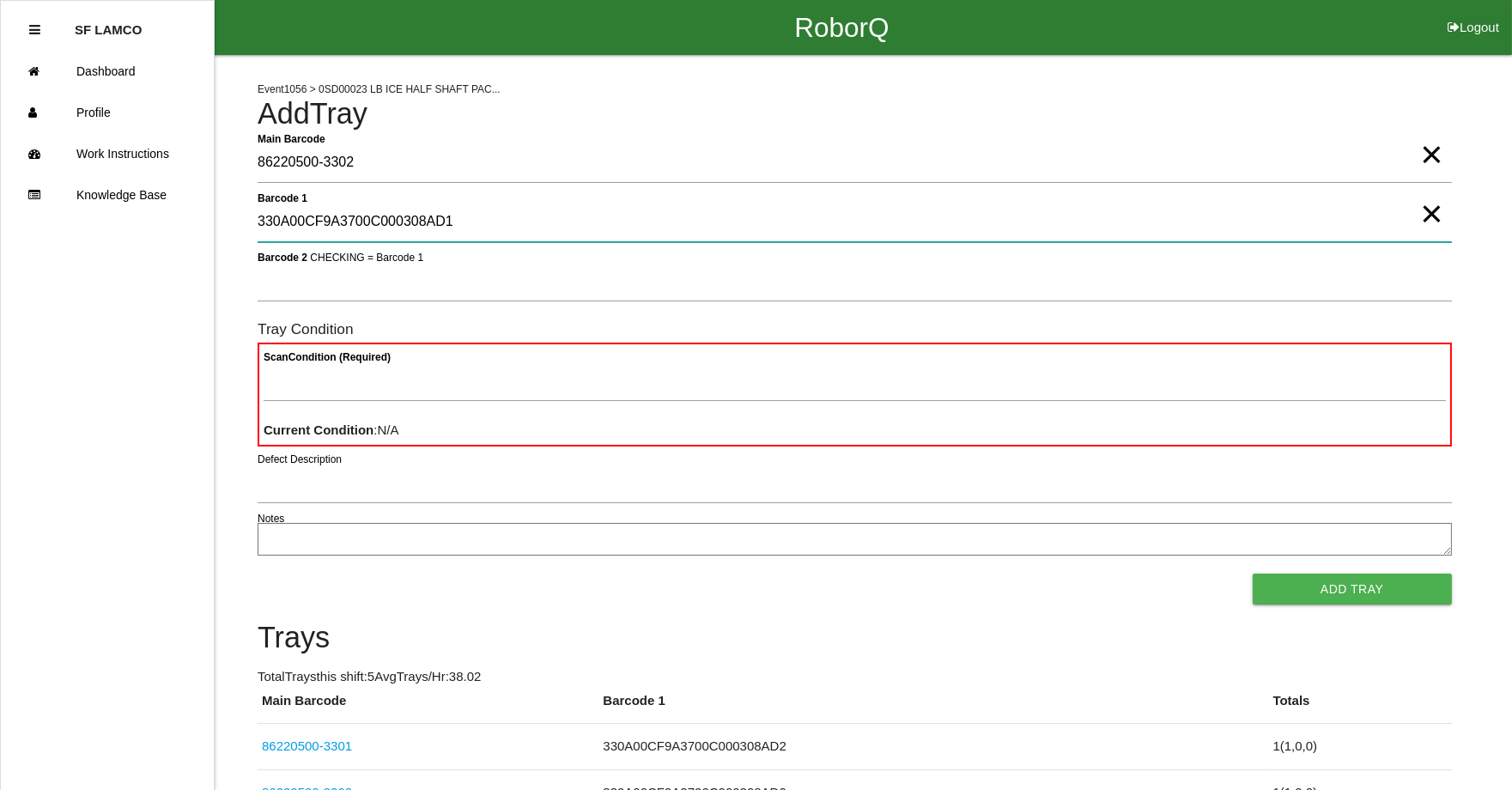 type on "330A00CF9A3700C000308AD1" 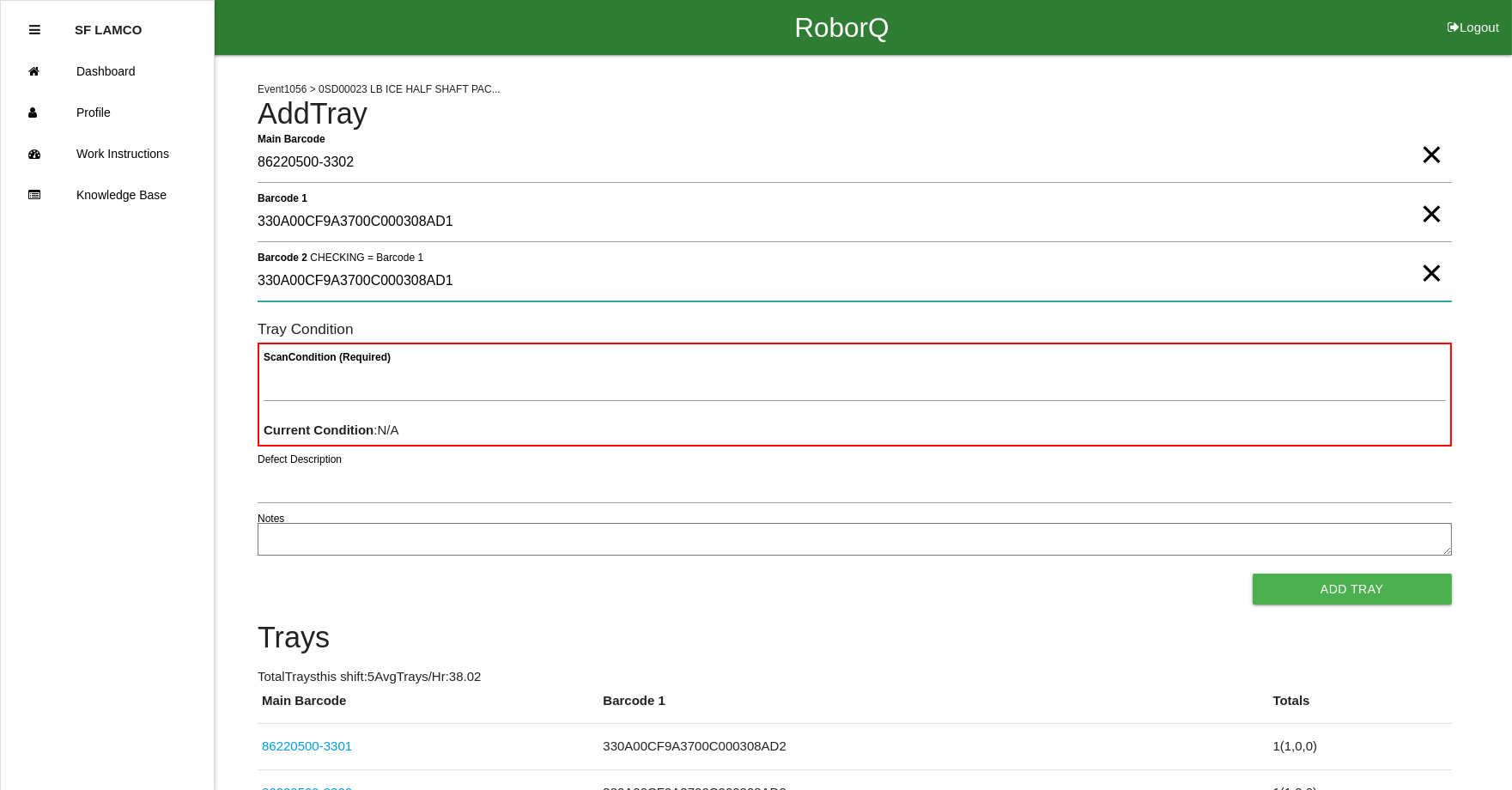 type on "330A00CF9A3700C000308AD1" 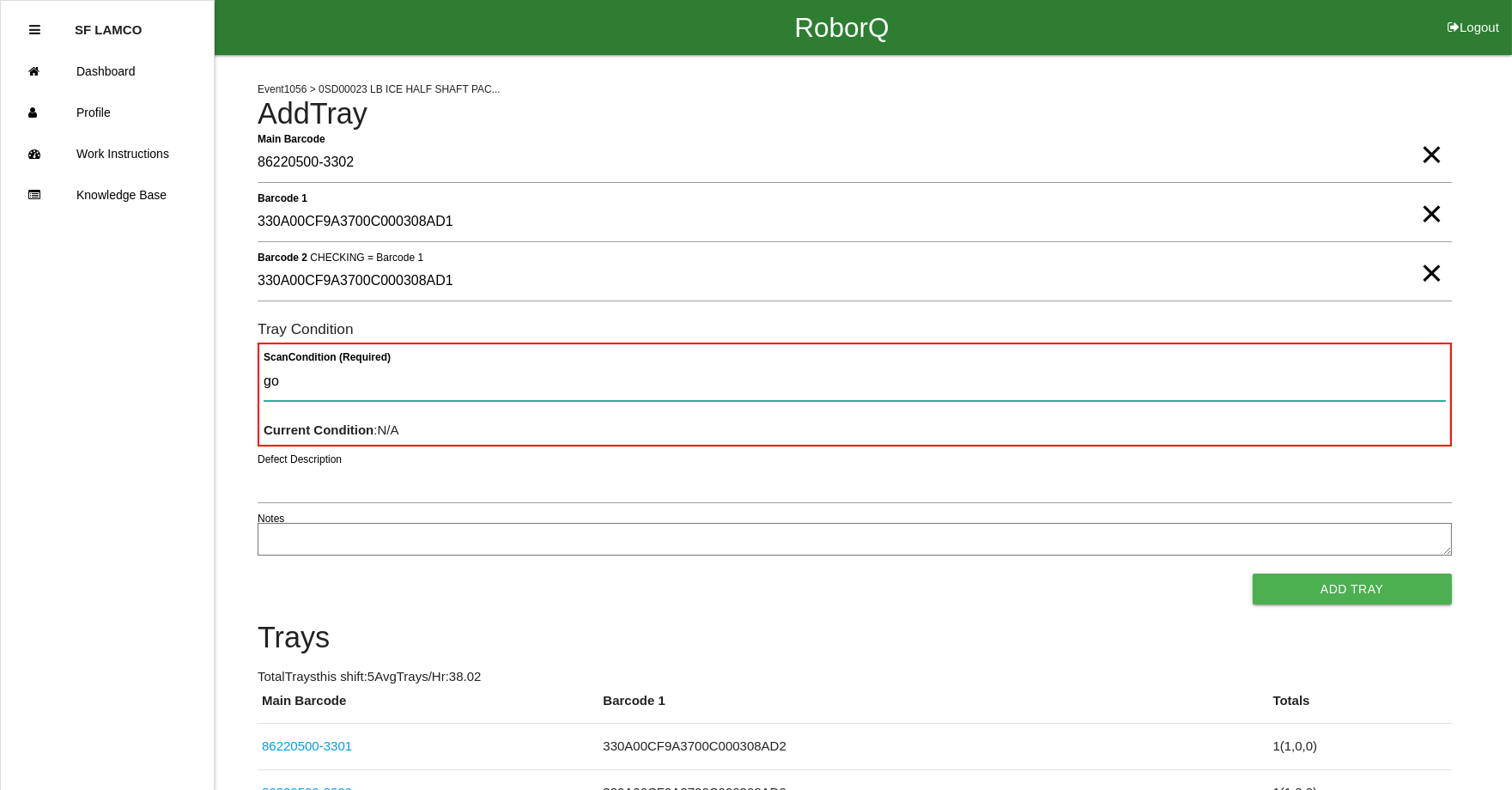 type on "goo" 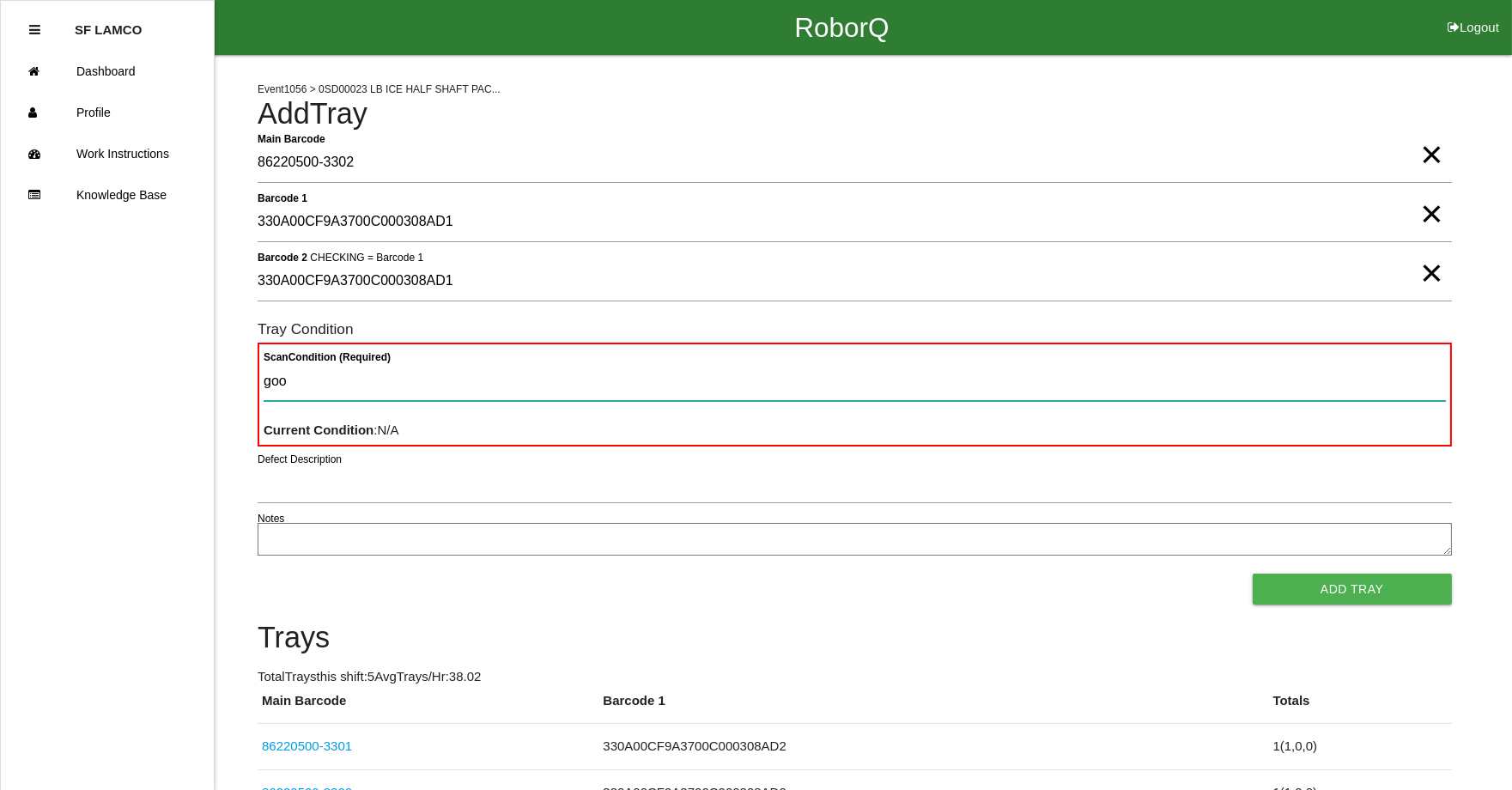 type 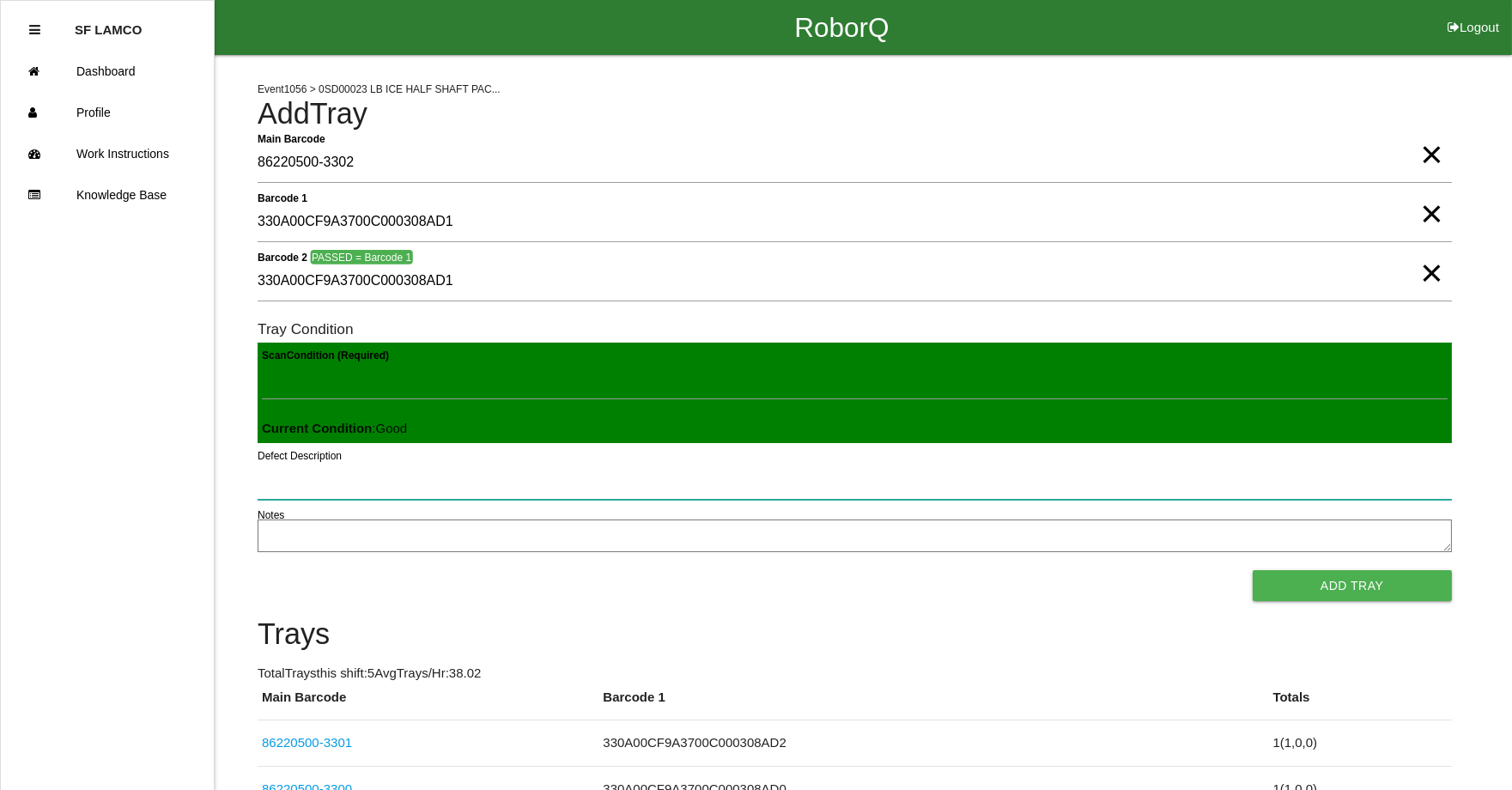 type 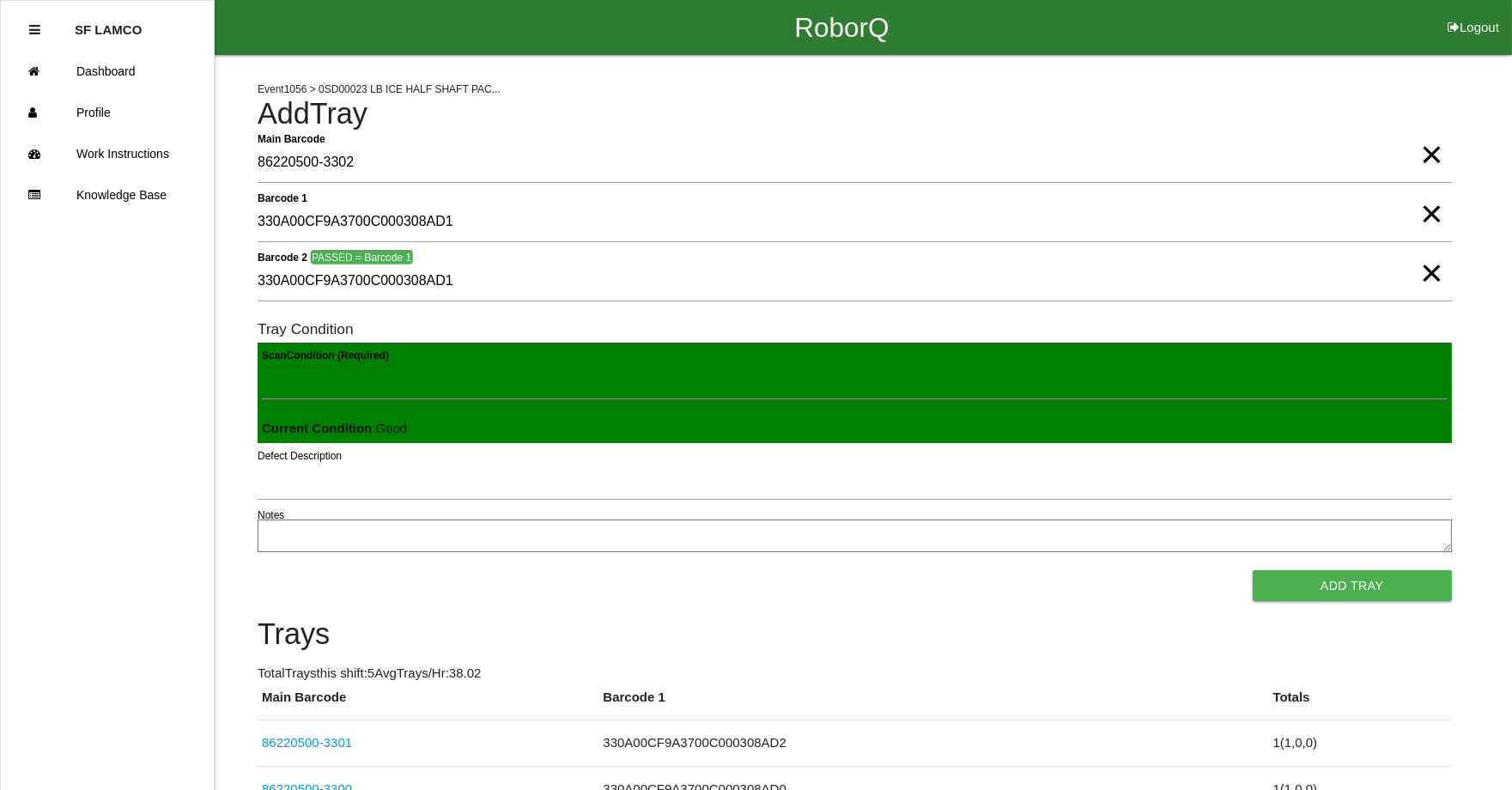 type 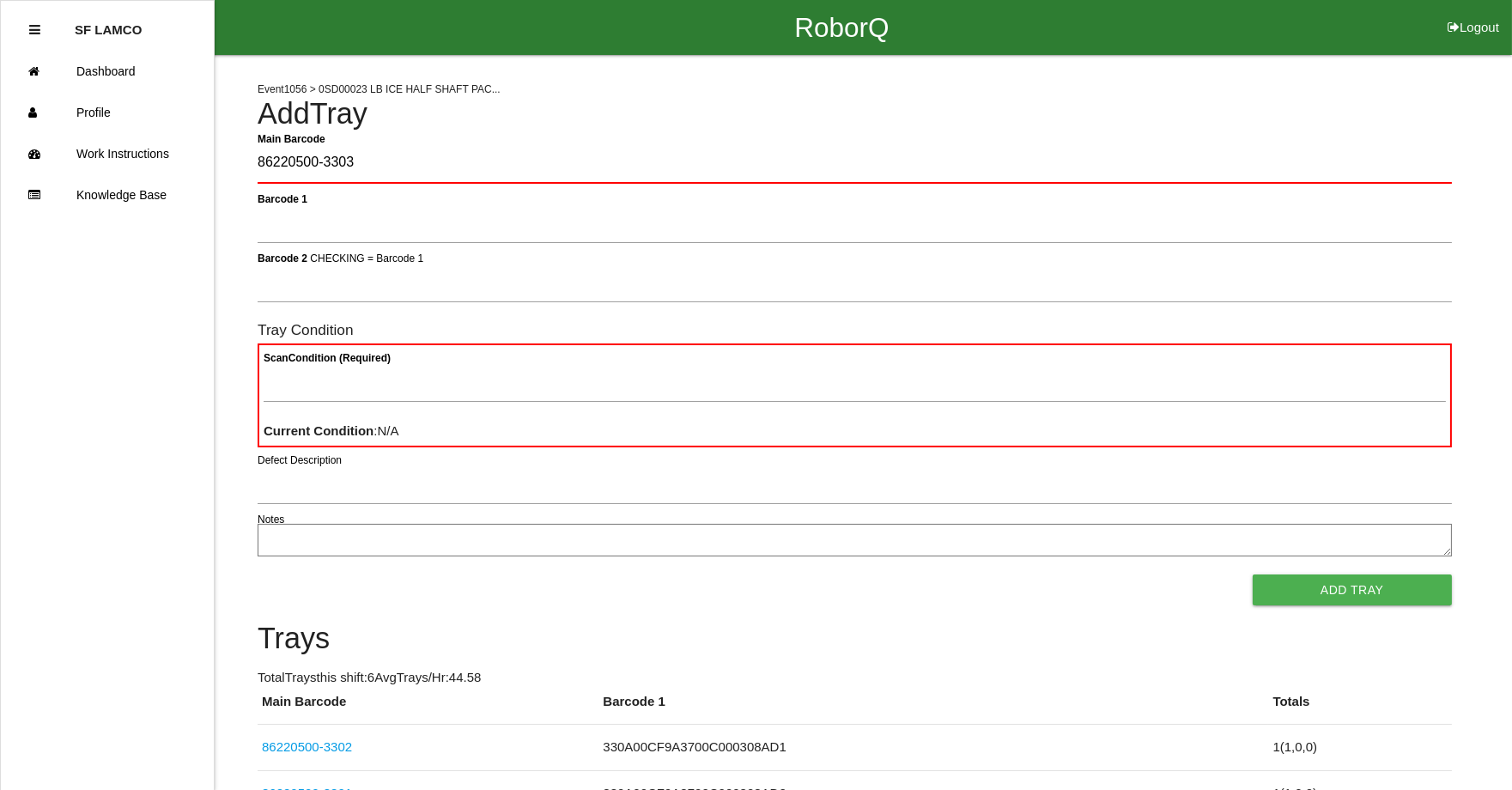 type on "86220500-3303" 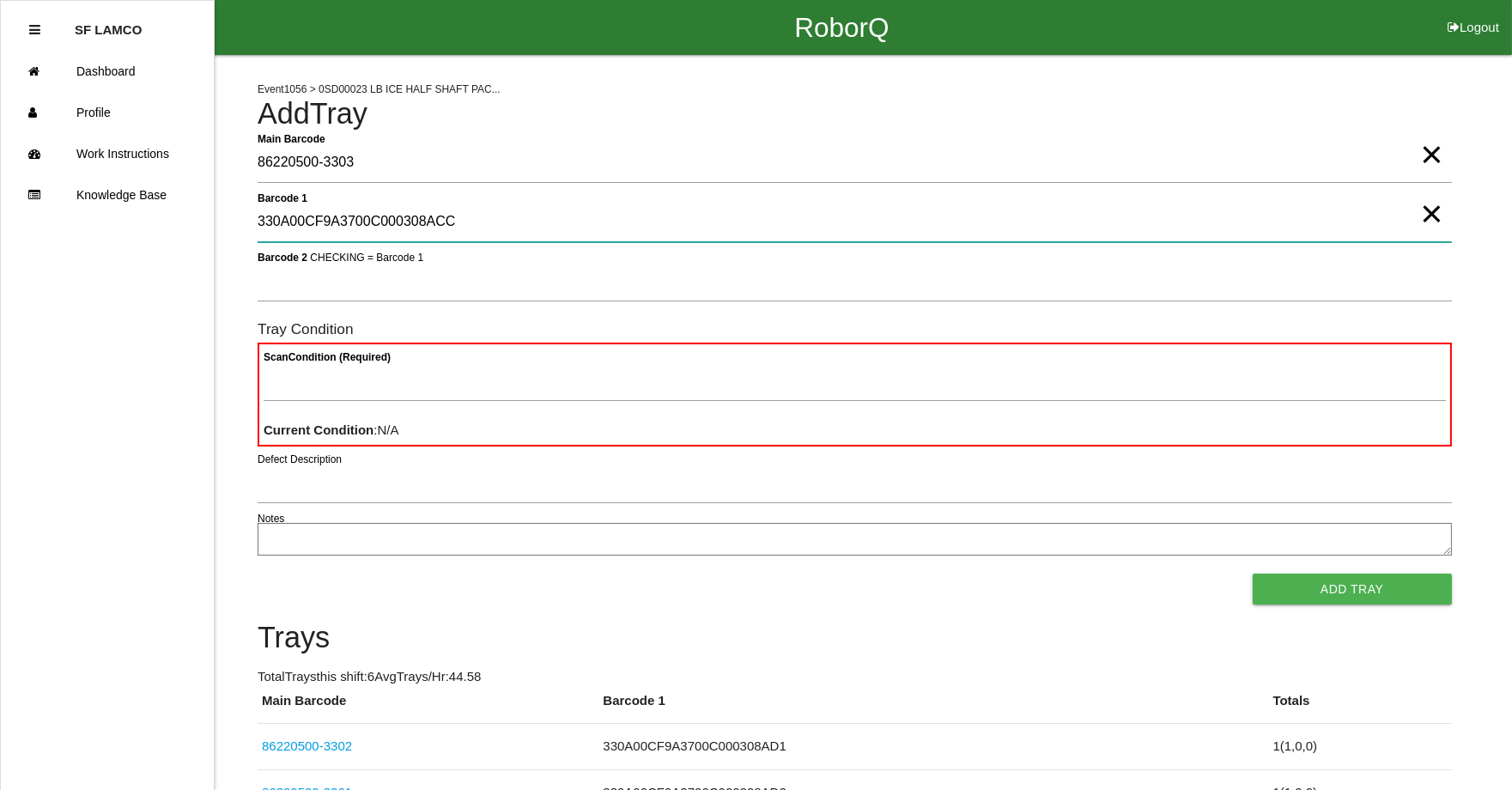 type on "330A00CF9A3700C000308ACC" 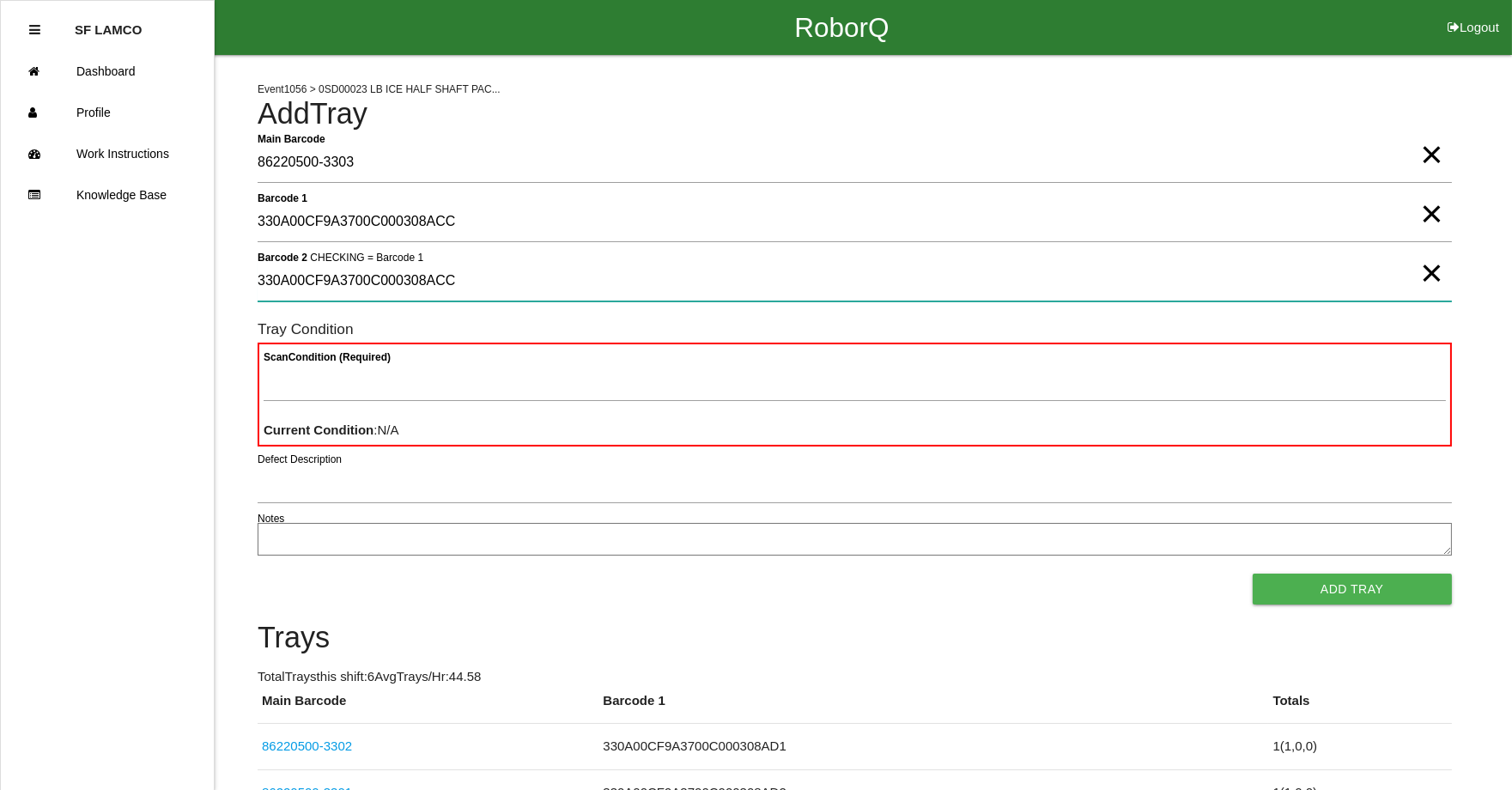 type on "330A00CF9A3700C000308ACC" 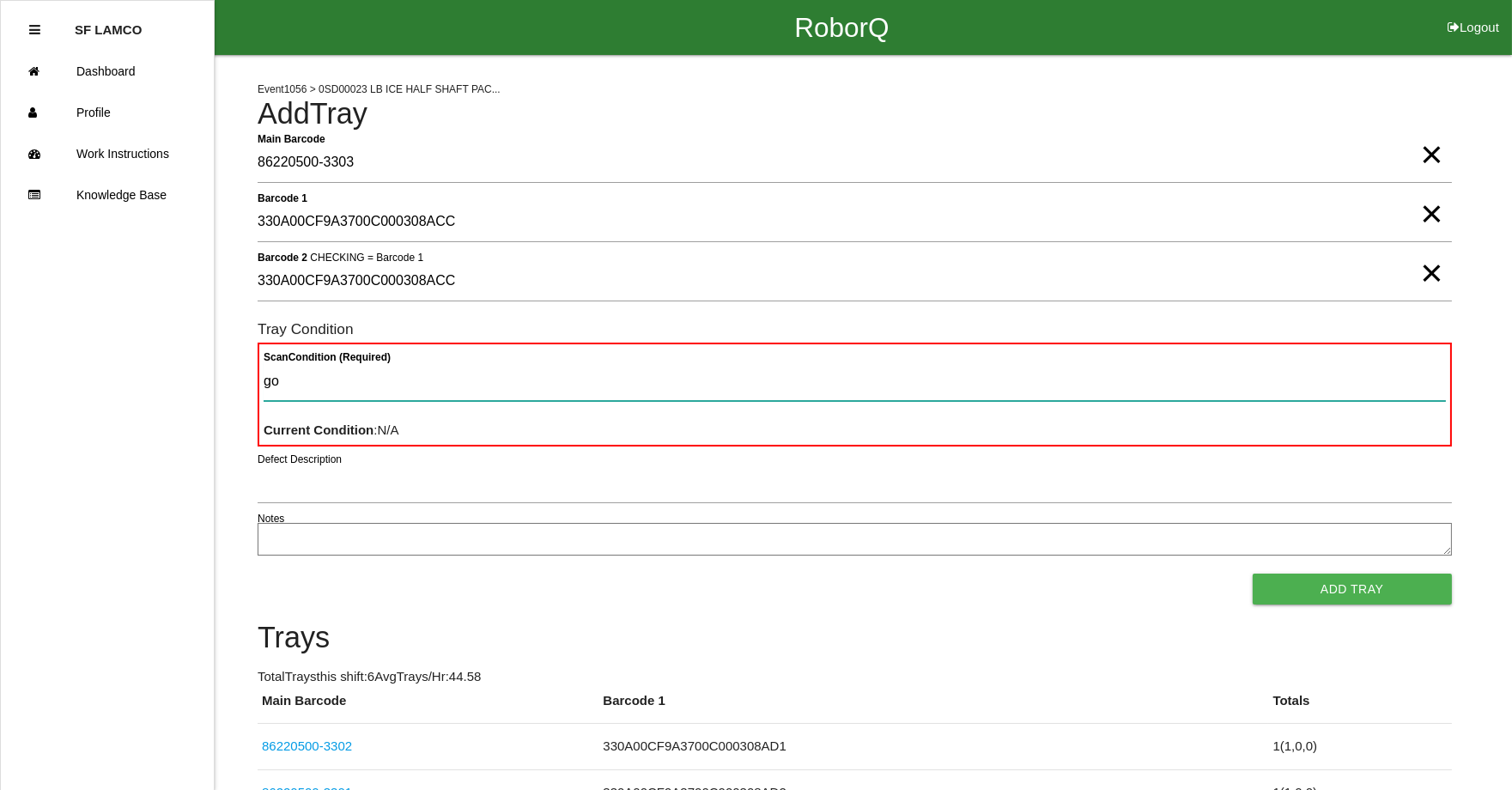 type on "goo" 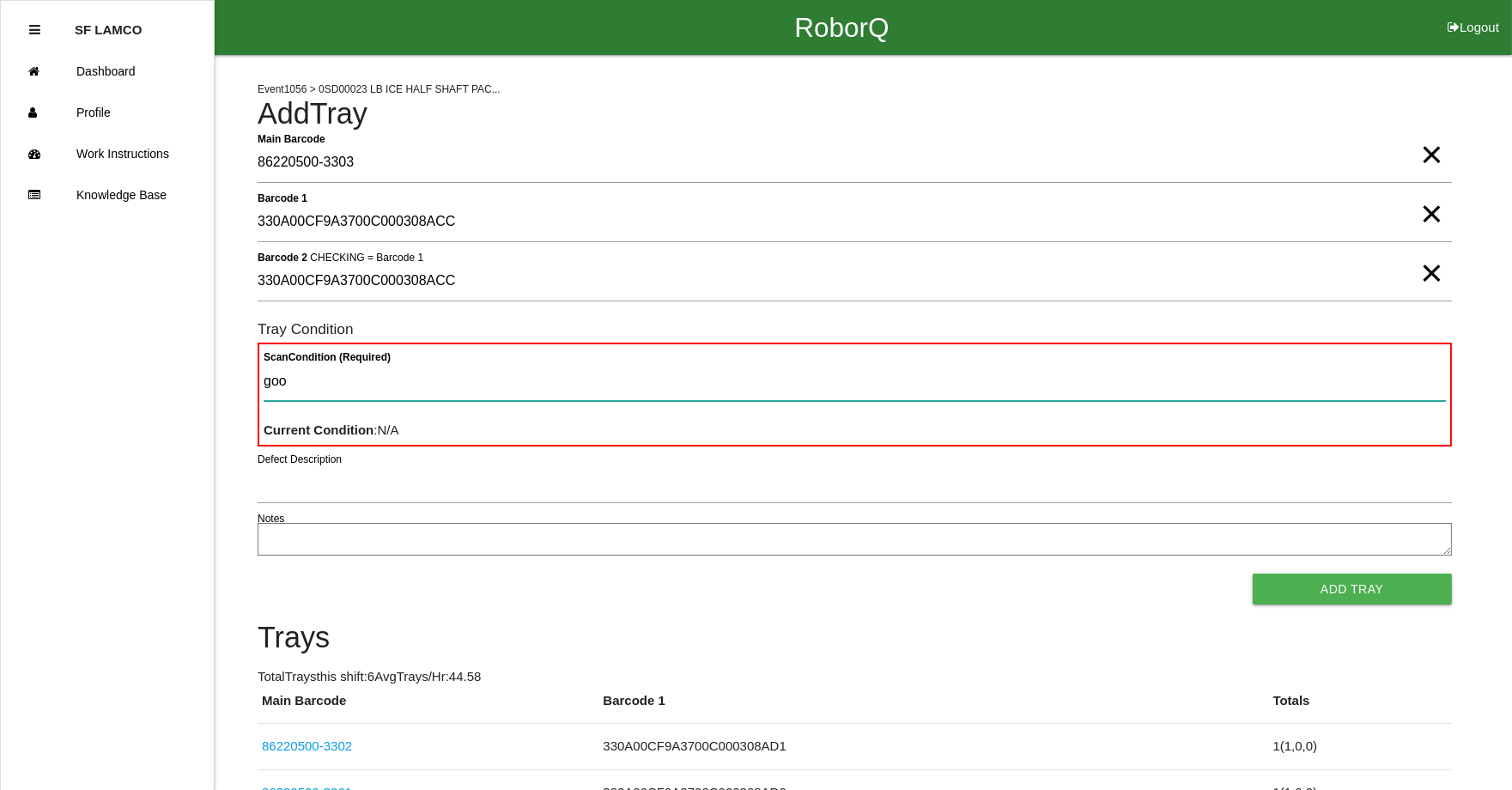 type 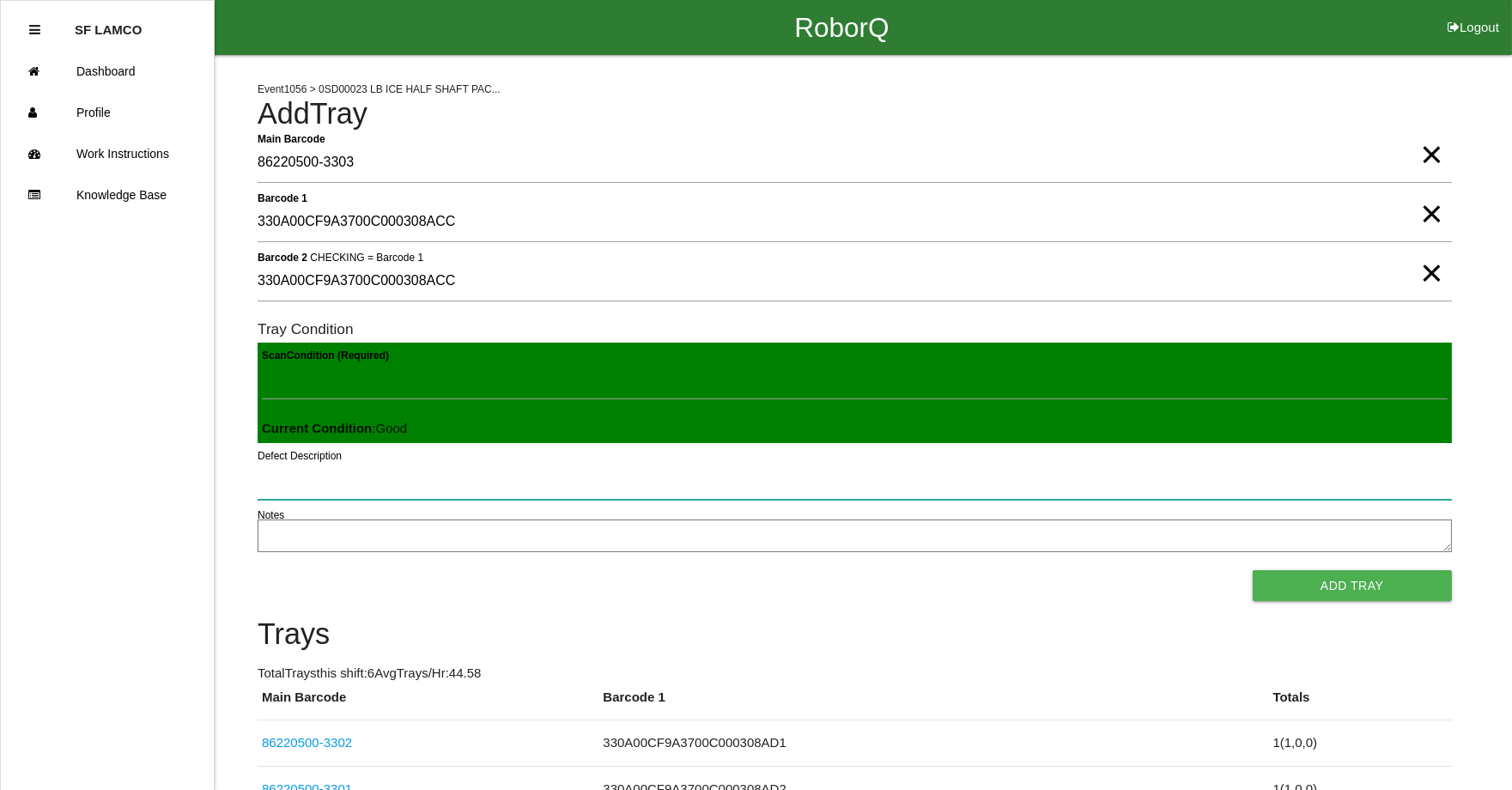 type 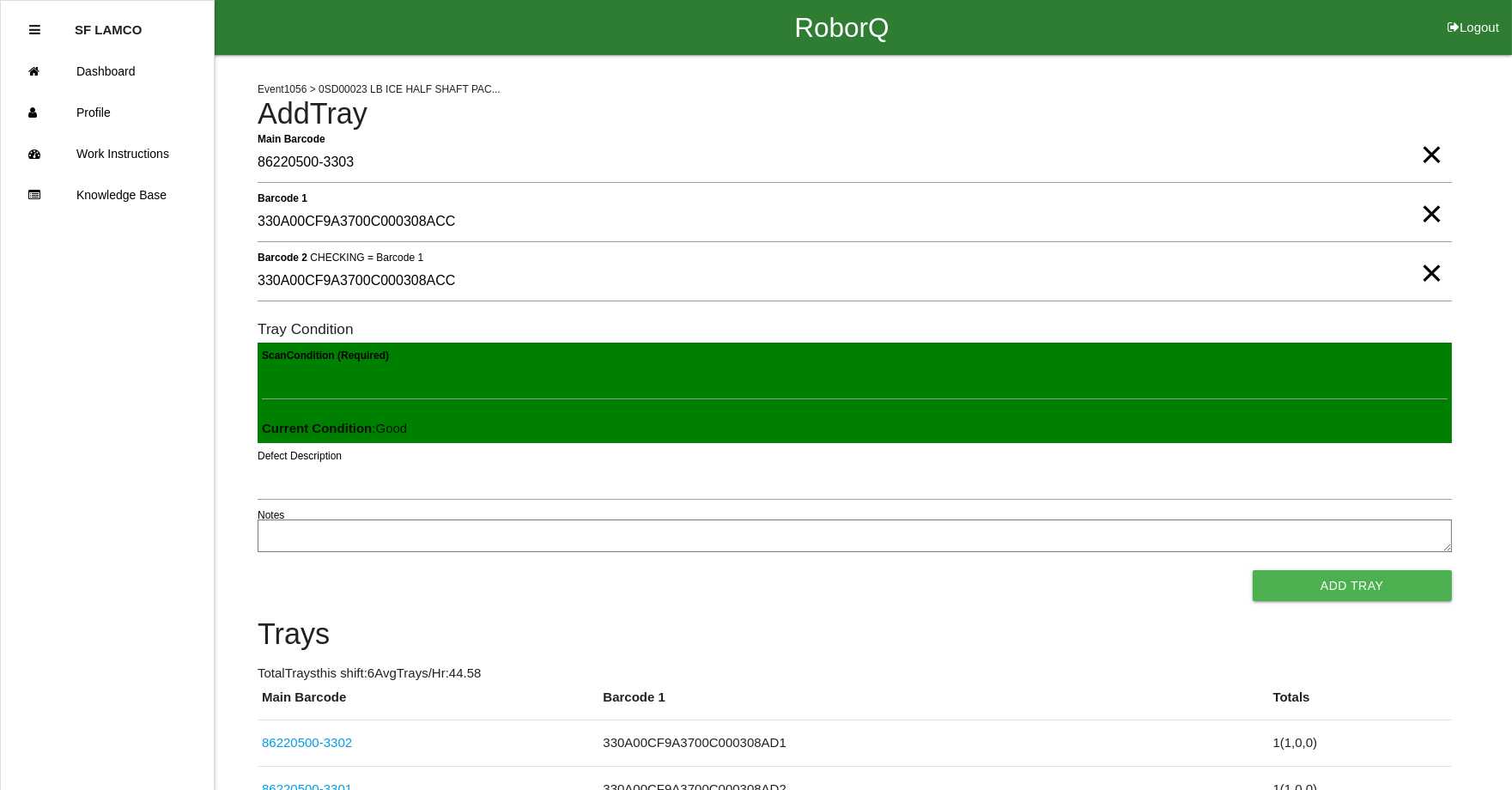 type 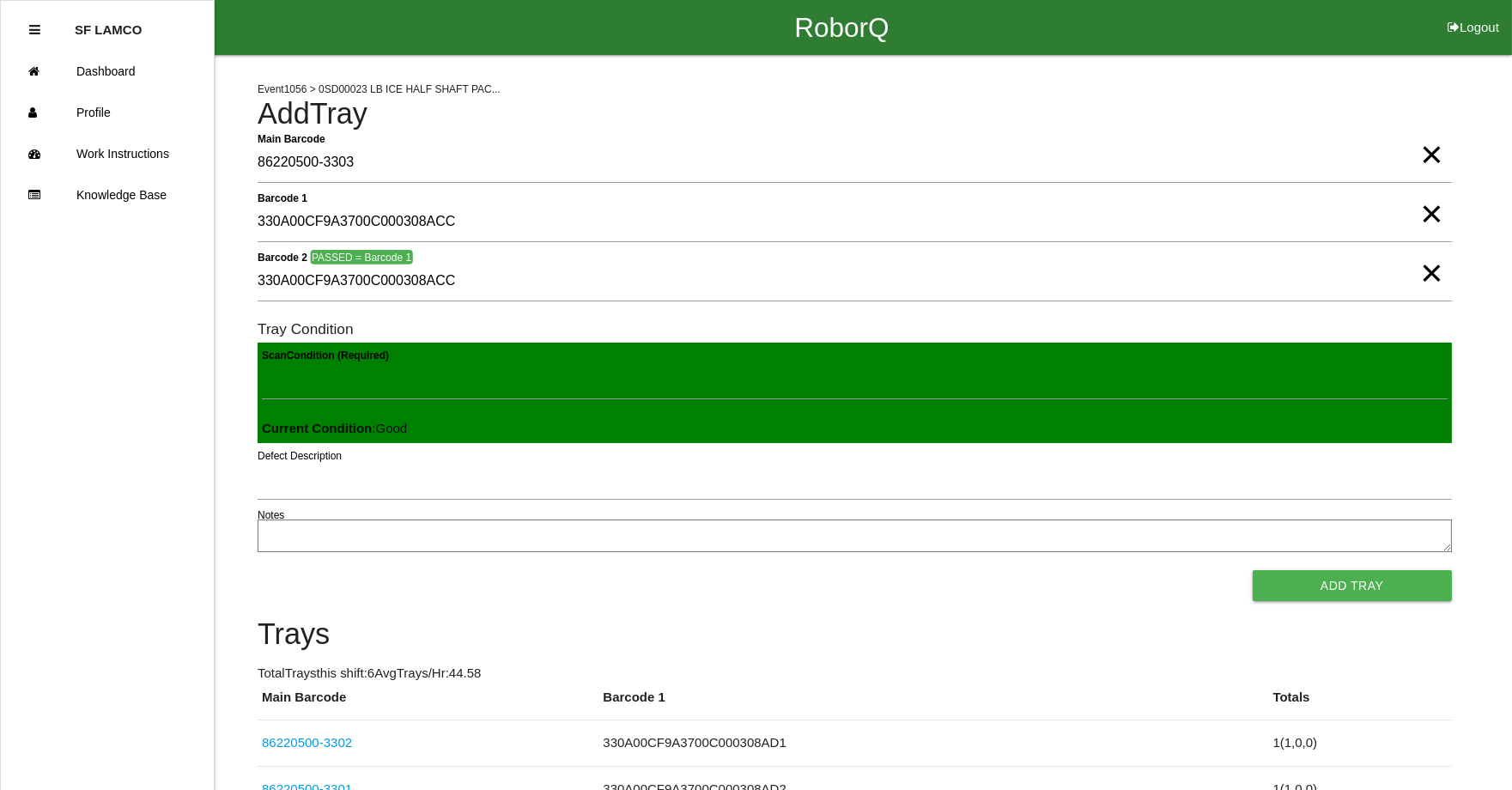 click on "Add Tray" at bounding box center (1352, 586) 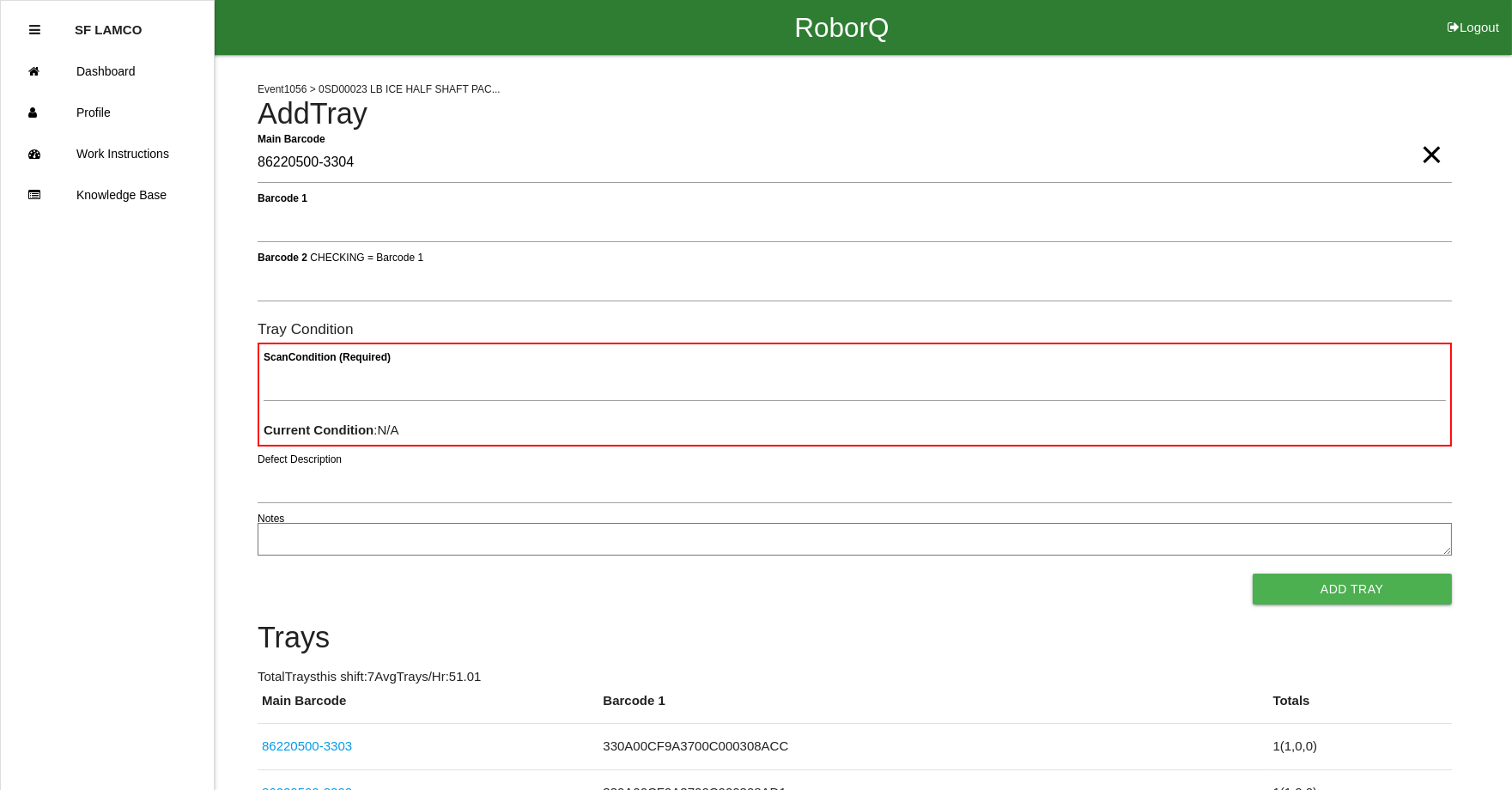 type on "86220500-3304" 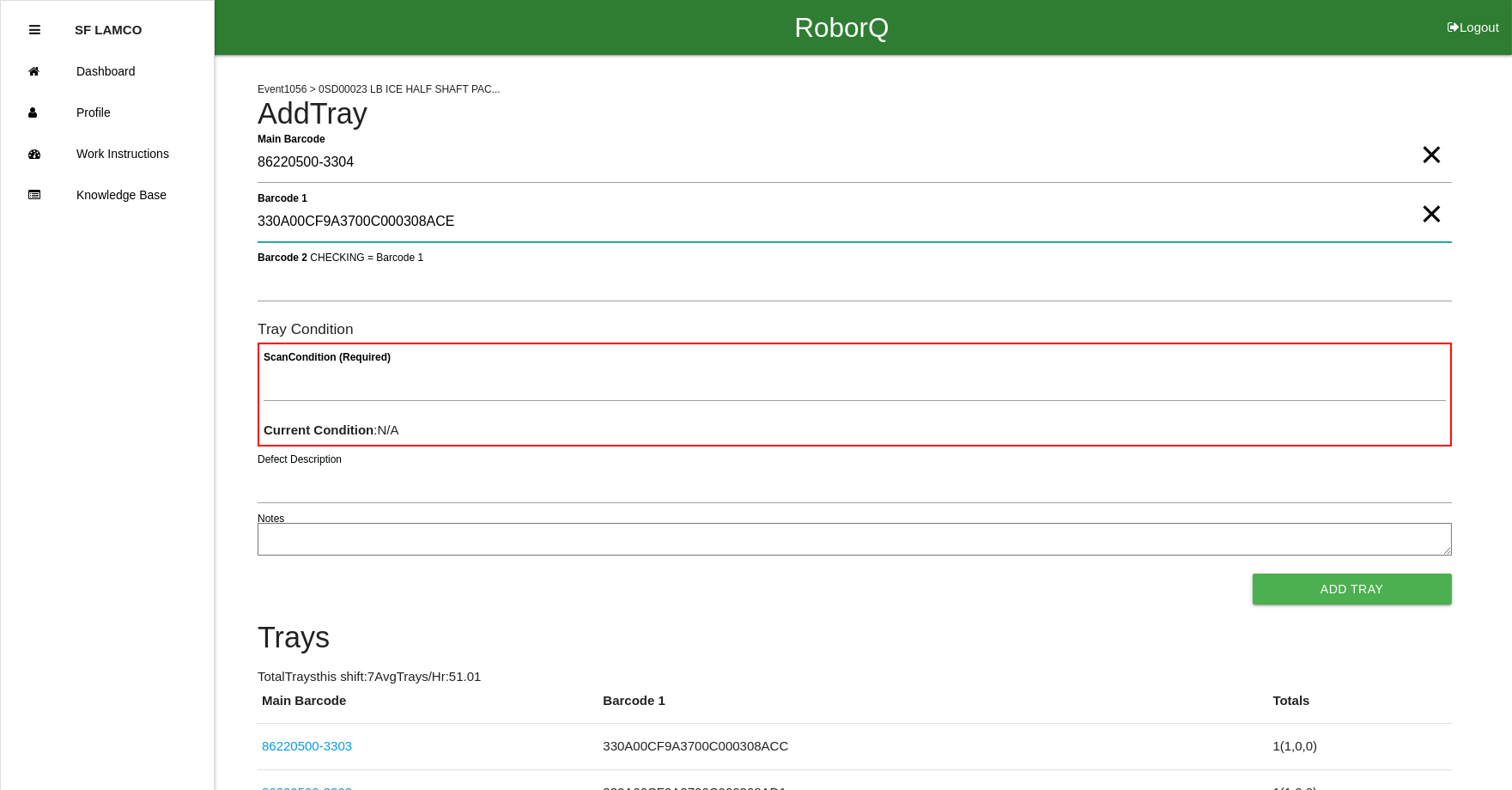 type on "330A00CF9A3700C000308ACE" 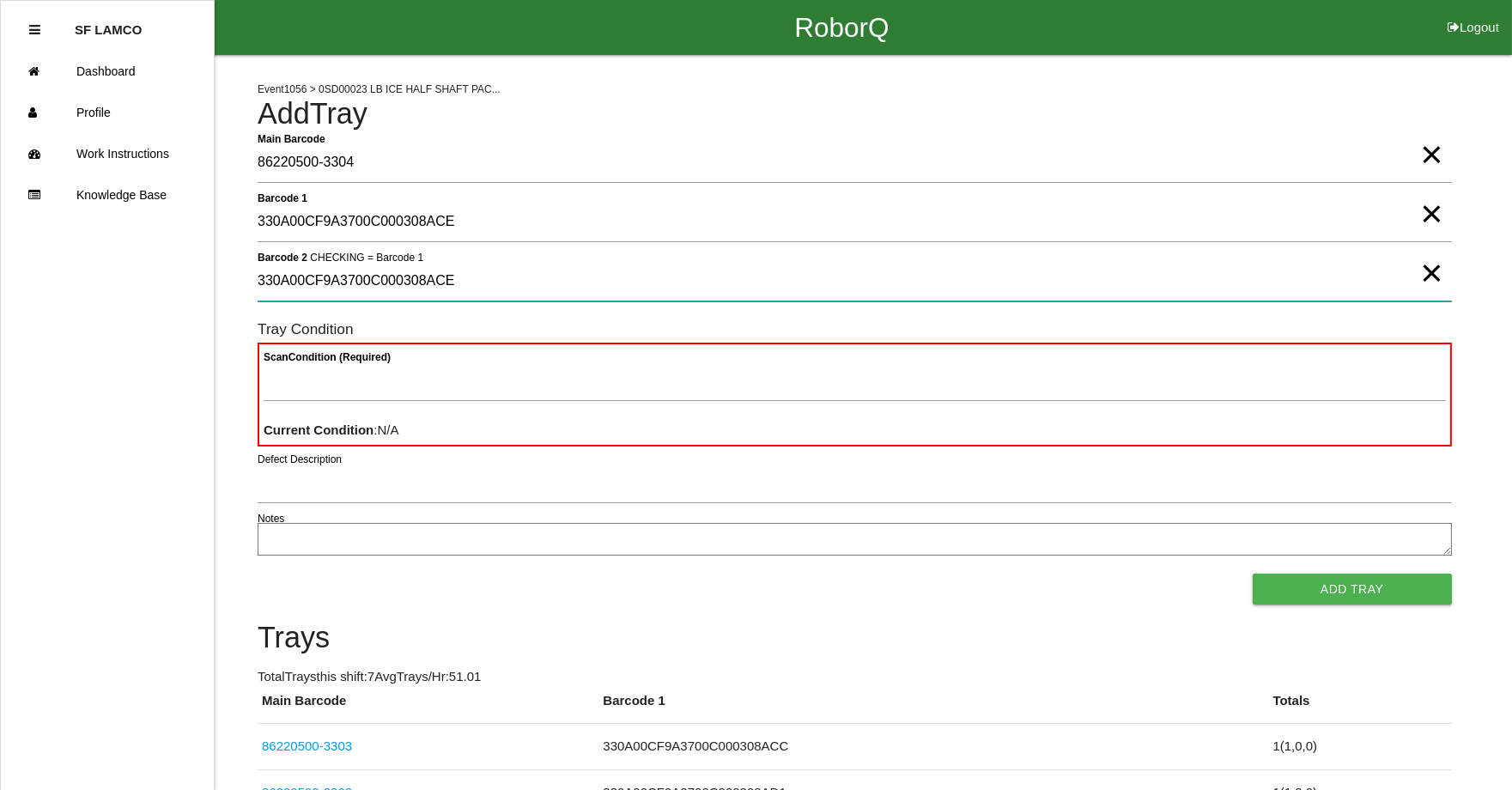 type on "330A00CF9A3700C000308ACE" 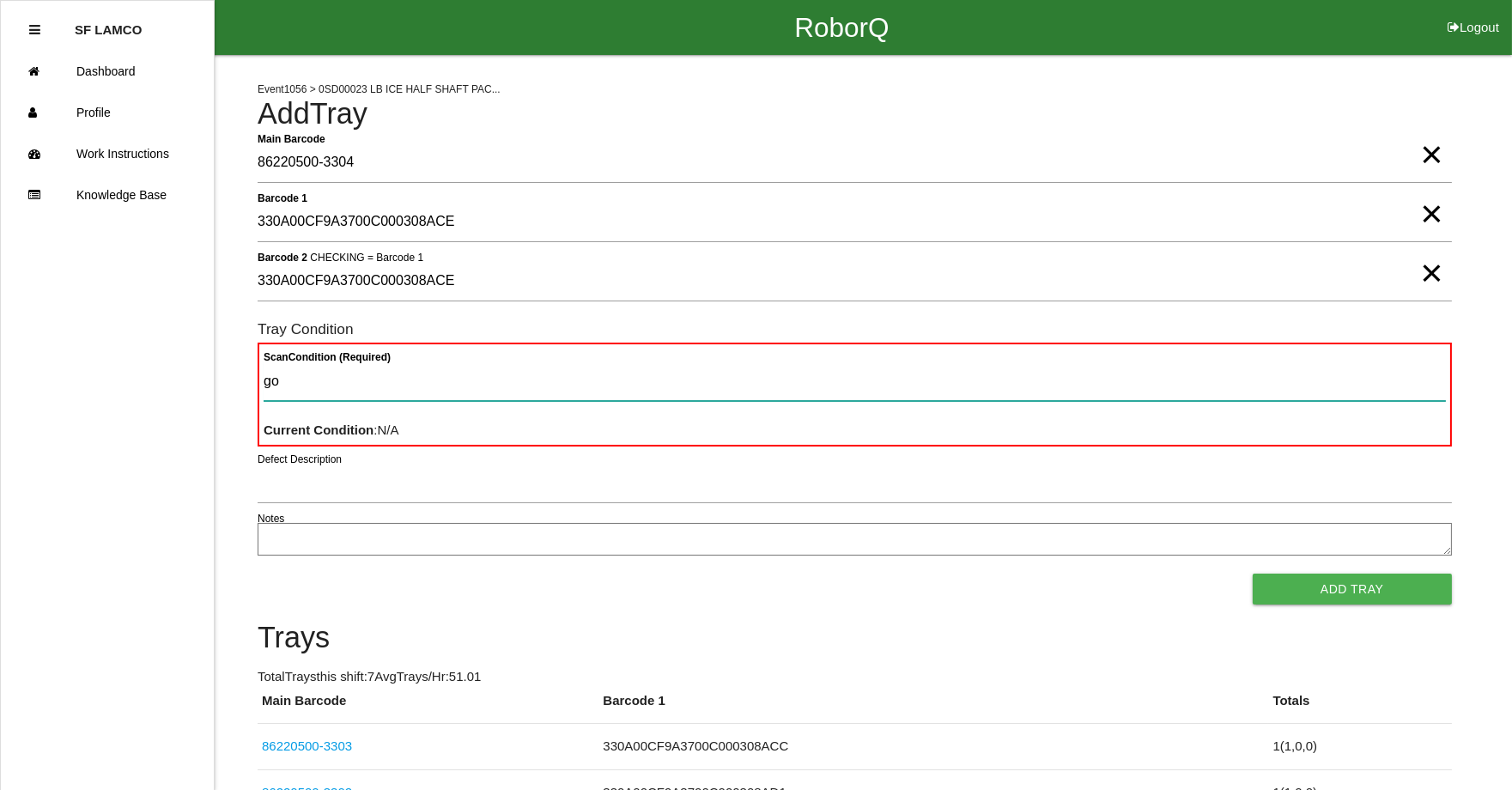 type on "goo" 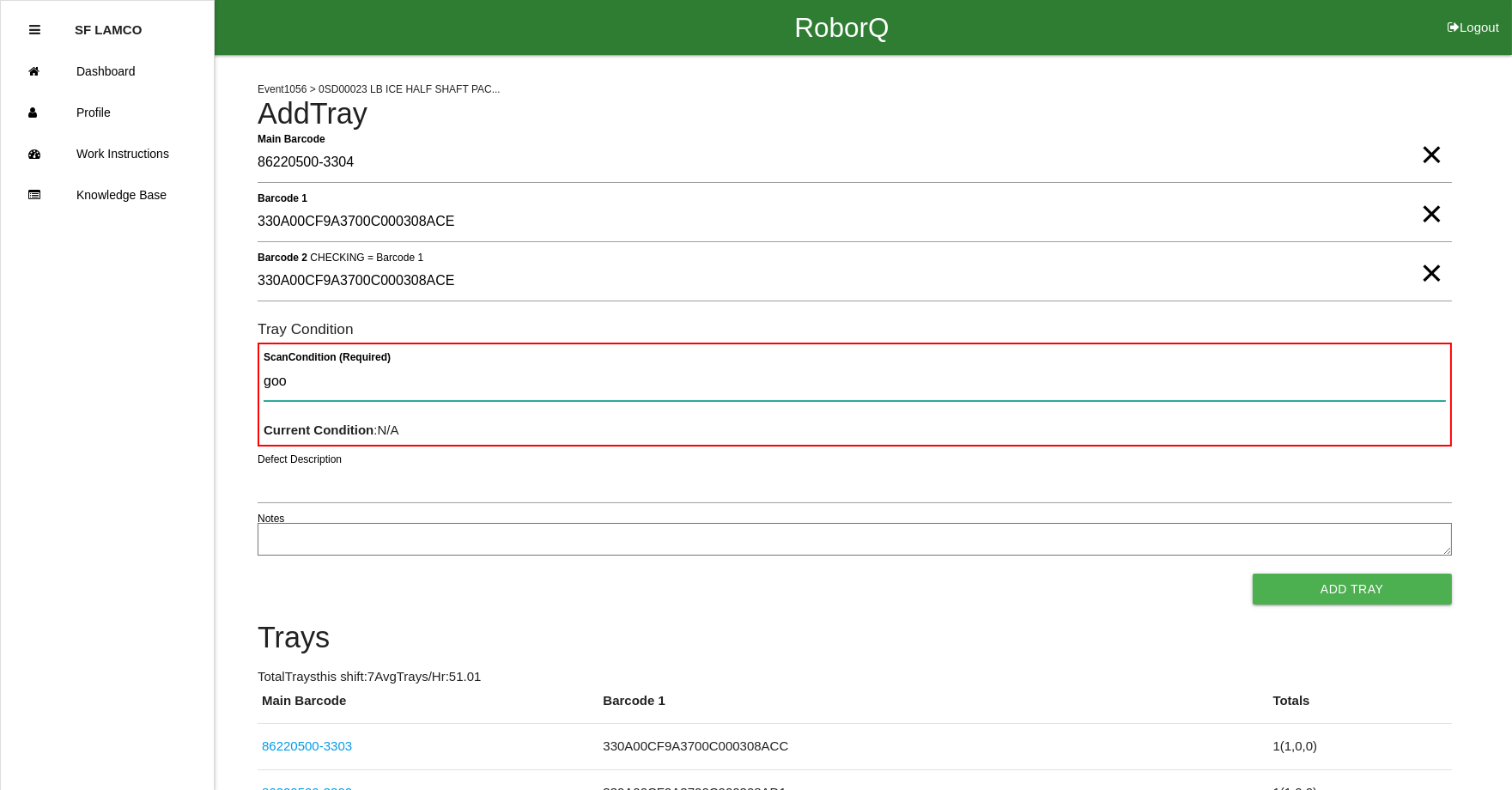 type 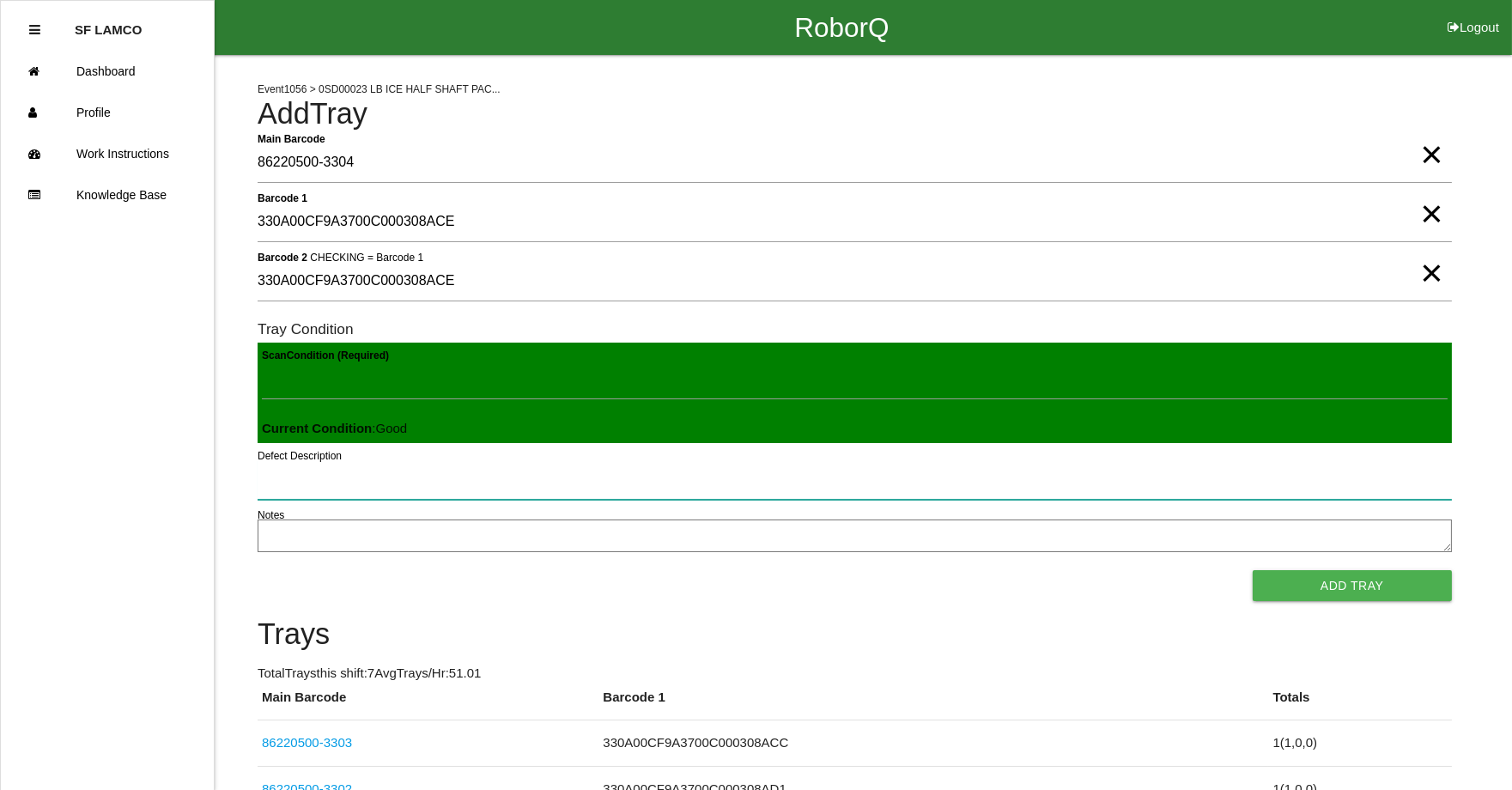 type 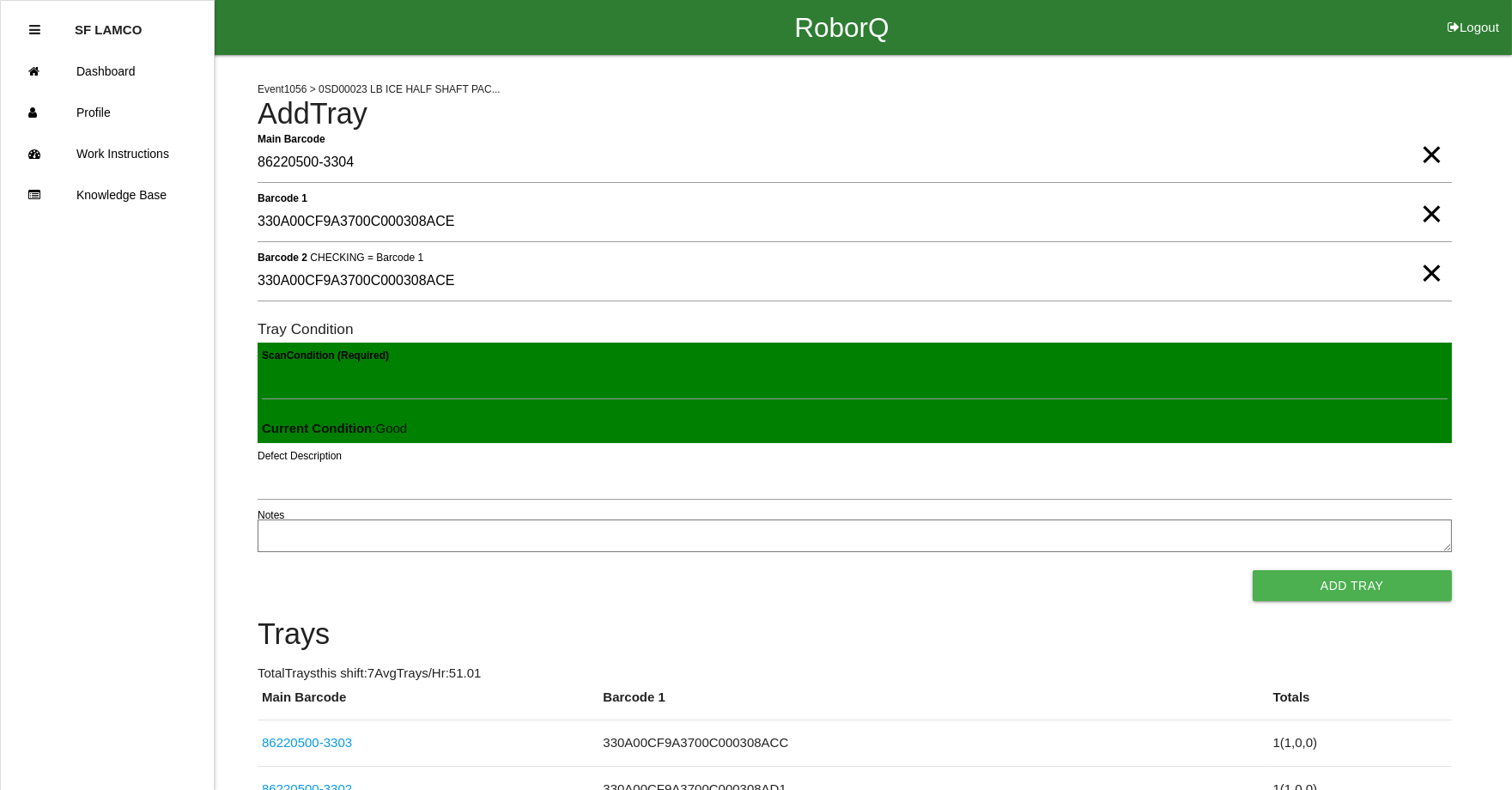 type 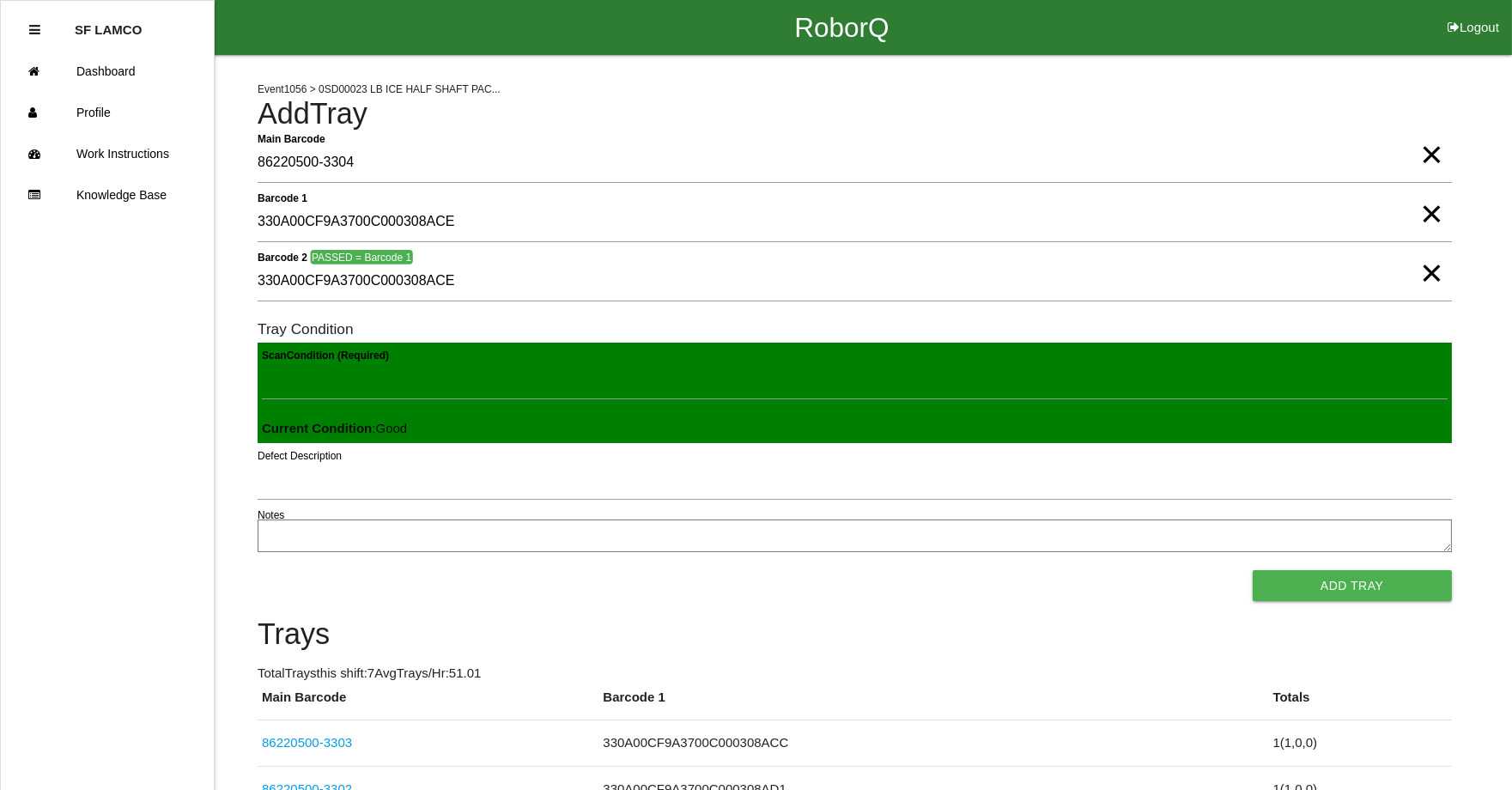 click on "Add Tray" at bounding box center (1352, 586) 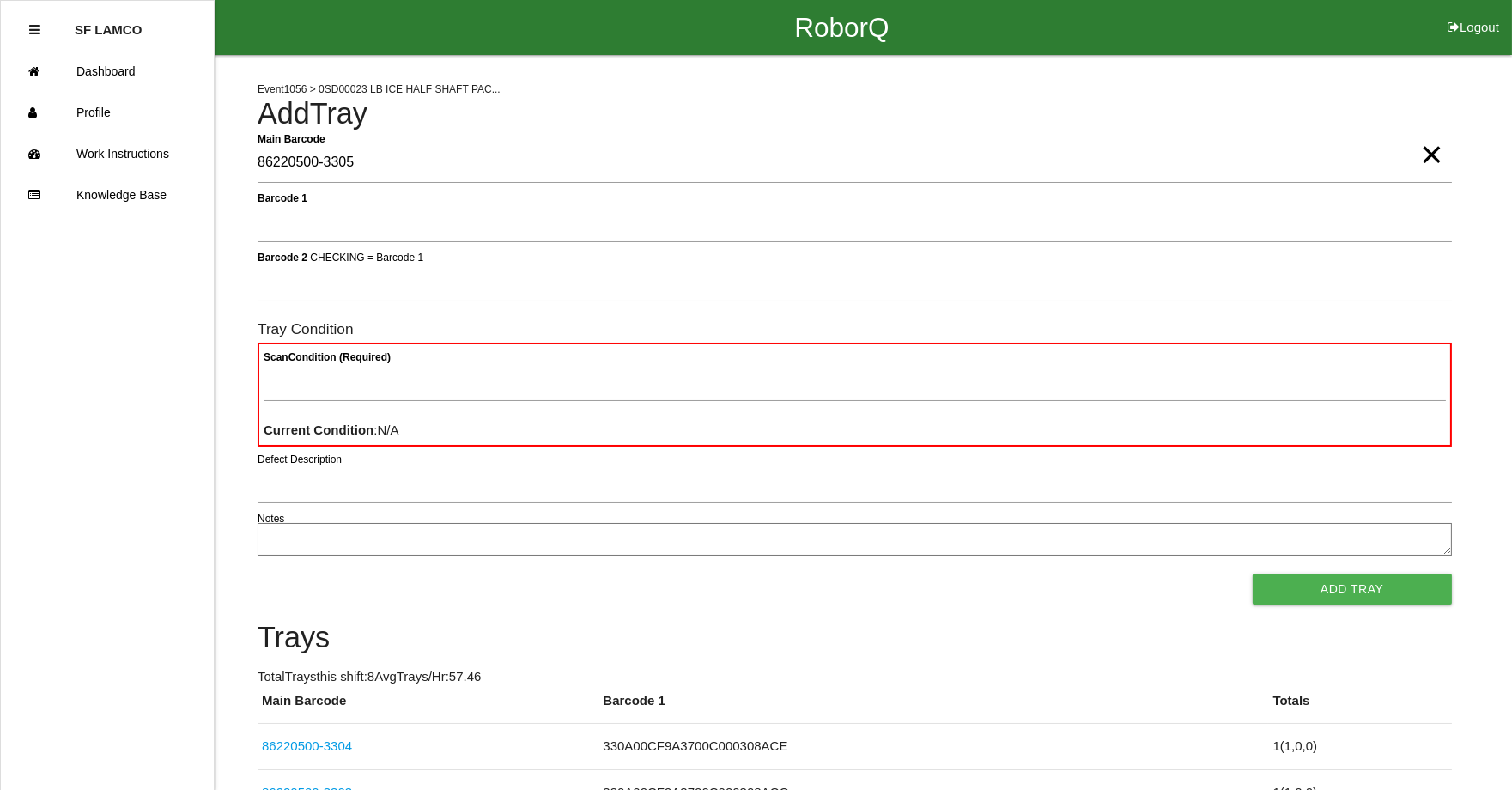 type on "86220500-3305" 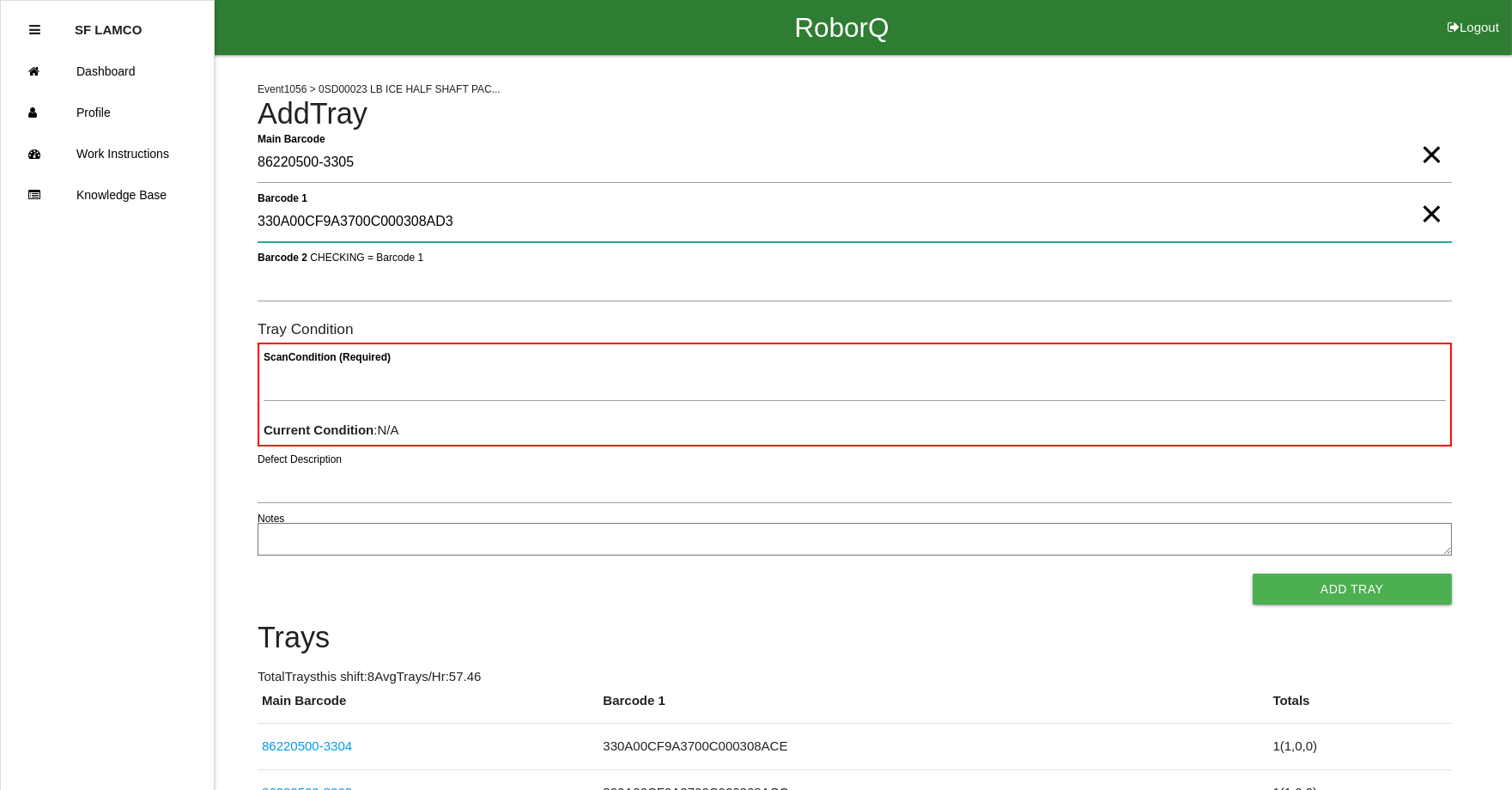 type on "330A00CF9A3700C000308AD3" 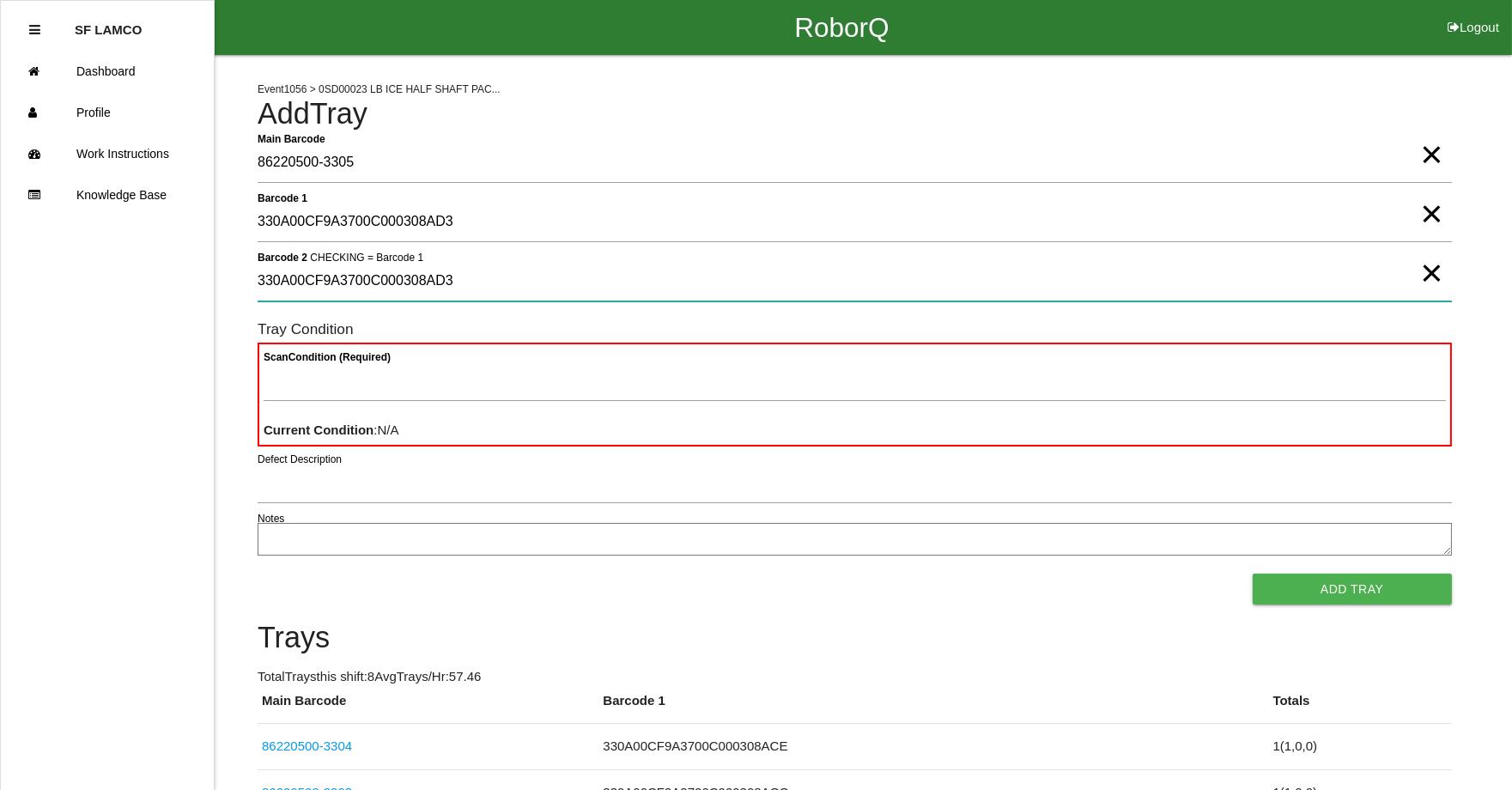 type on "330A00CF9A3700C000308AD3" 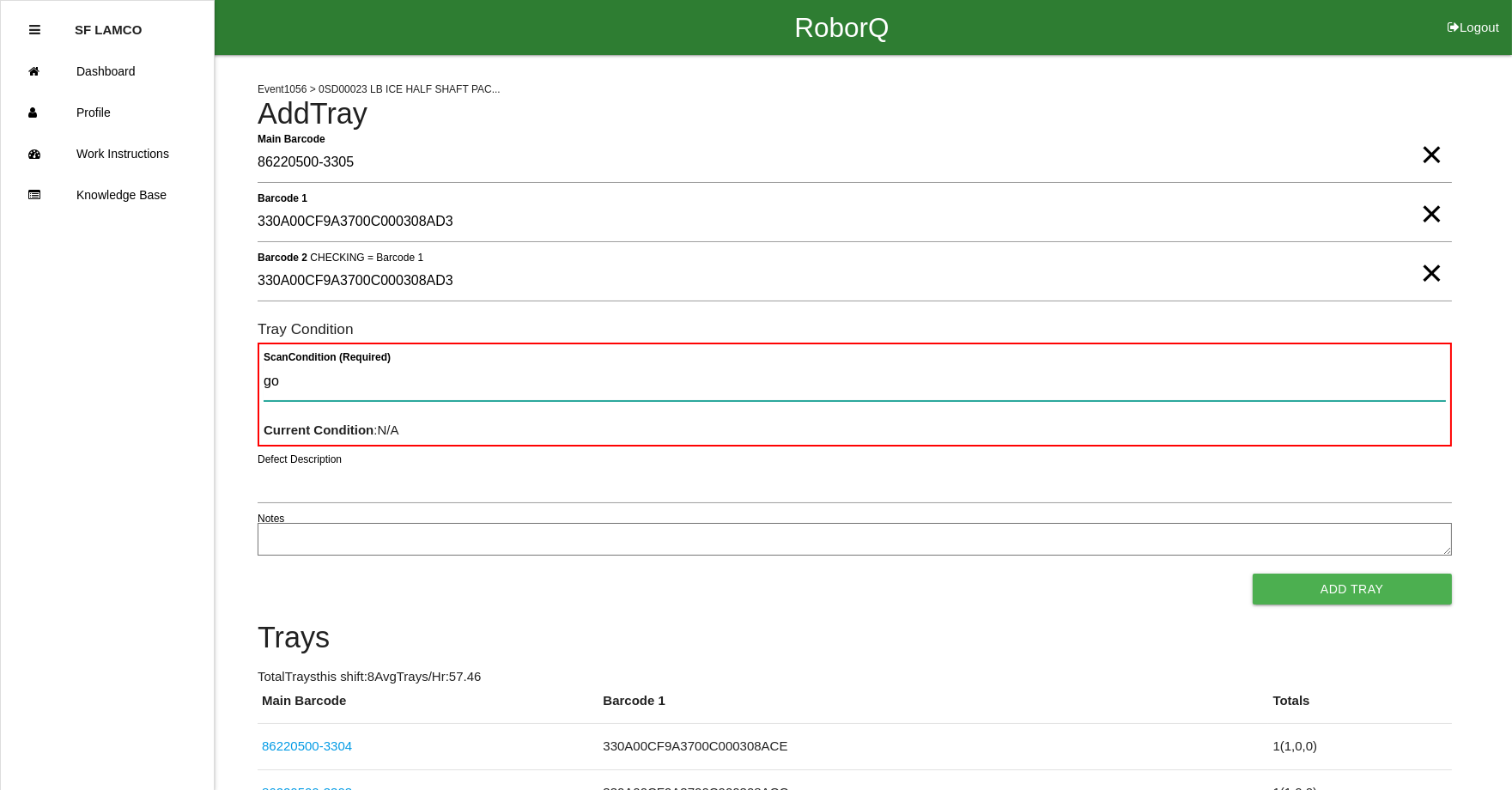 type on "goo" 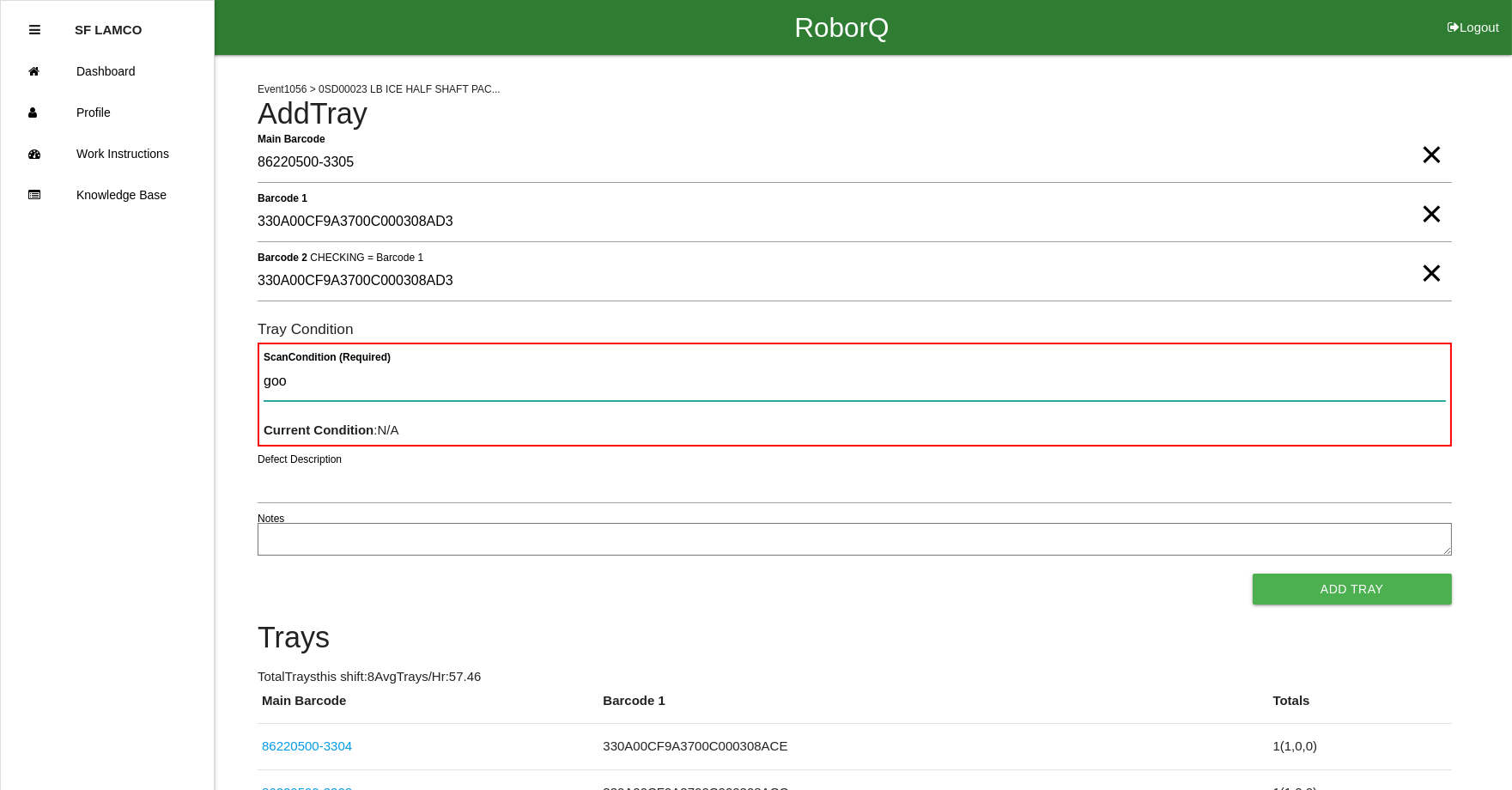 type 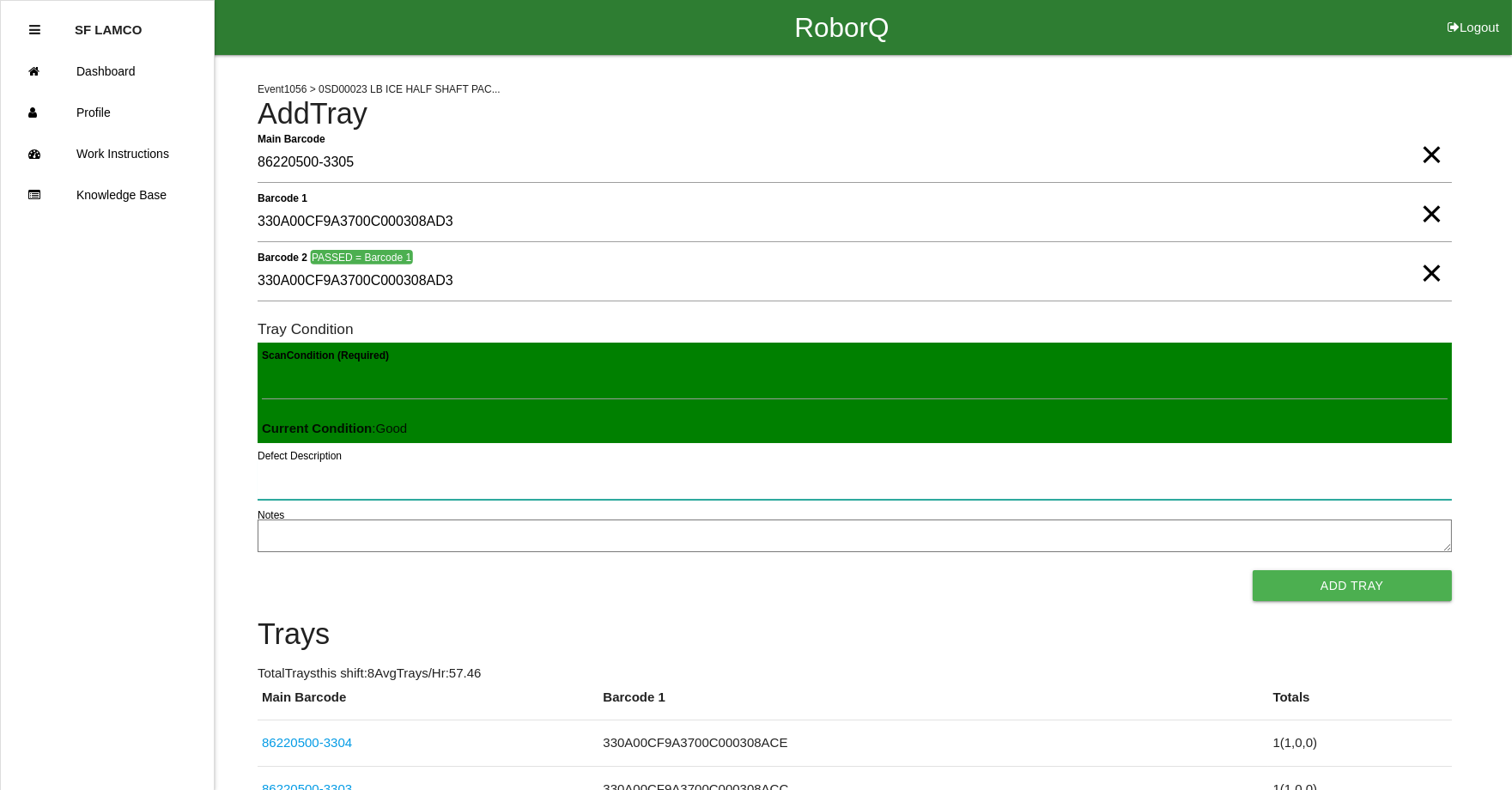 type 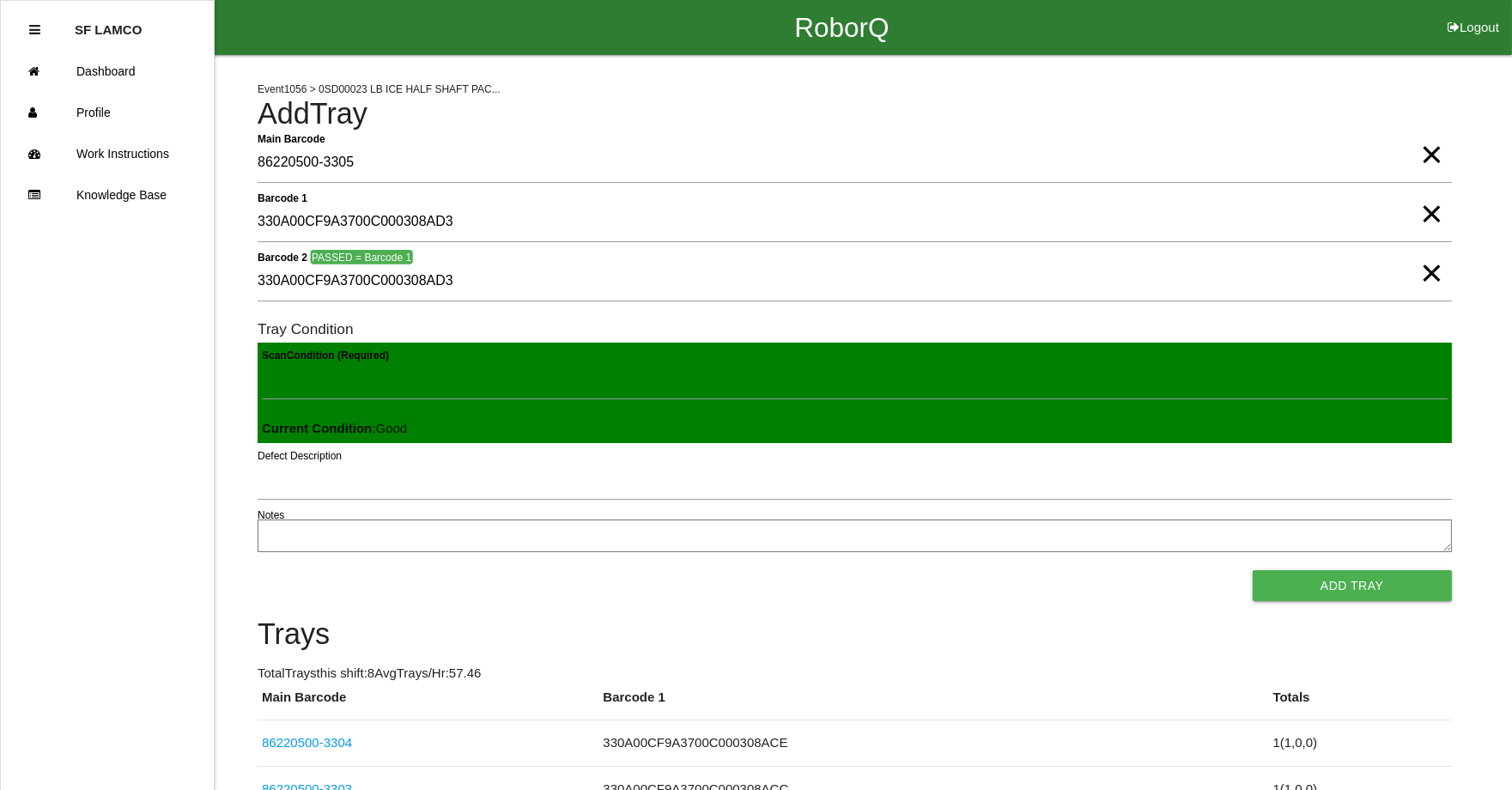 type 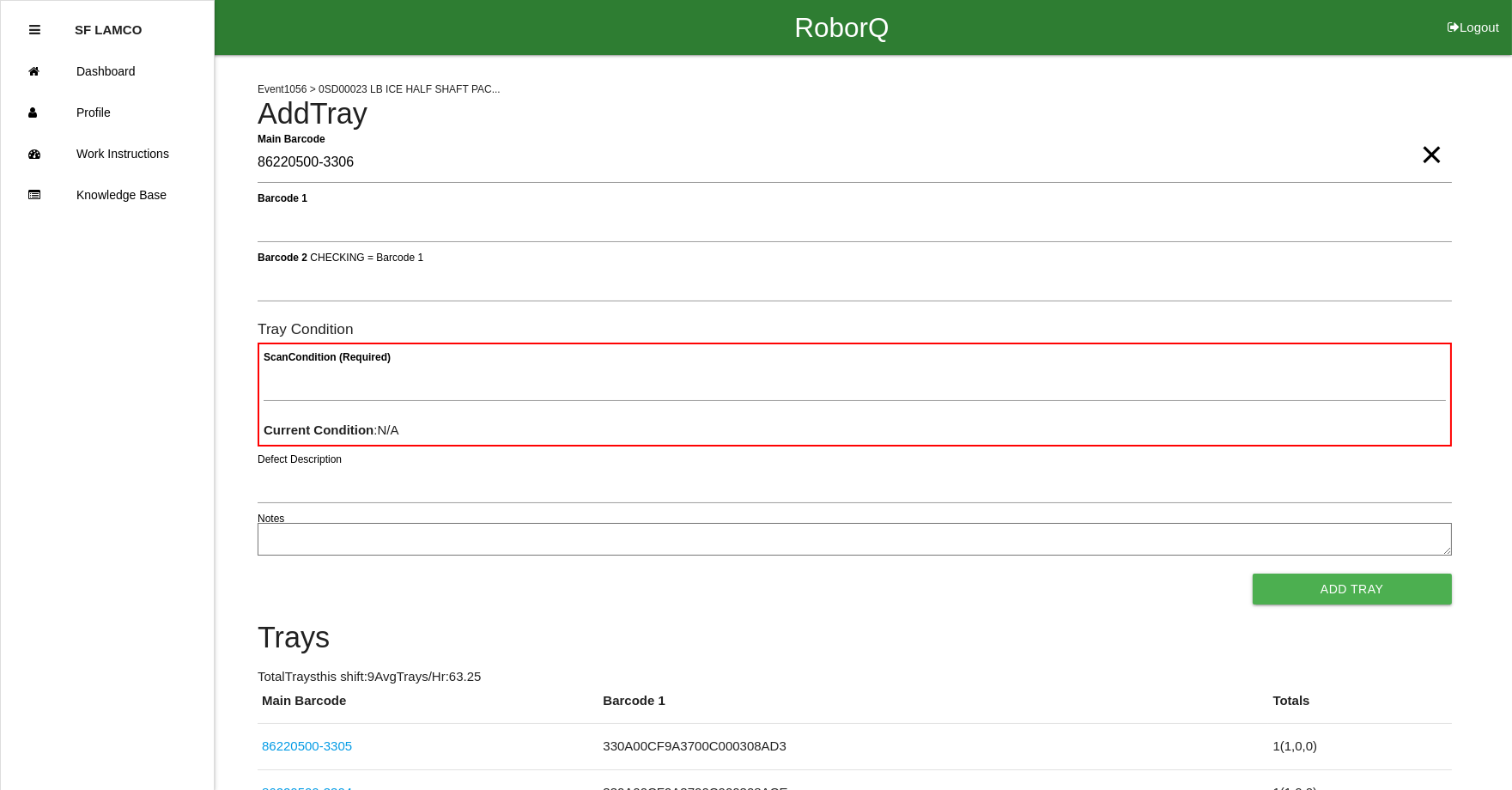type on "86220500-3306" 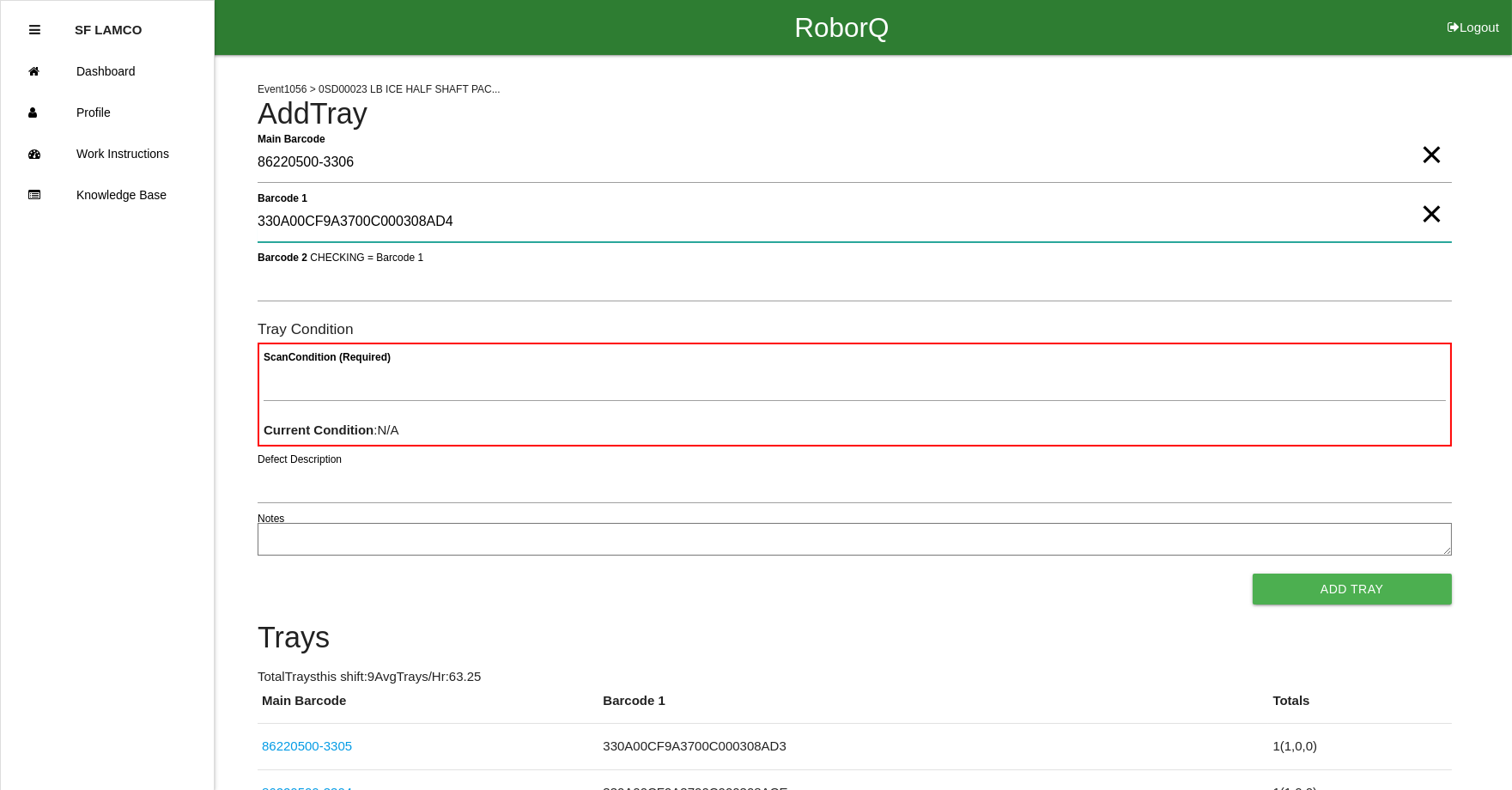 type on "330A00CF9A3700C000308AD4" 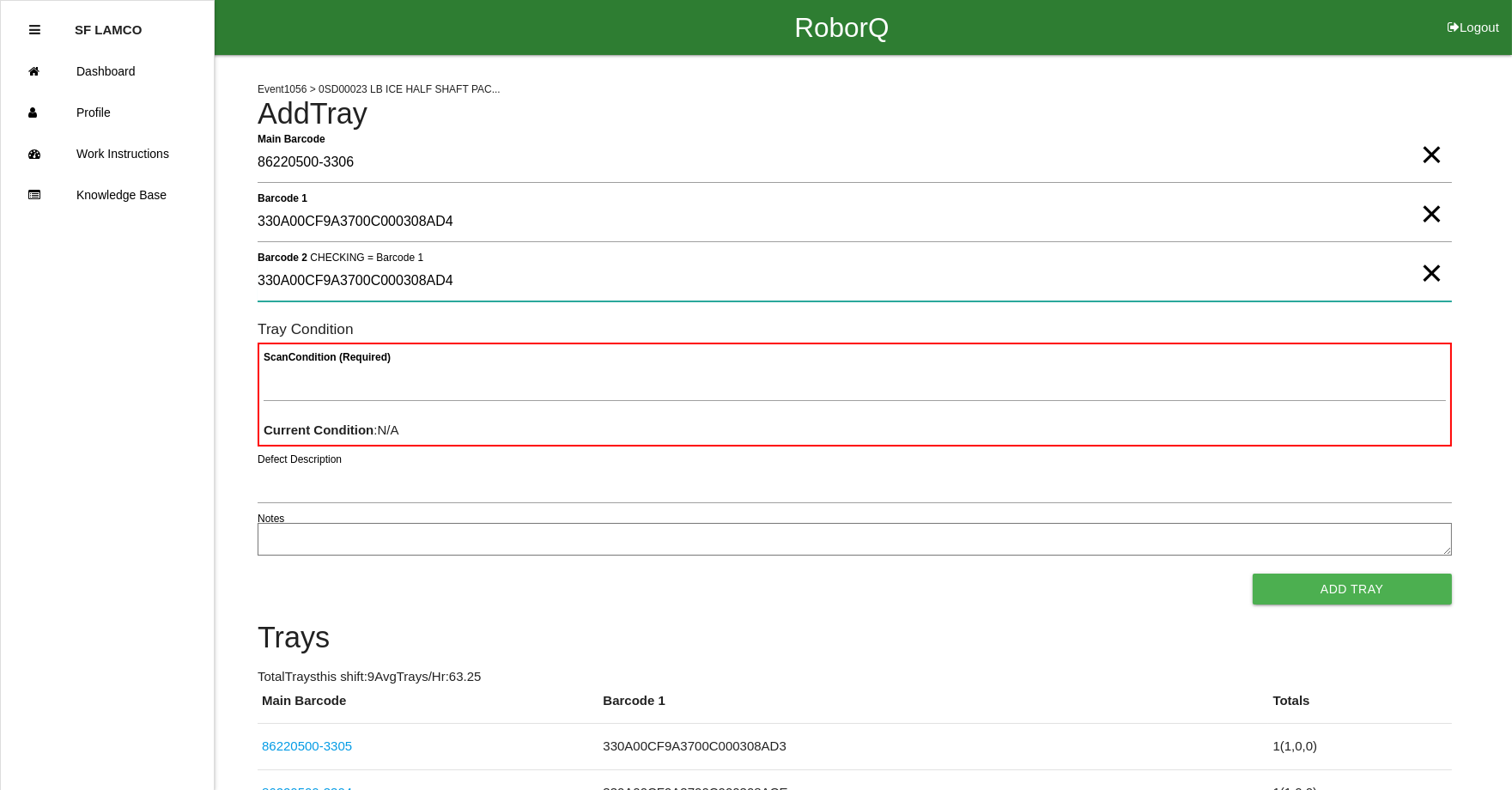 type on "330A00CF9A3700C000308AD4" 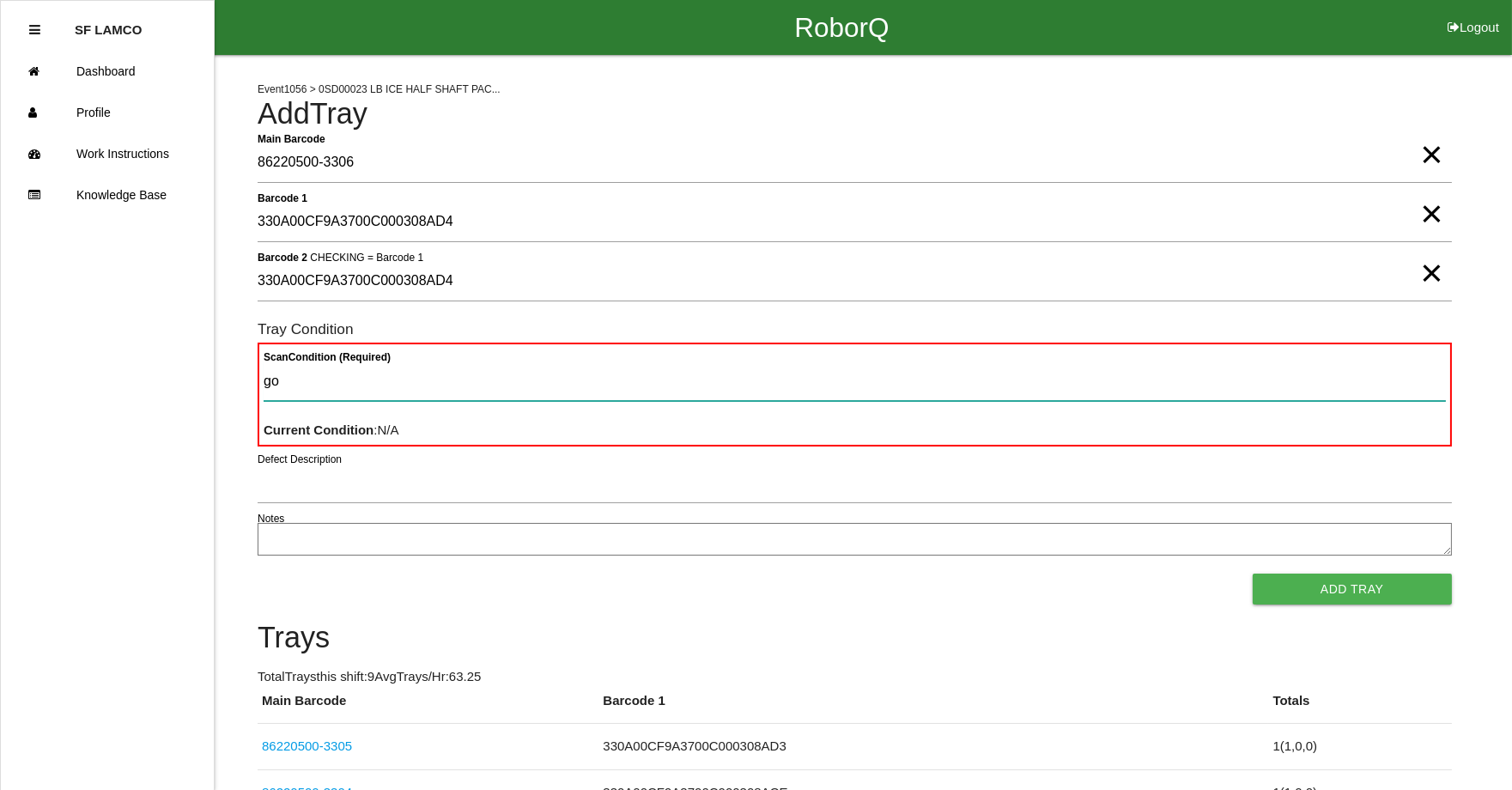 type on "goo" 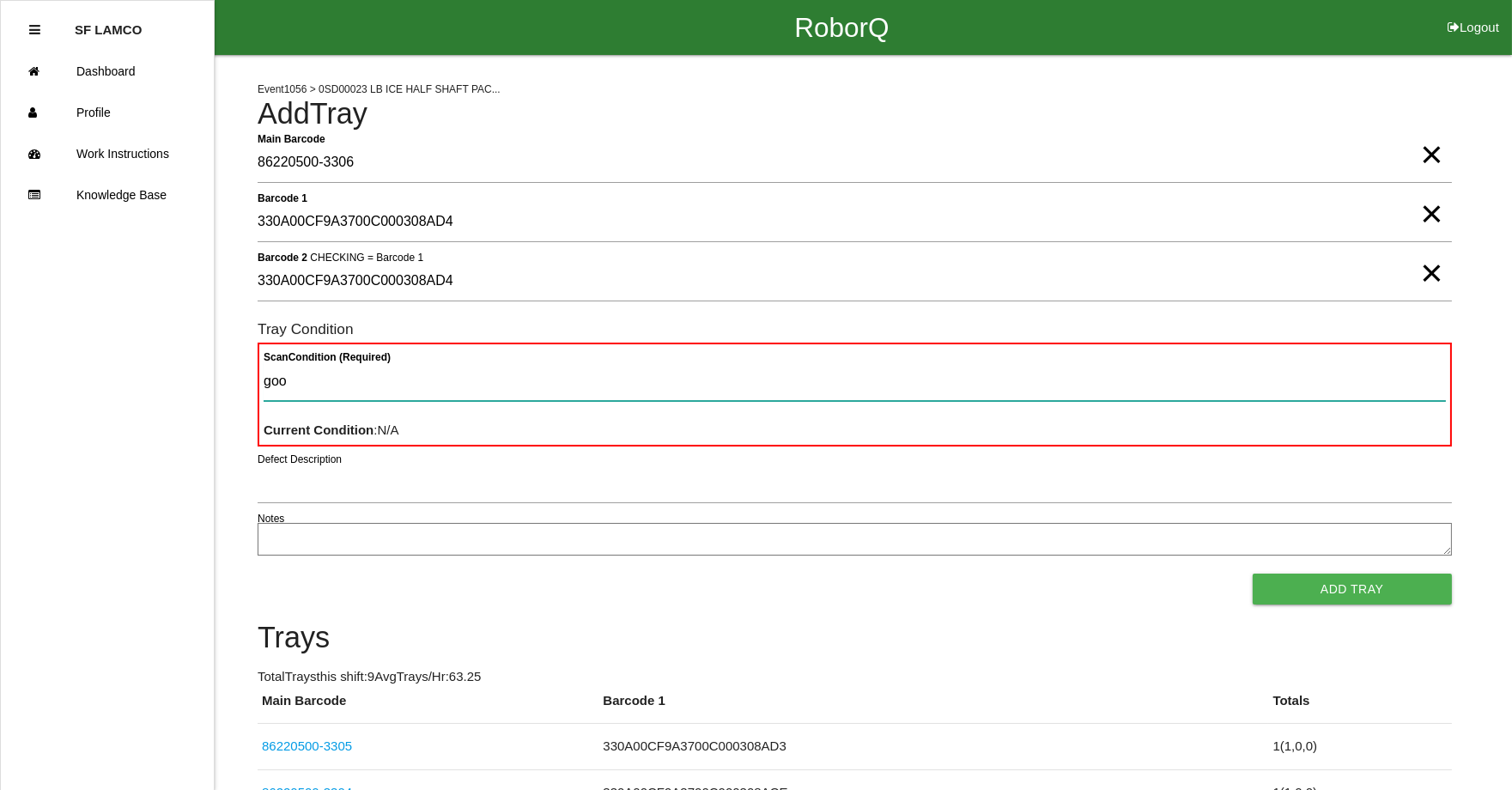 type 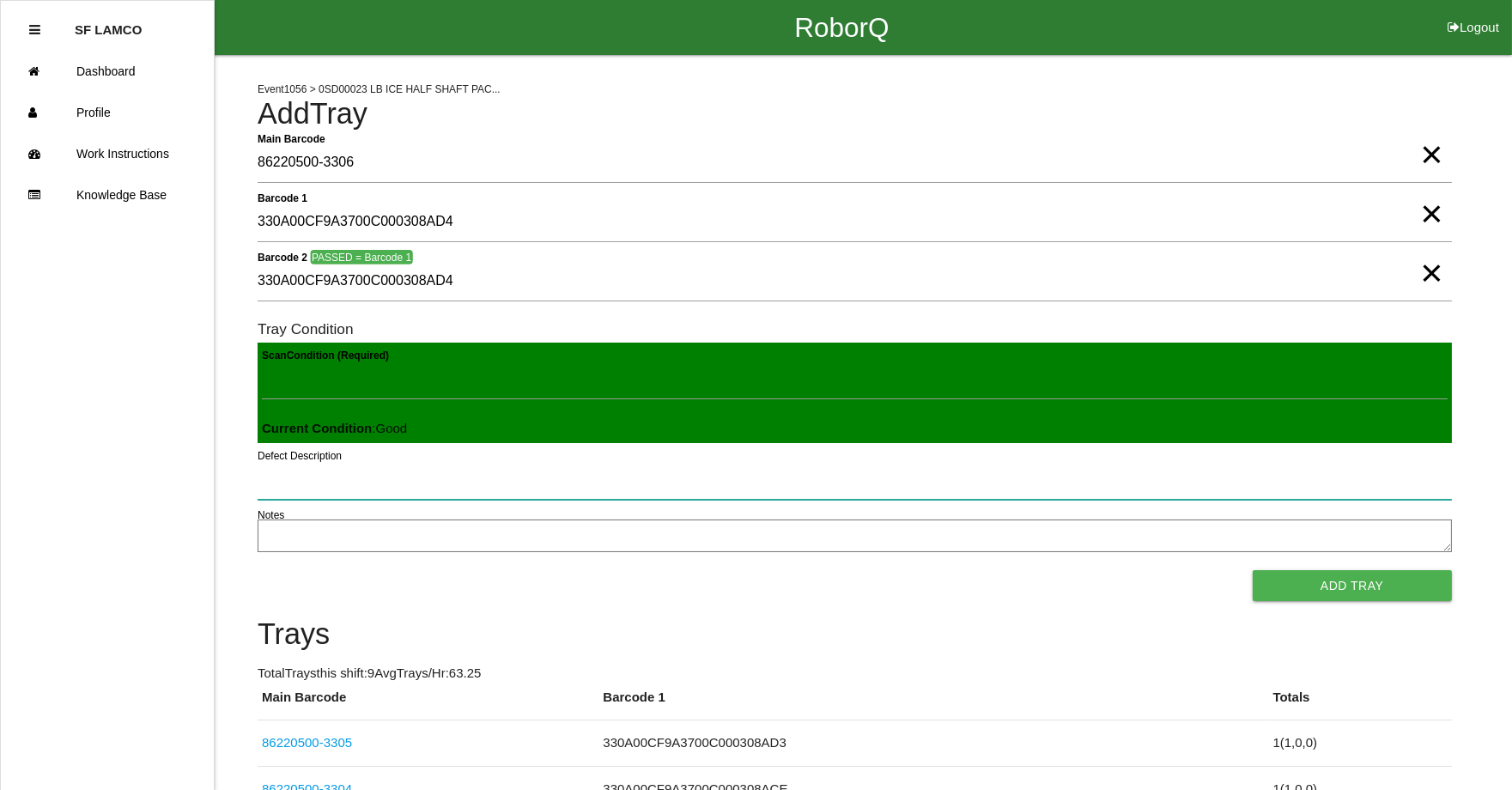 type 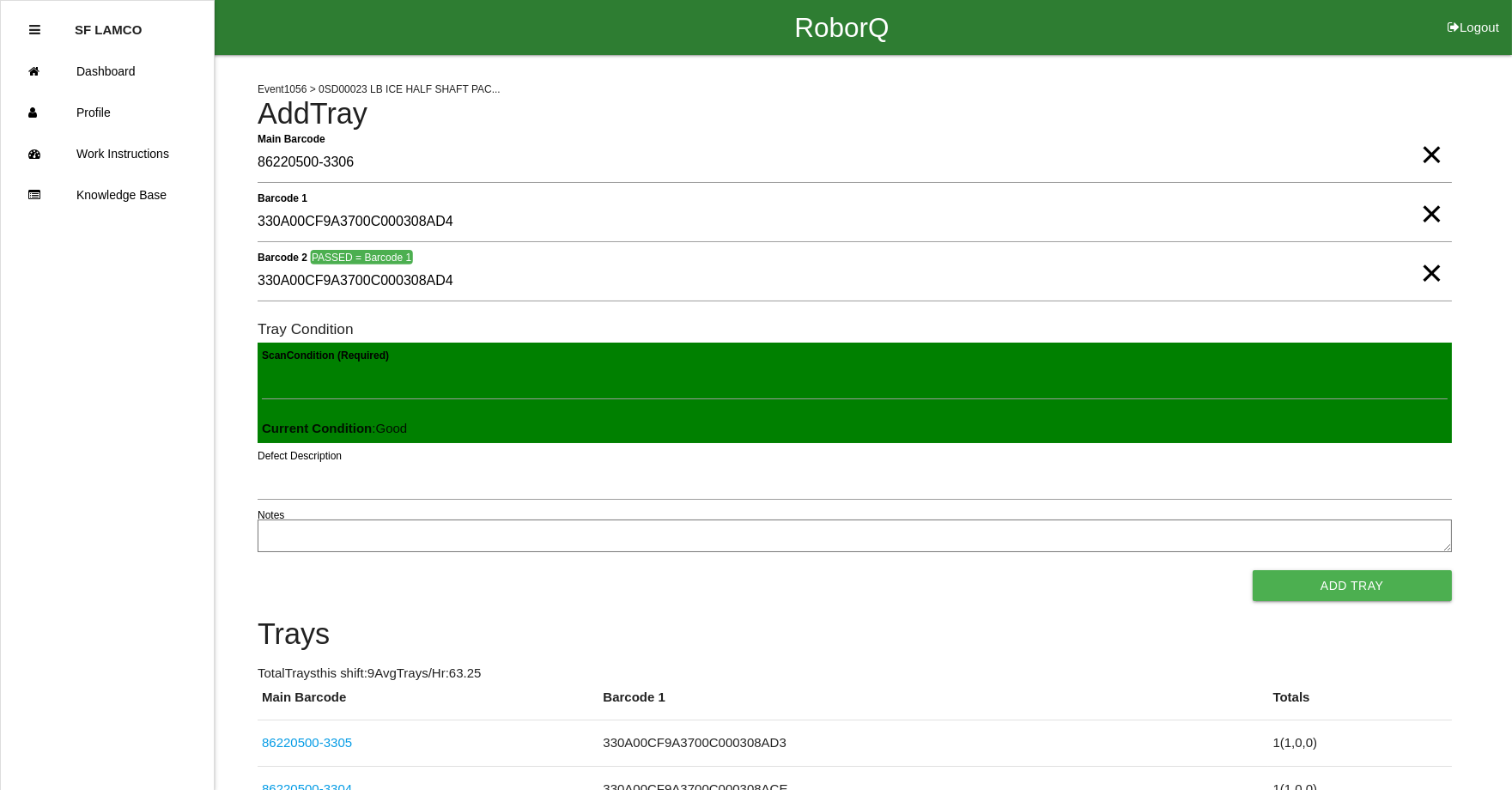 type 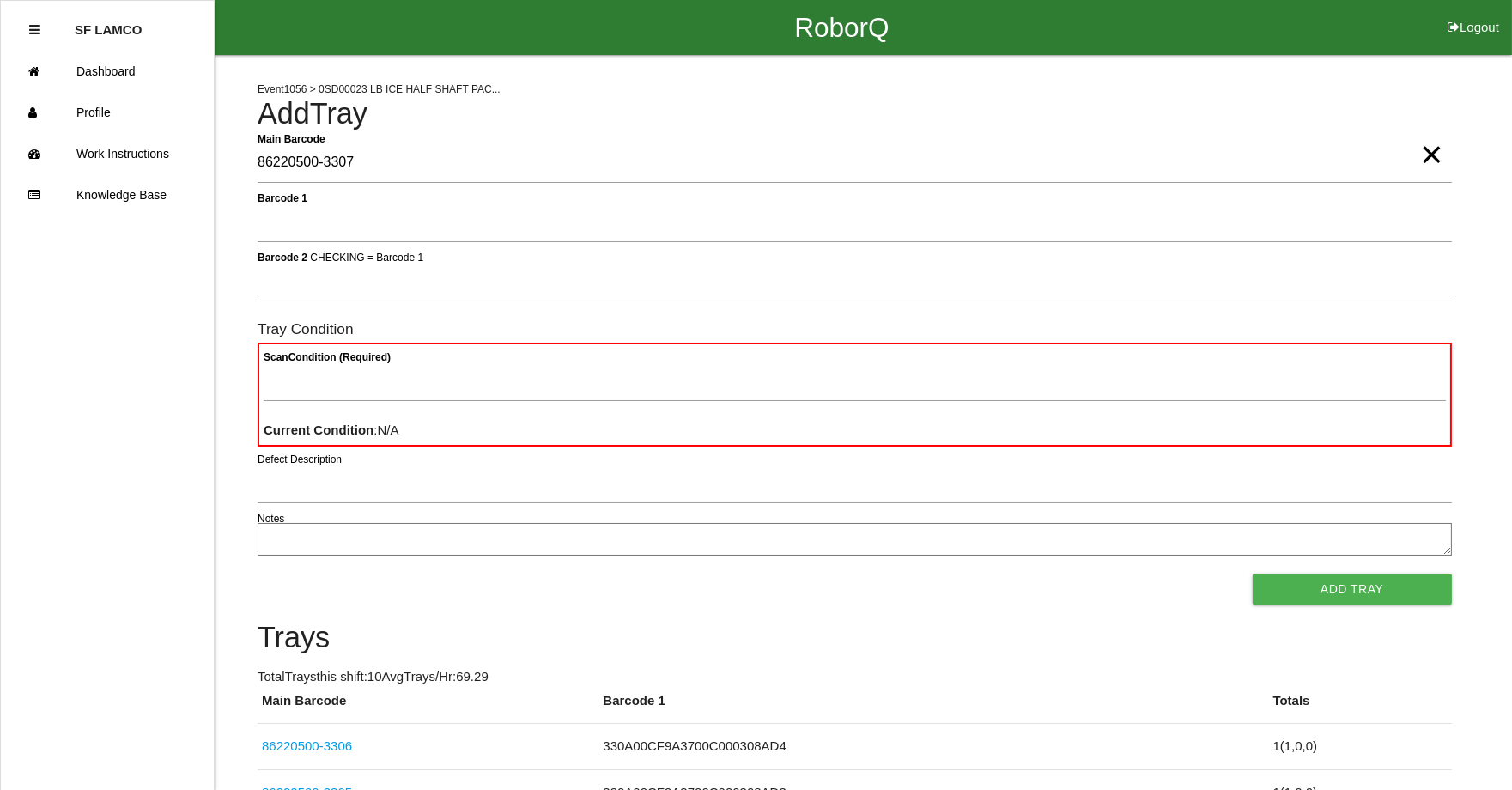 type on "86220500-3307" 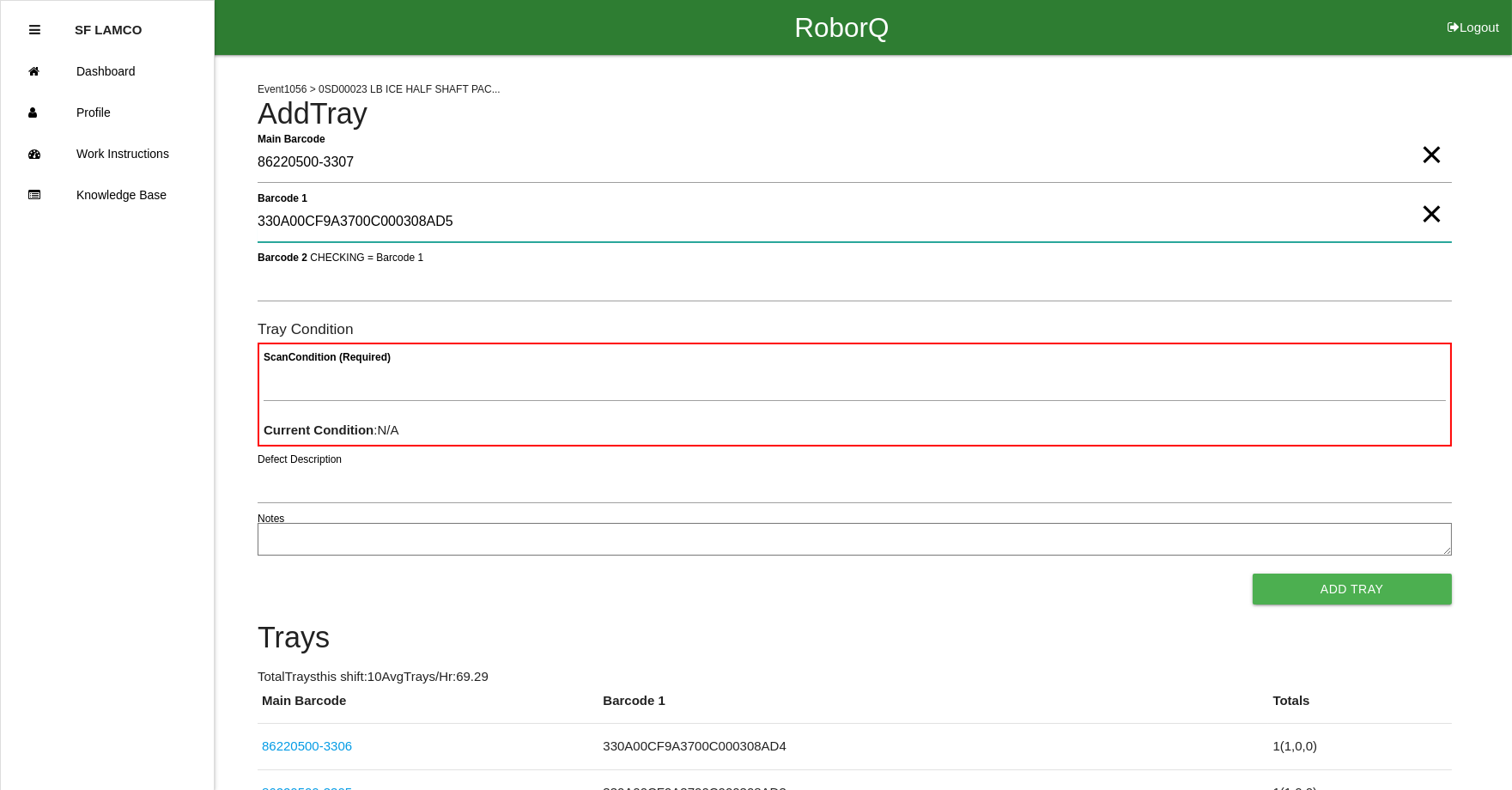 type on "330A00CF9A3700C000308AD5" 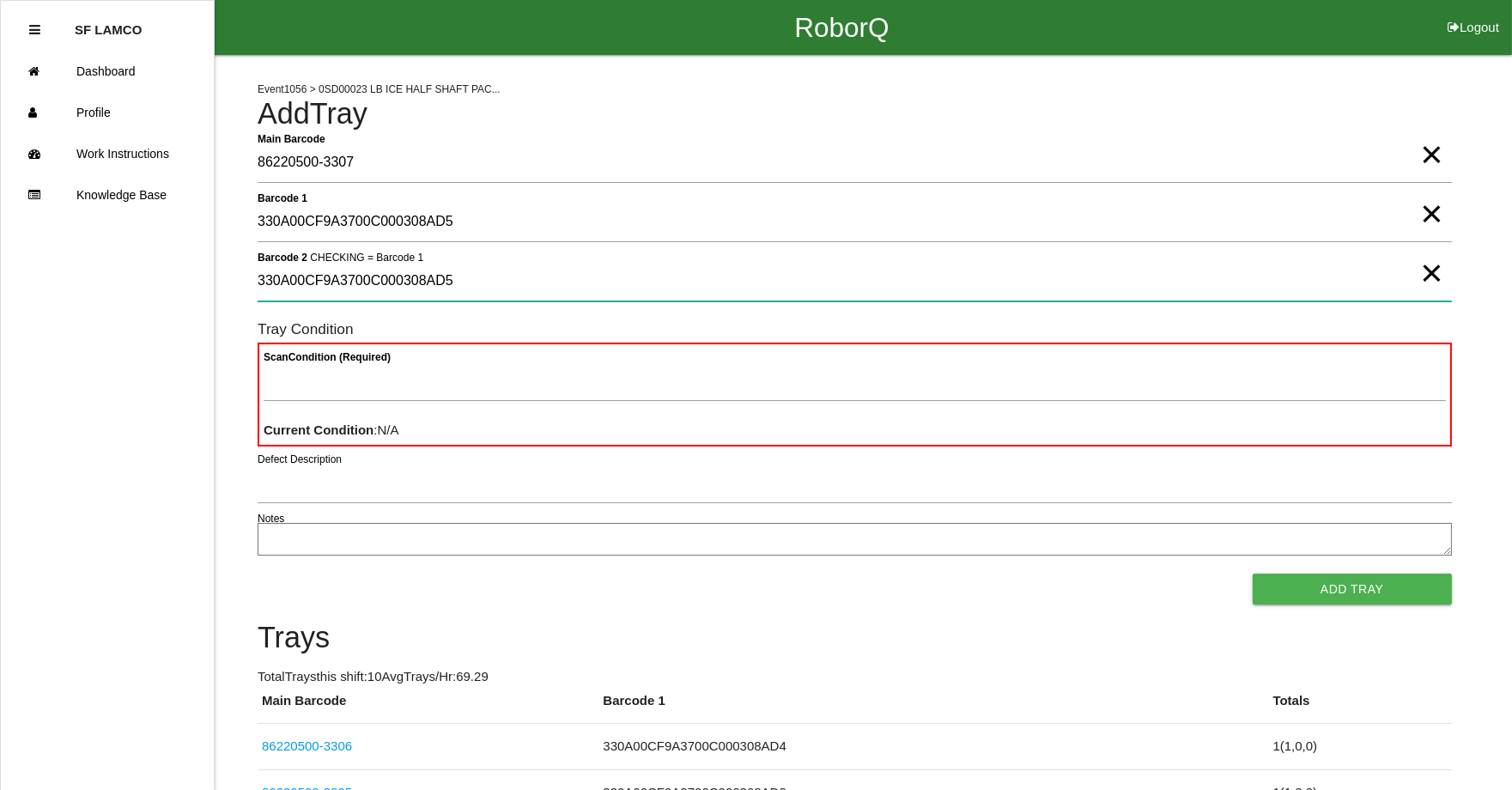 type on "330A00CF9A3700C000308AD5" 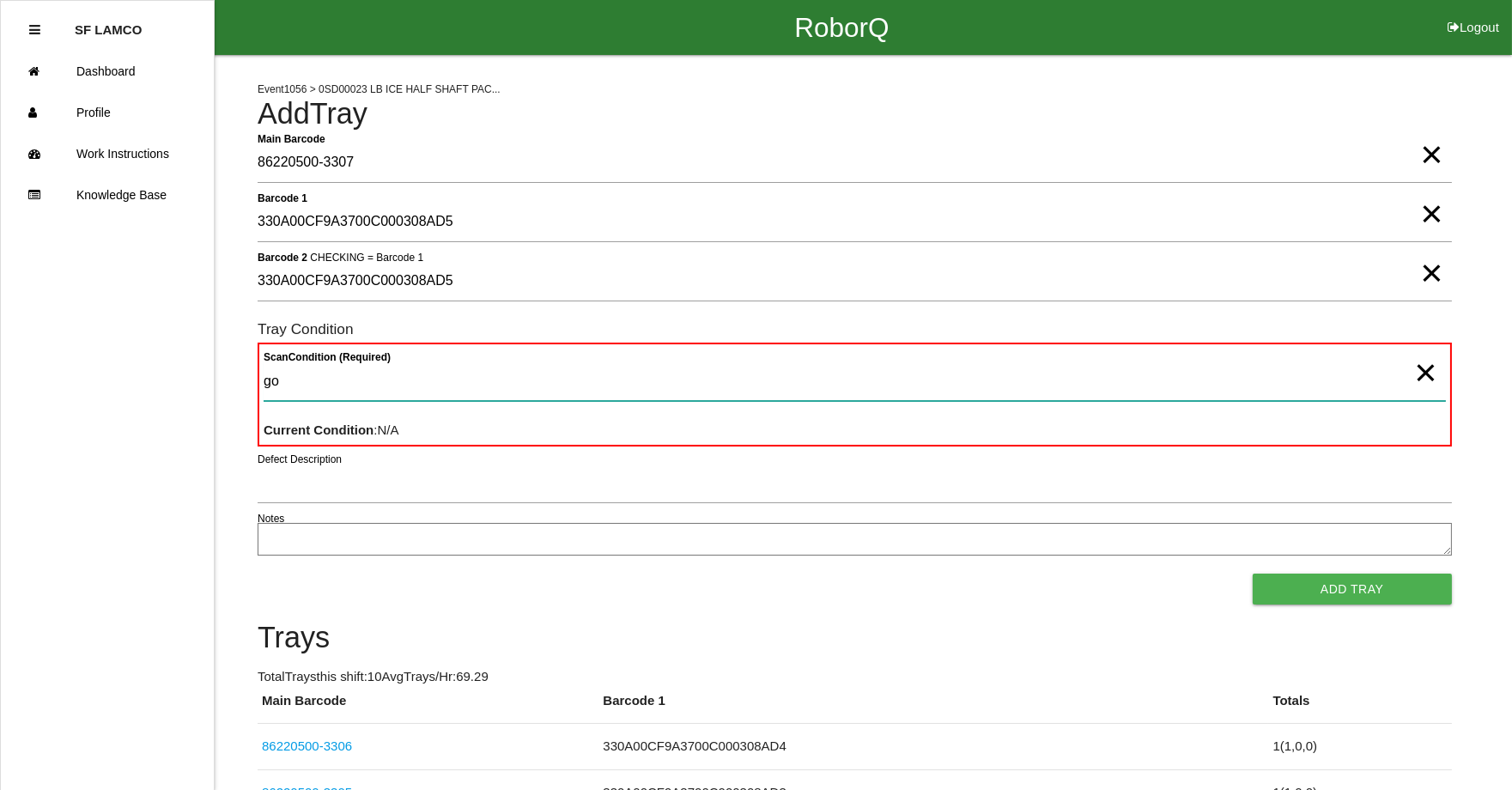 type on "goo" 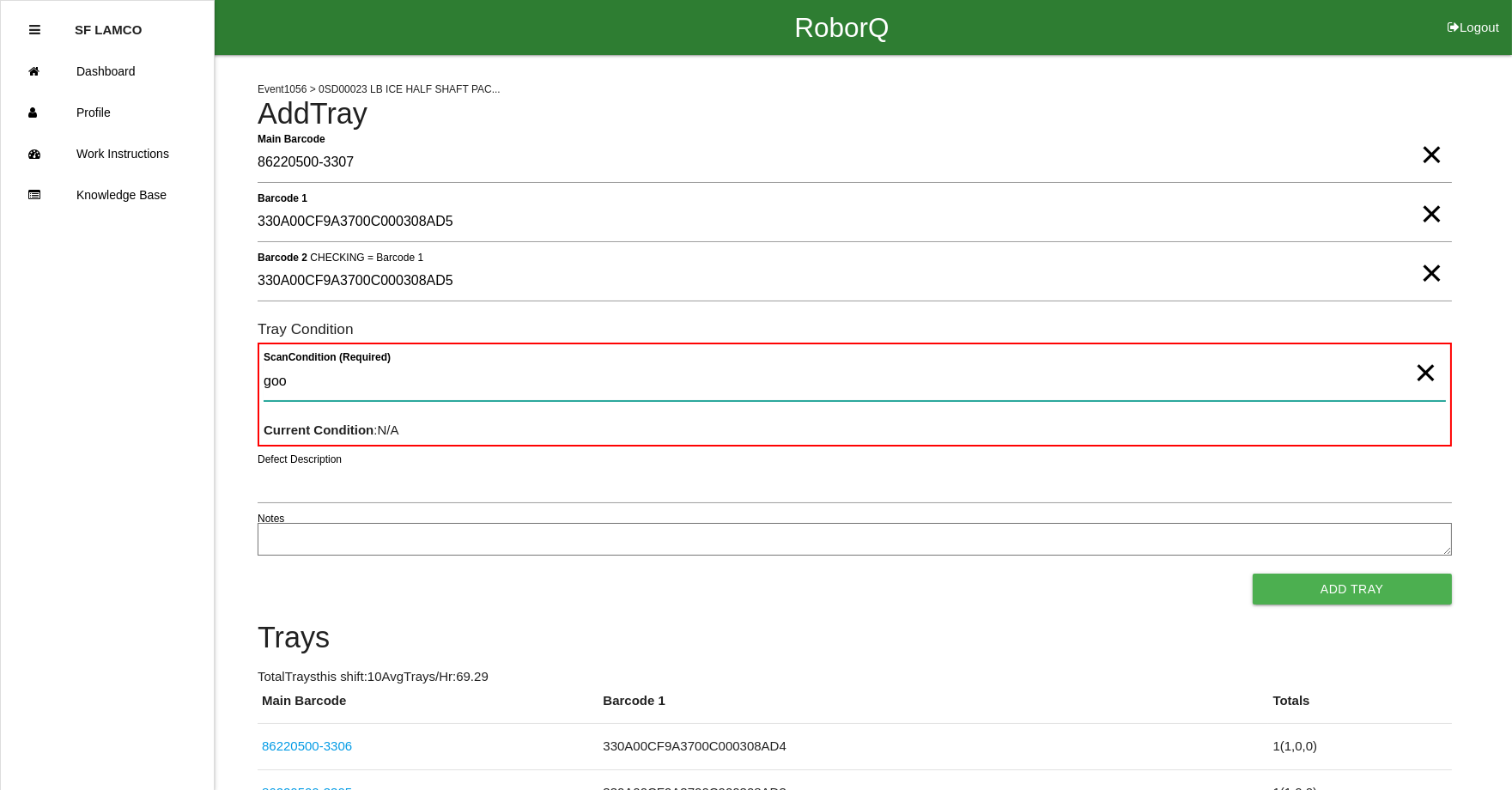 type 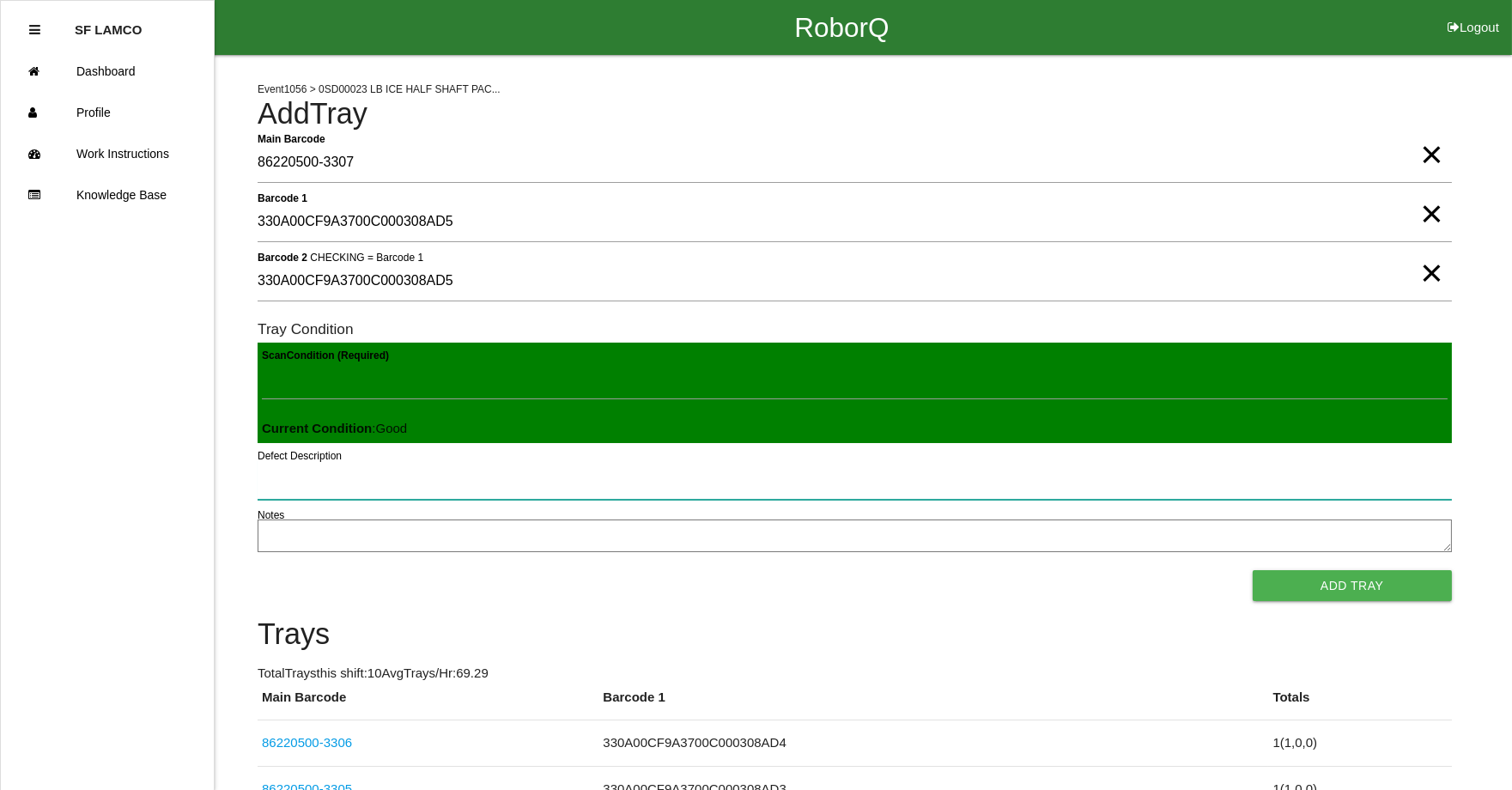 type 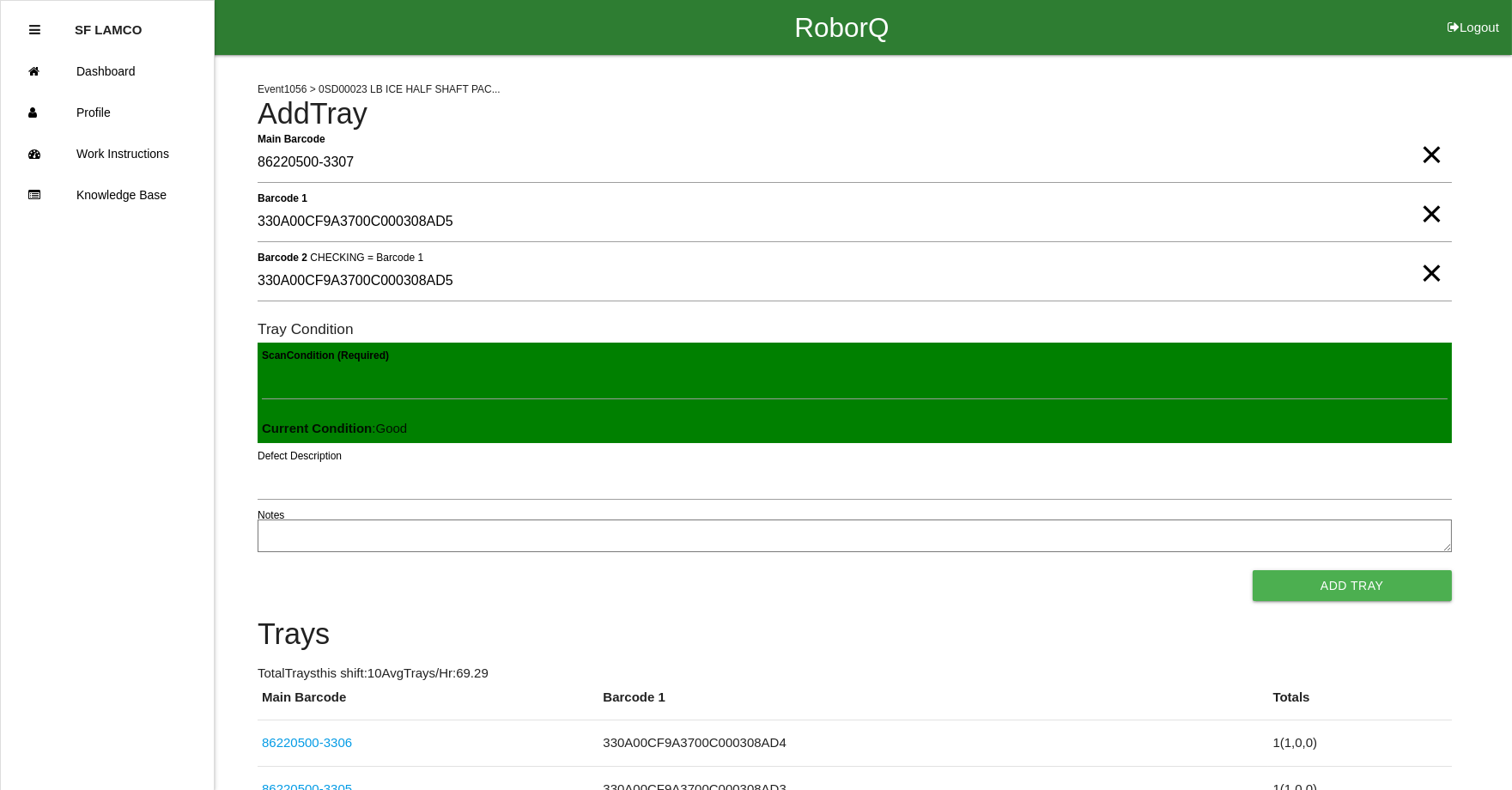 type 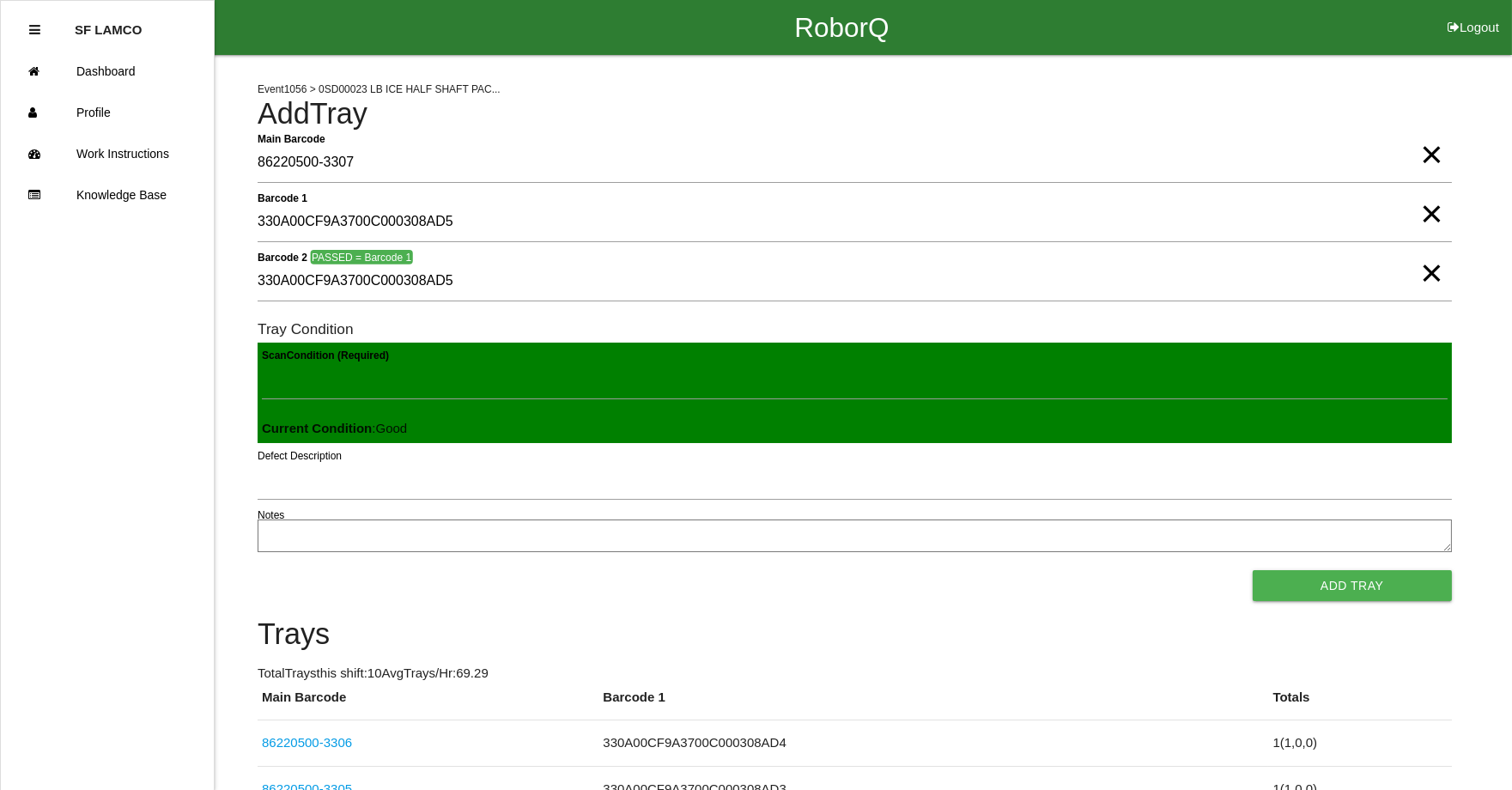 click on "Add Tray" at bounding box center [1352, 586] 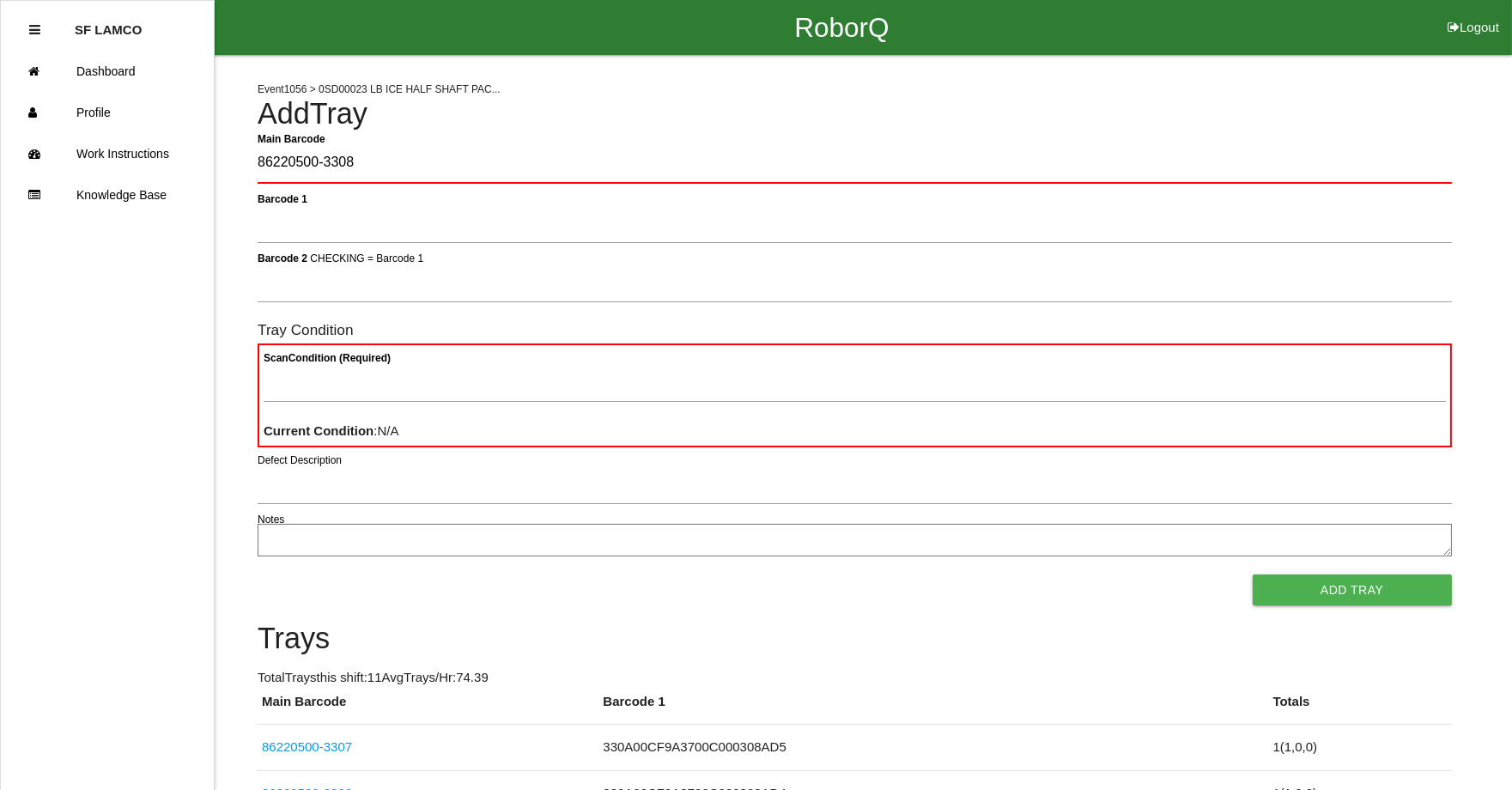 type on "86220500-3308" 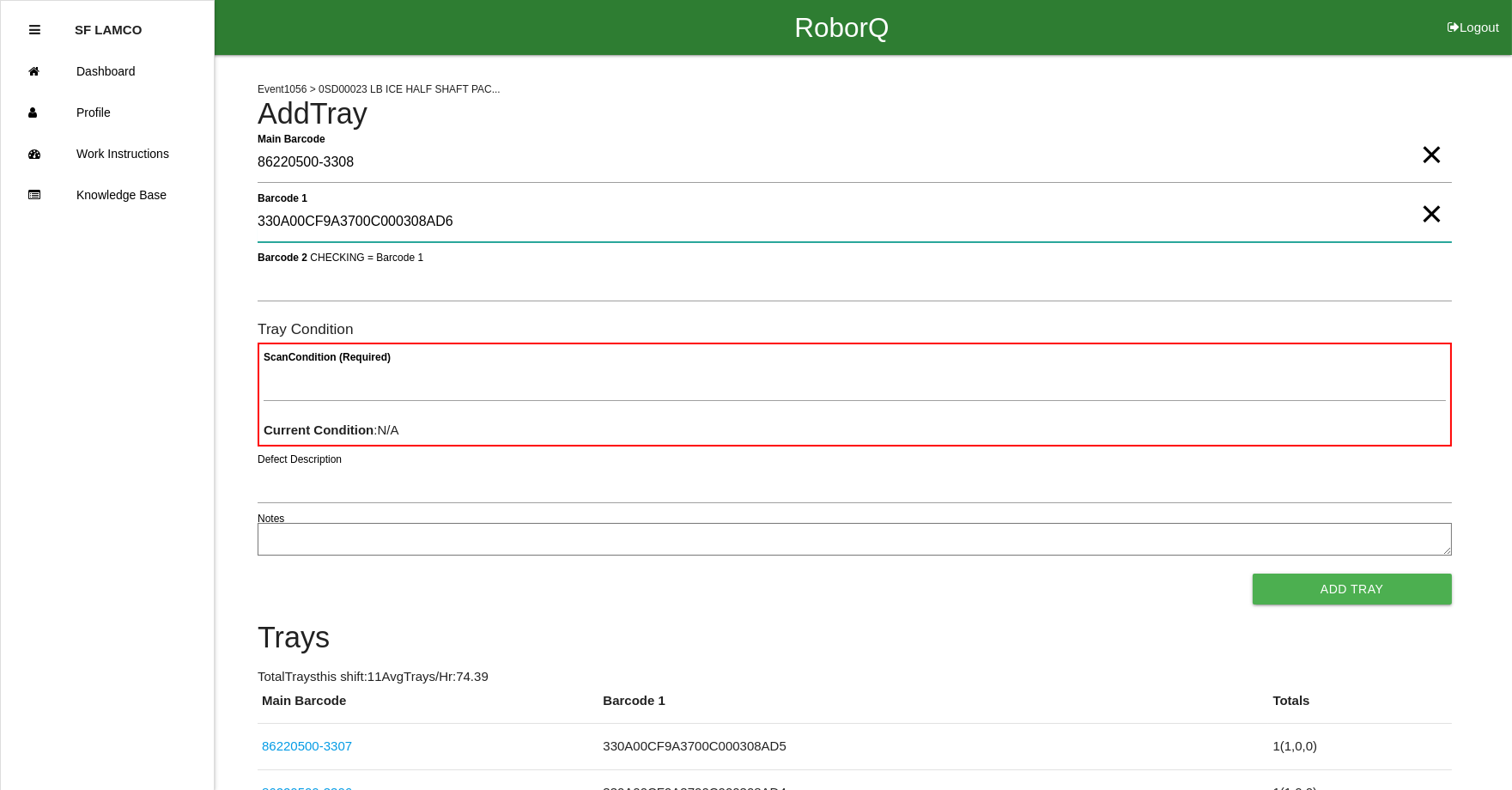 type on "330A00CF9A3700C000308AD6" 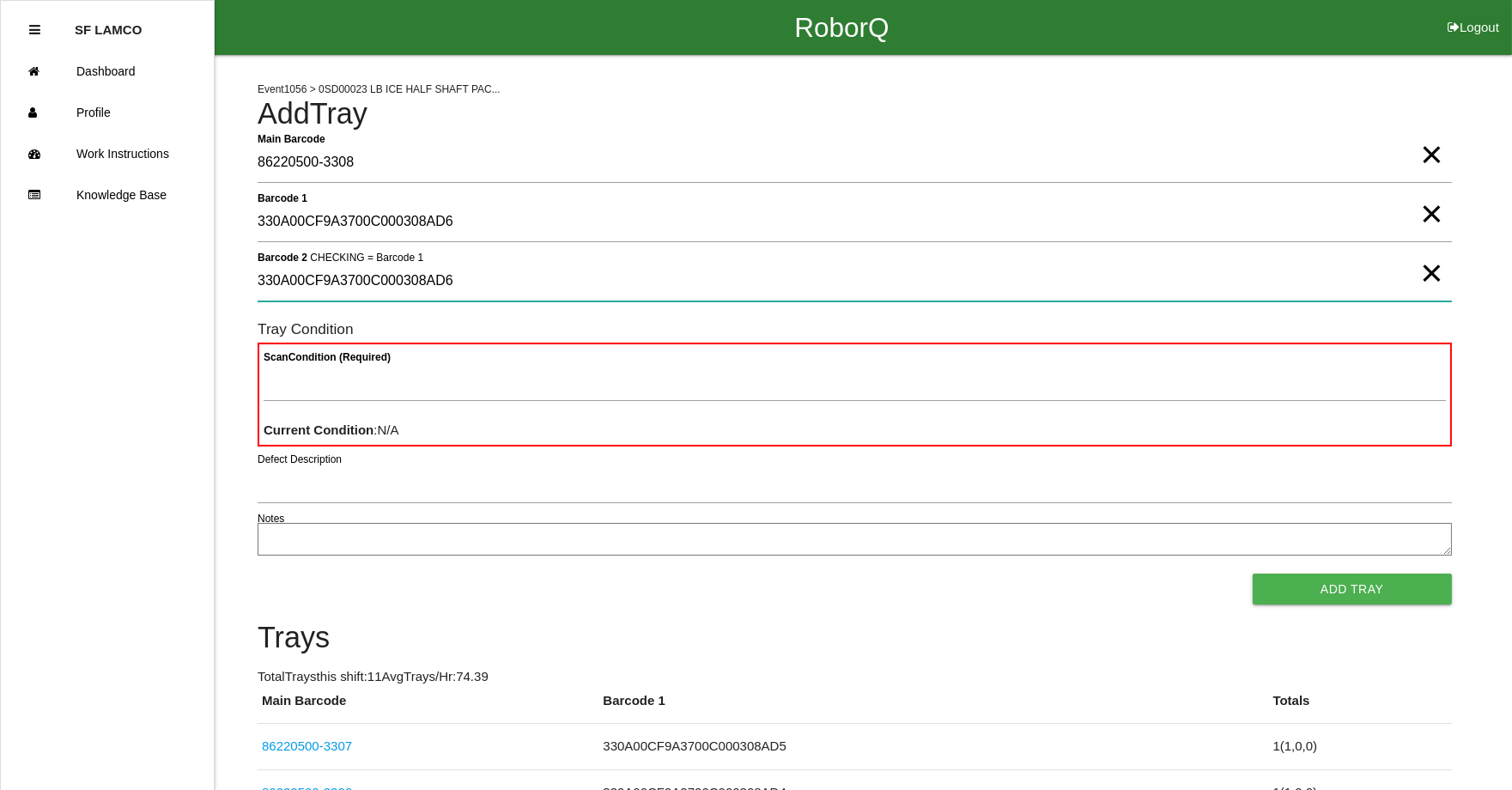 type on "330A00CF9A3700C000308AD6" 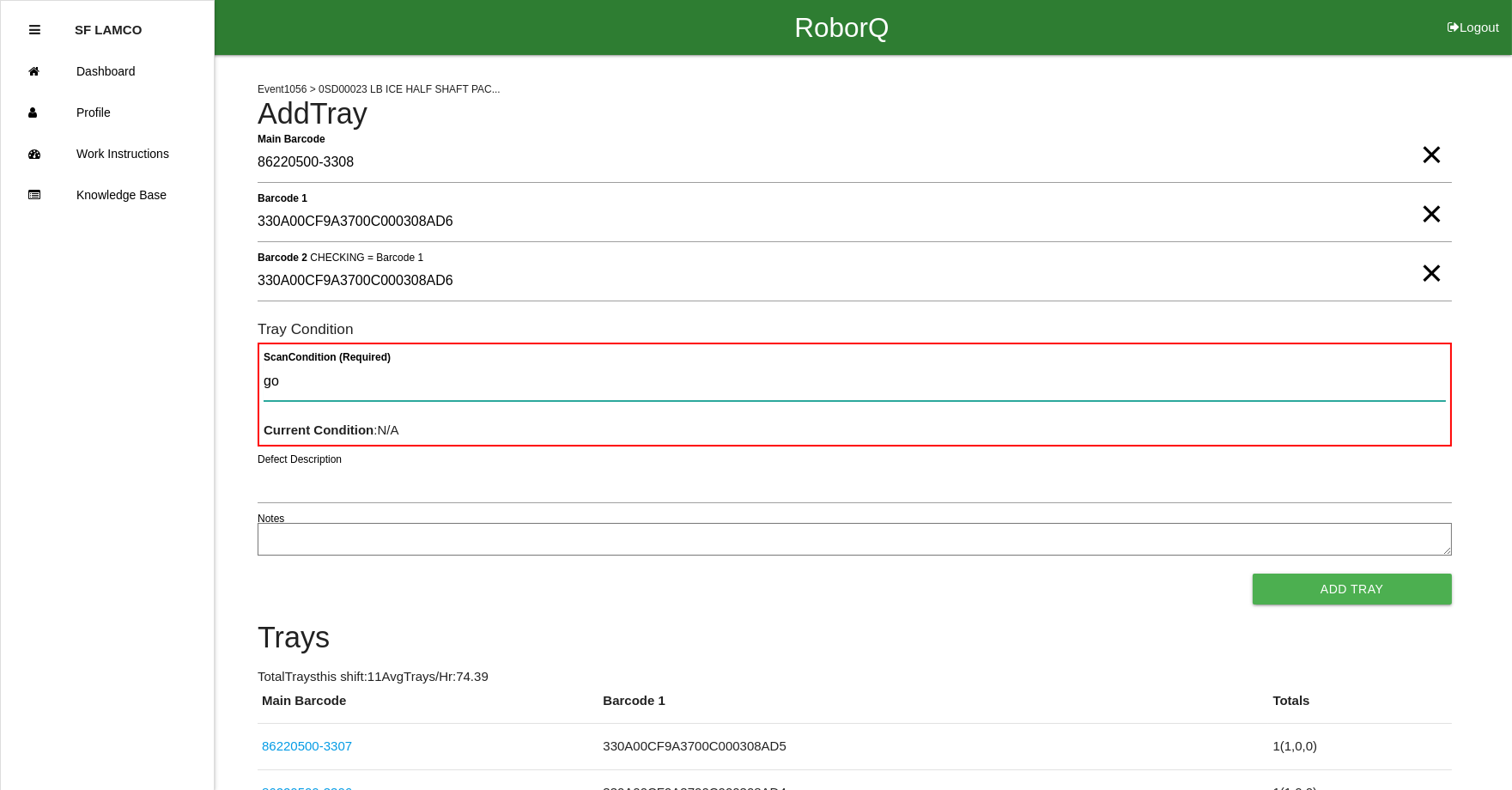 type on "goo" 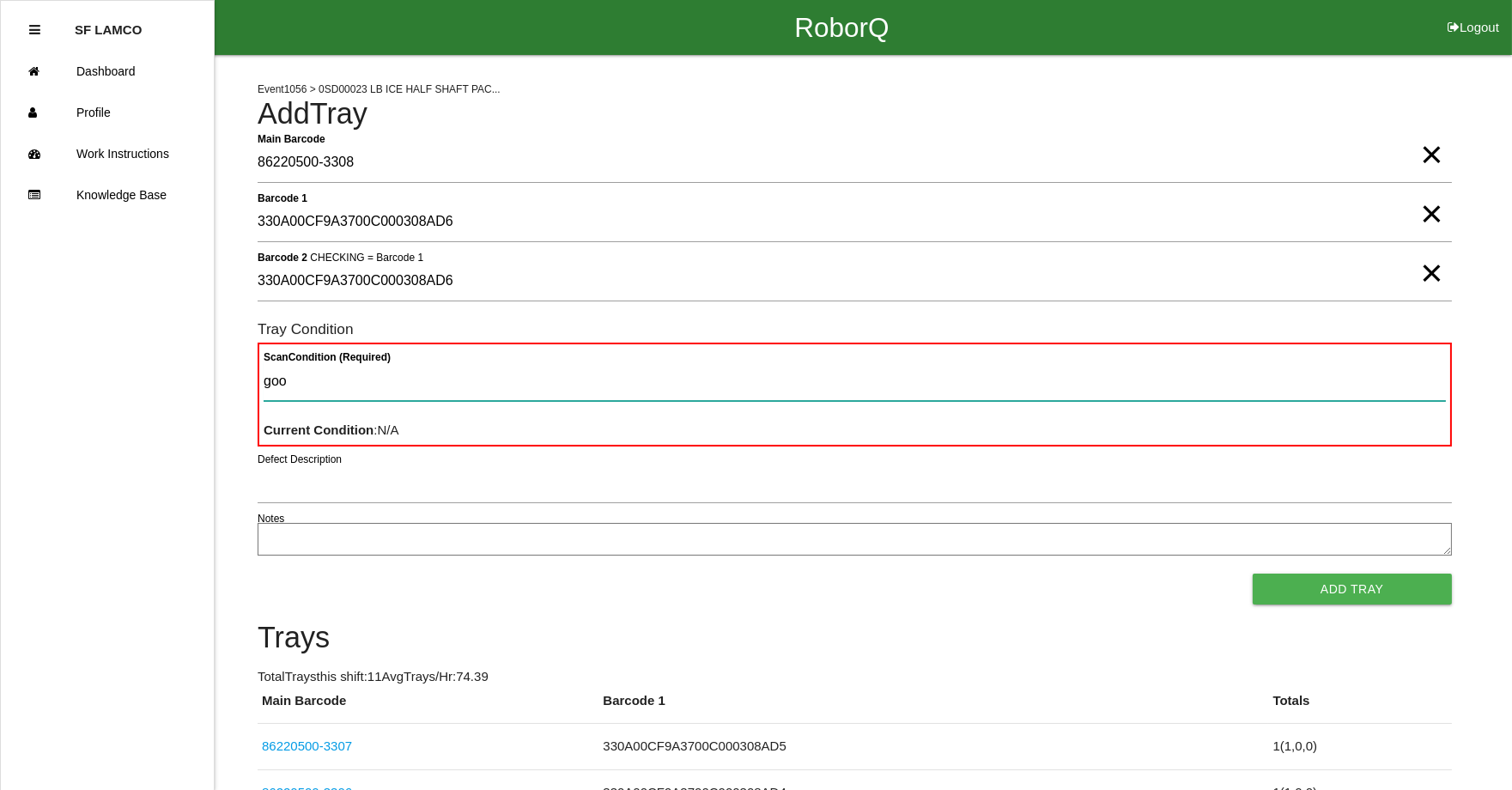 type 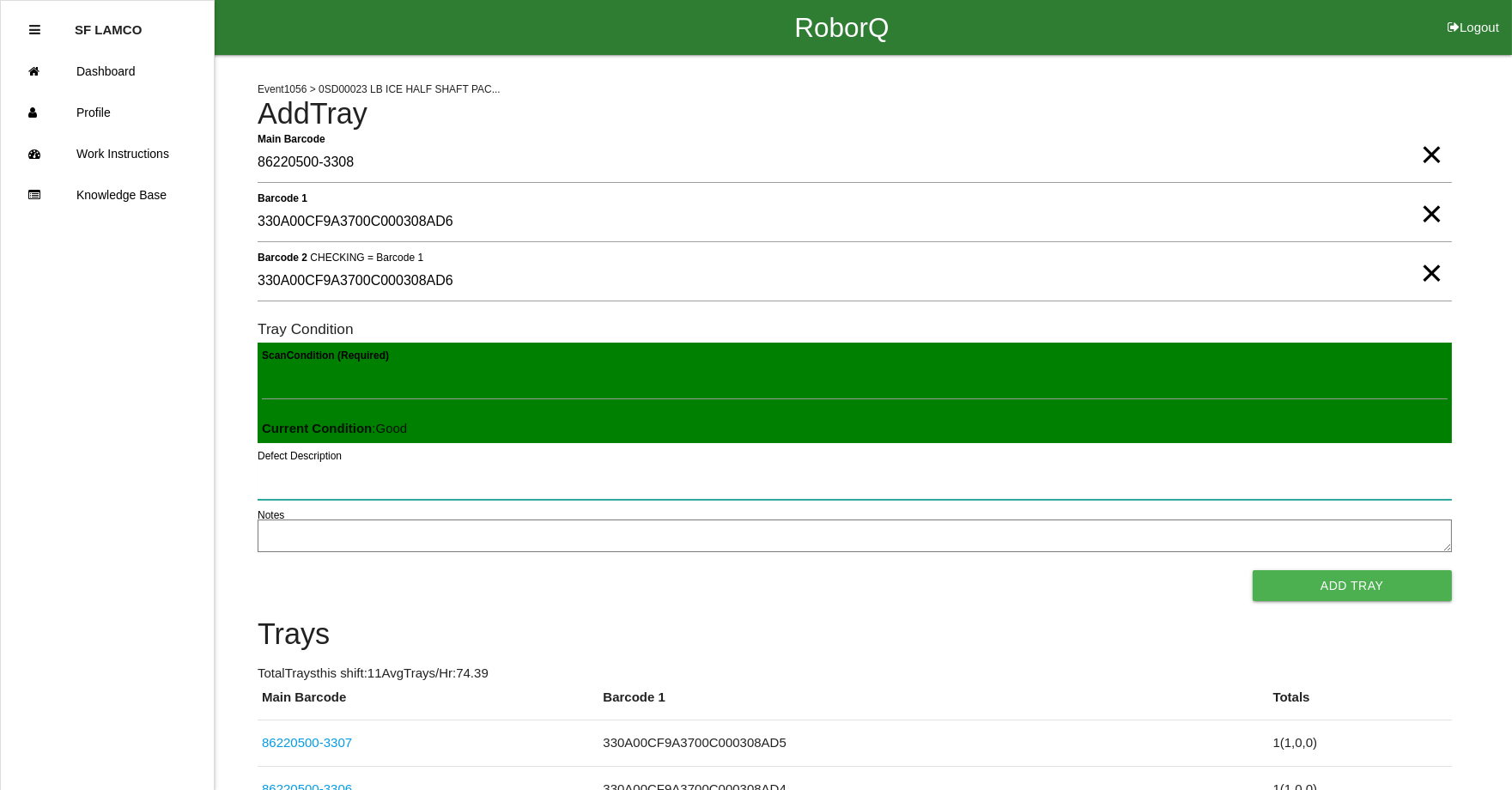 type 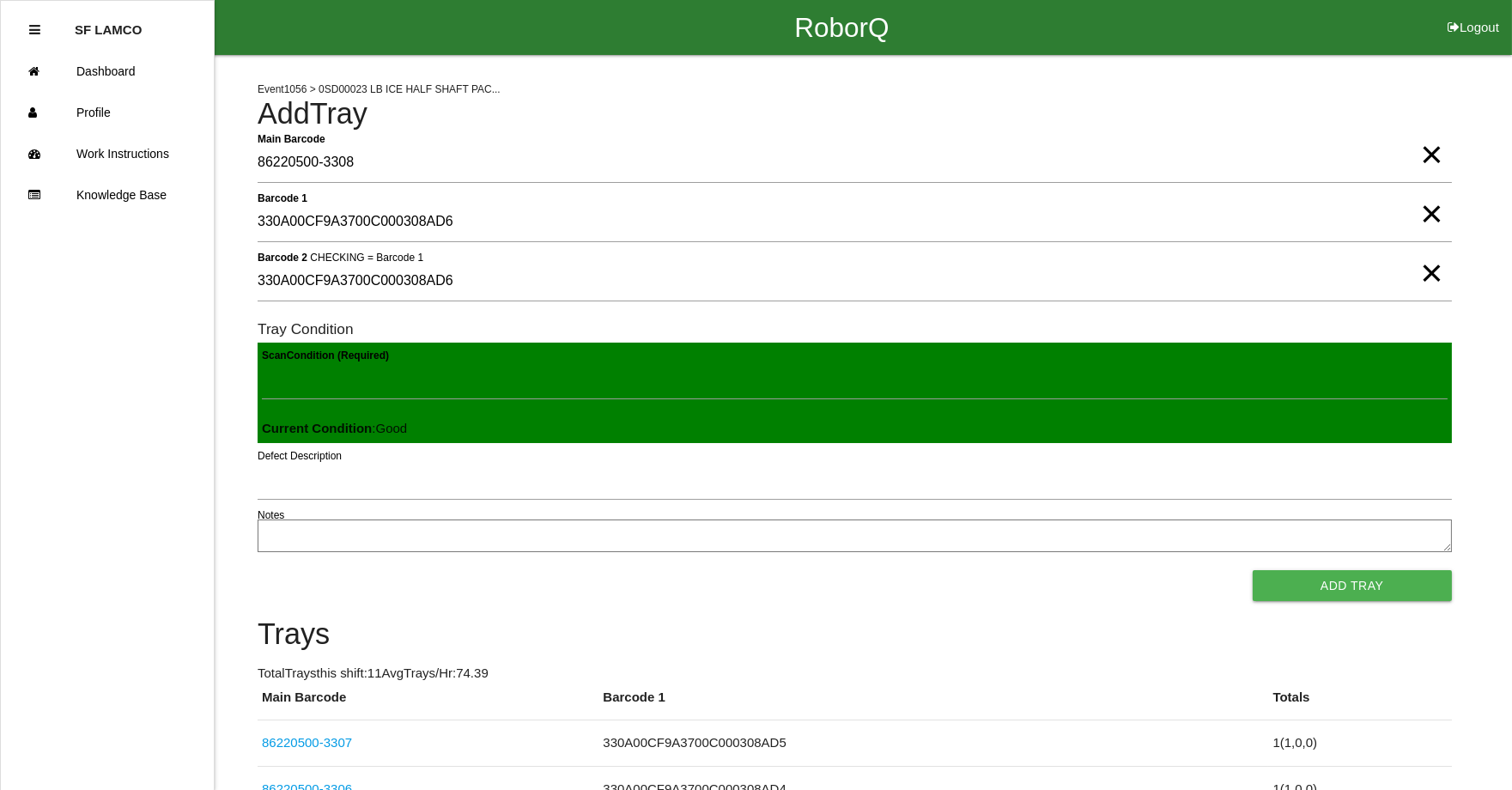 type 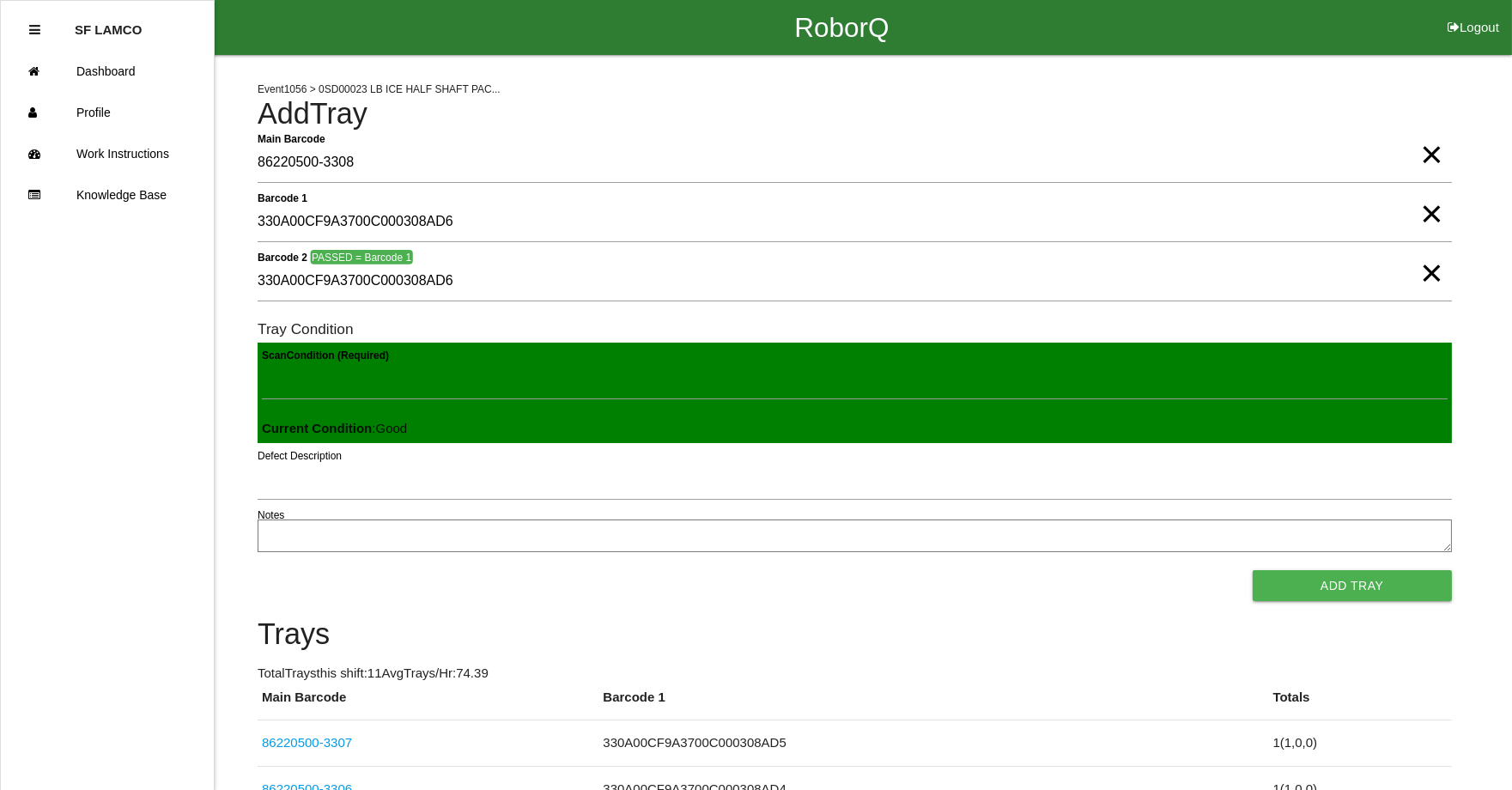 click on "Add Tray" at bounding box center [1352, 586] 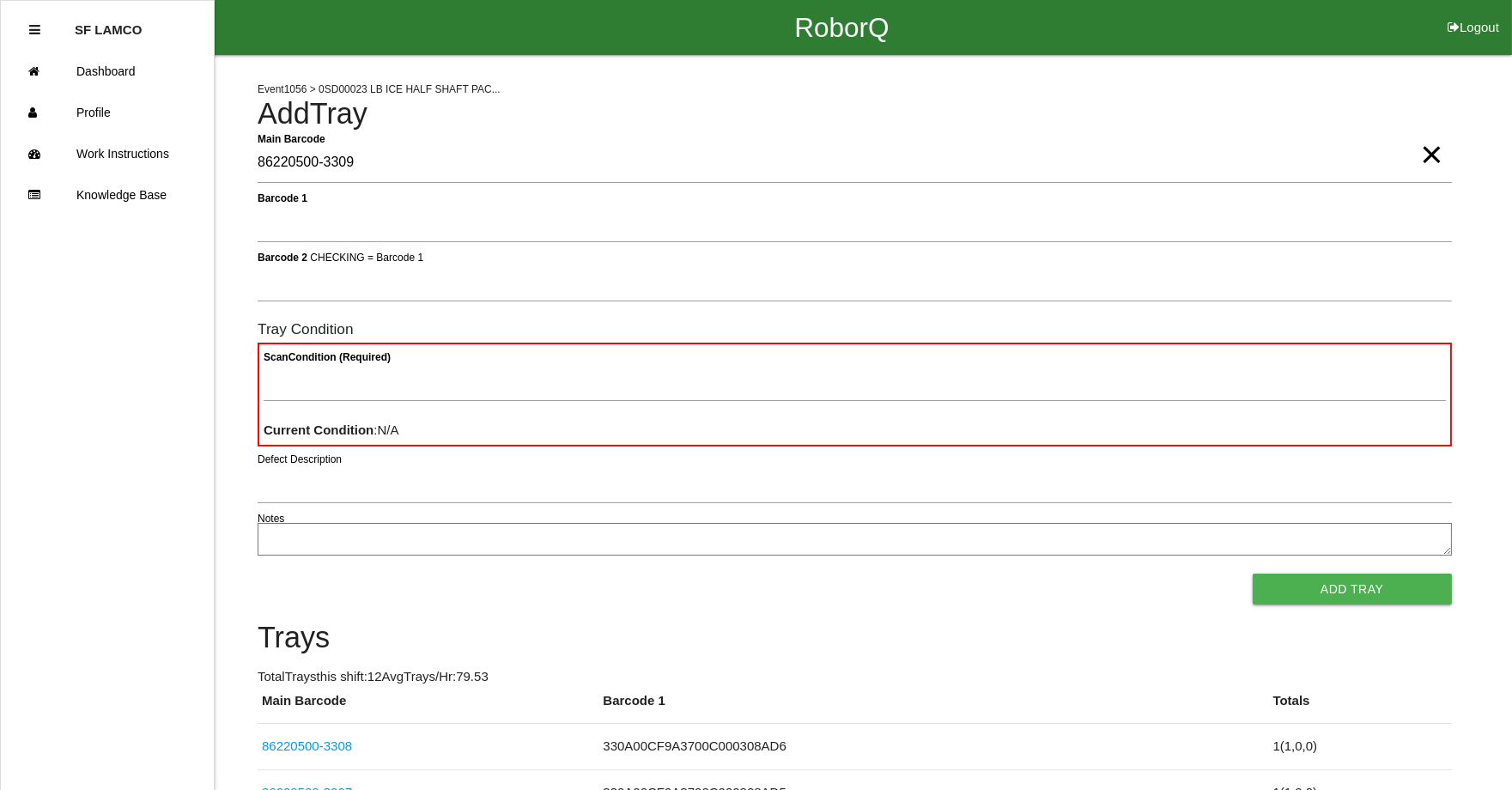 type on "86220500-3309" 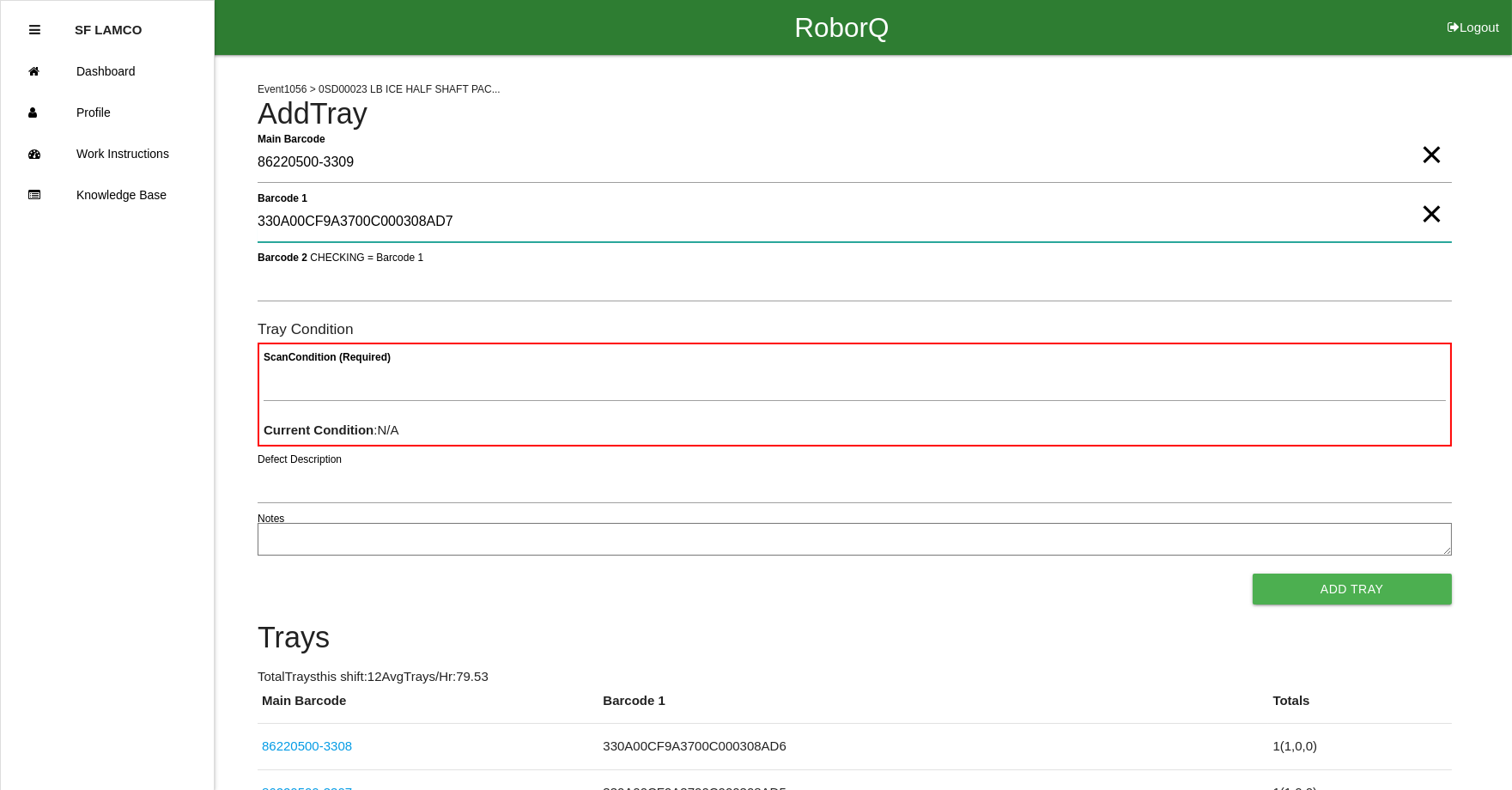 type on "330A00CF9A3700C000308AD7" 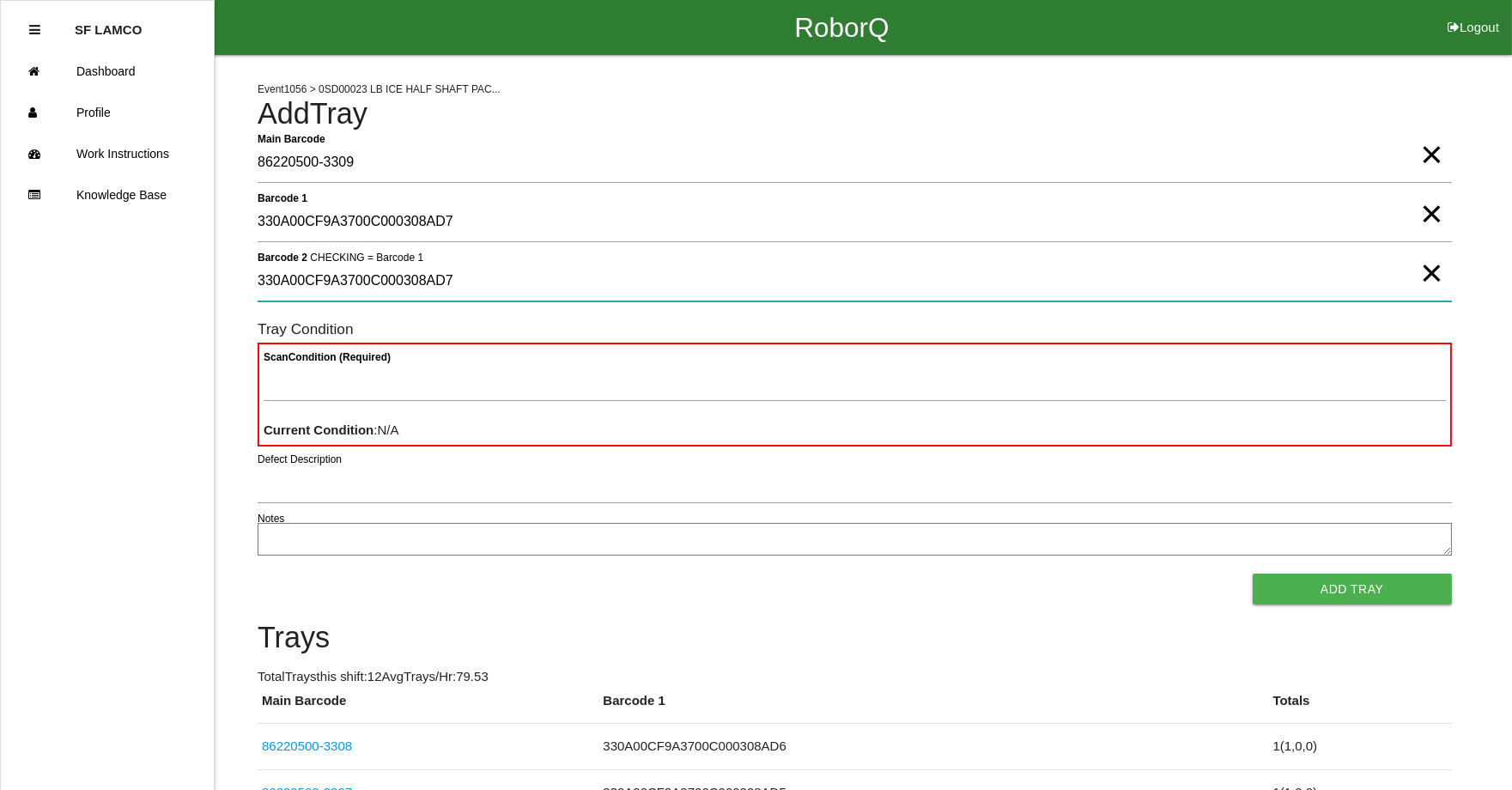 type on "330A00CF9A3700C000308AD7" 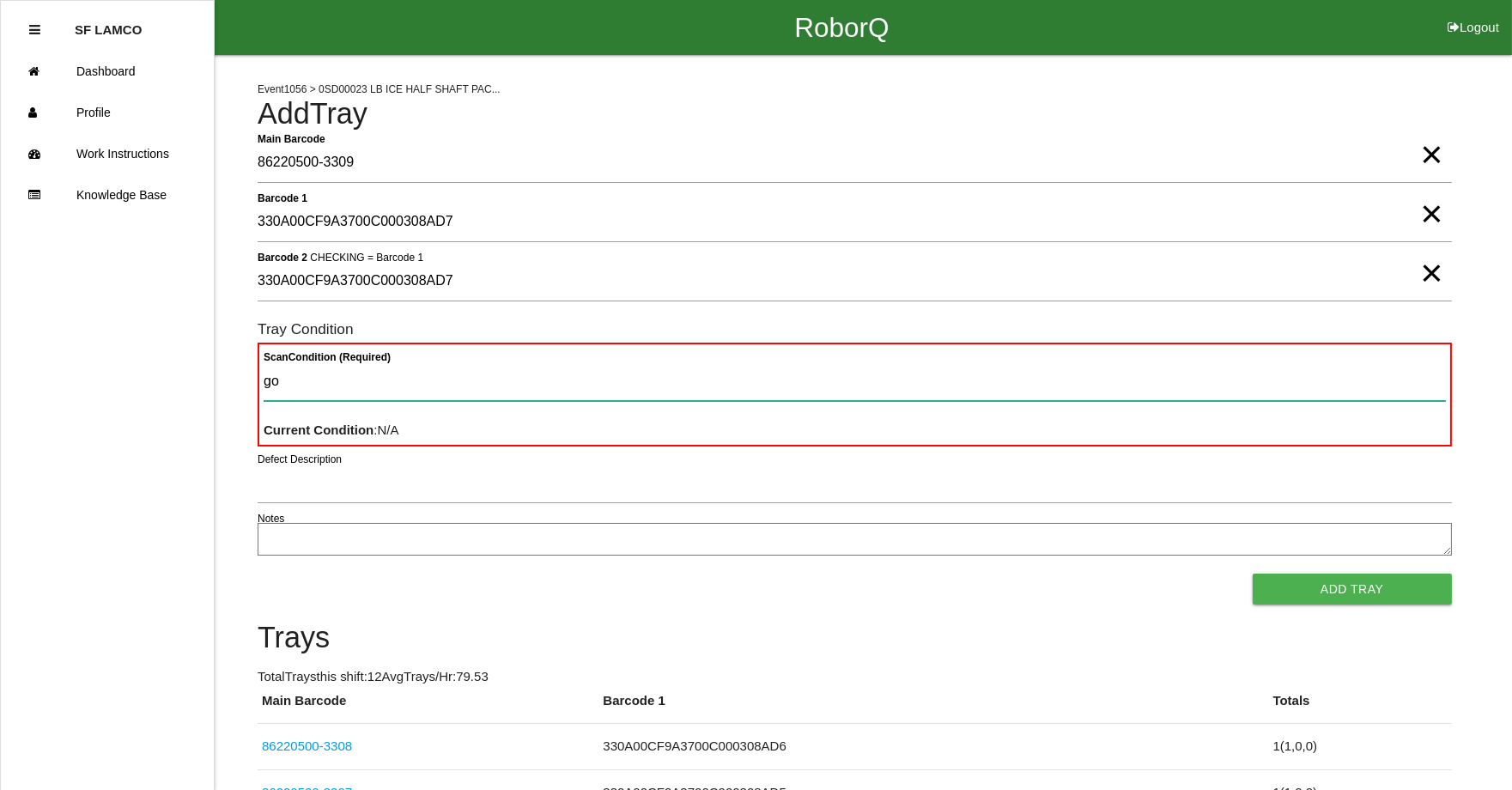 type on "goo" 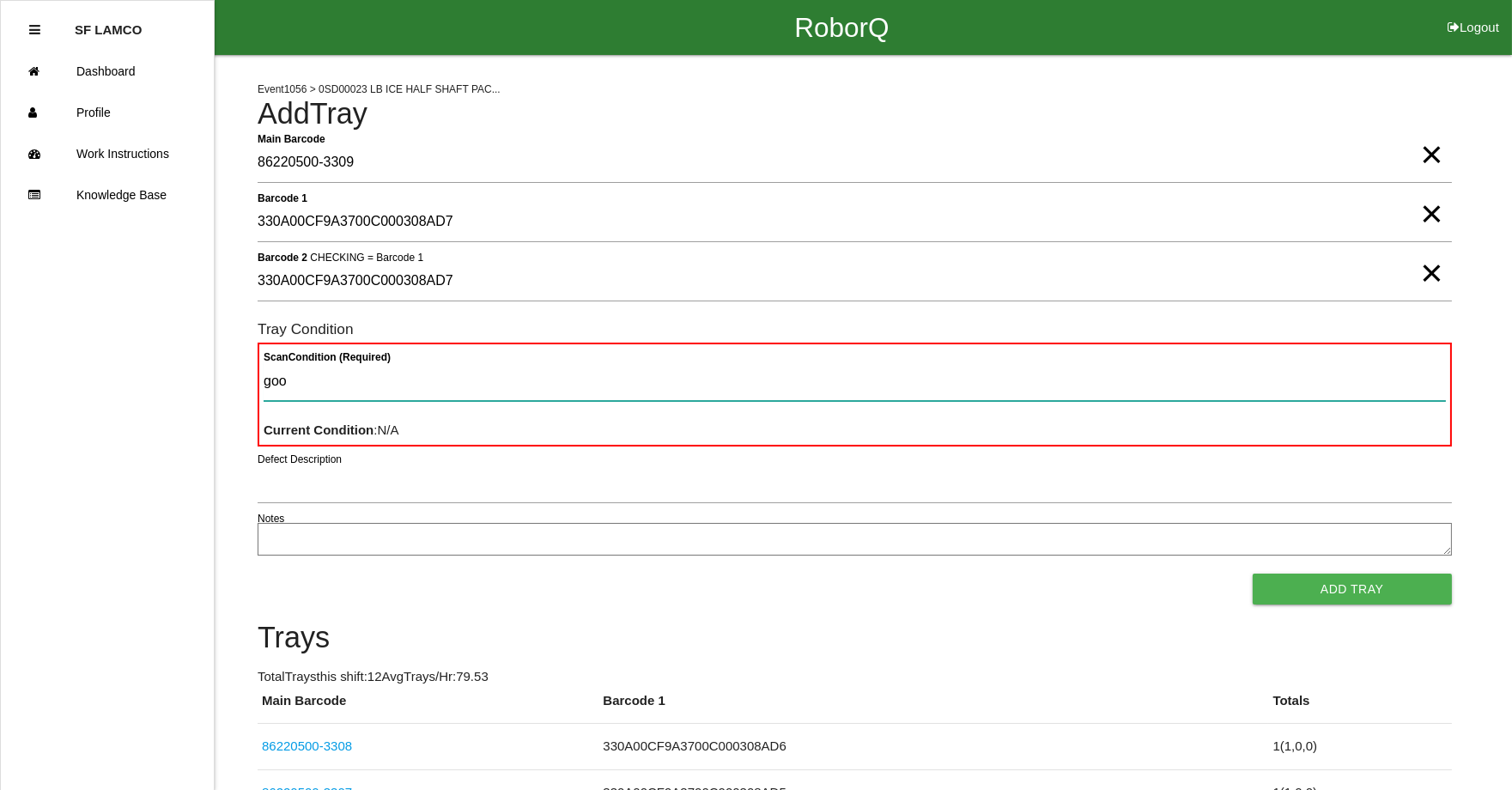 type 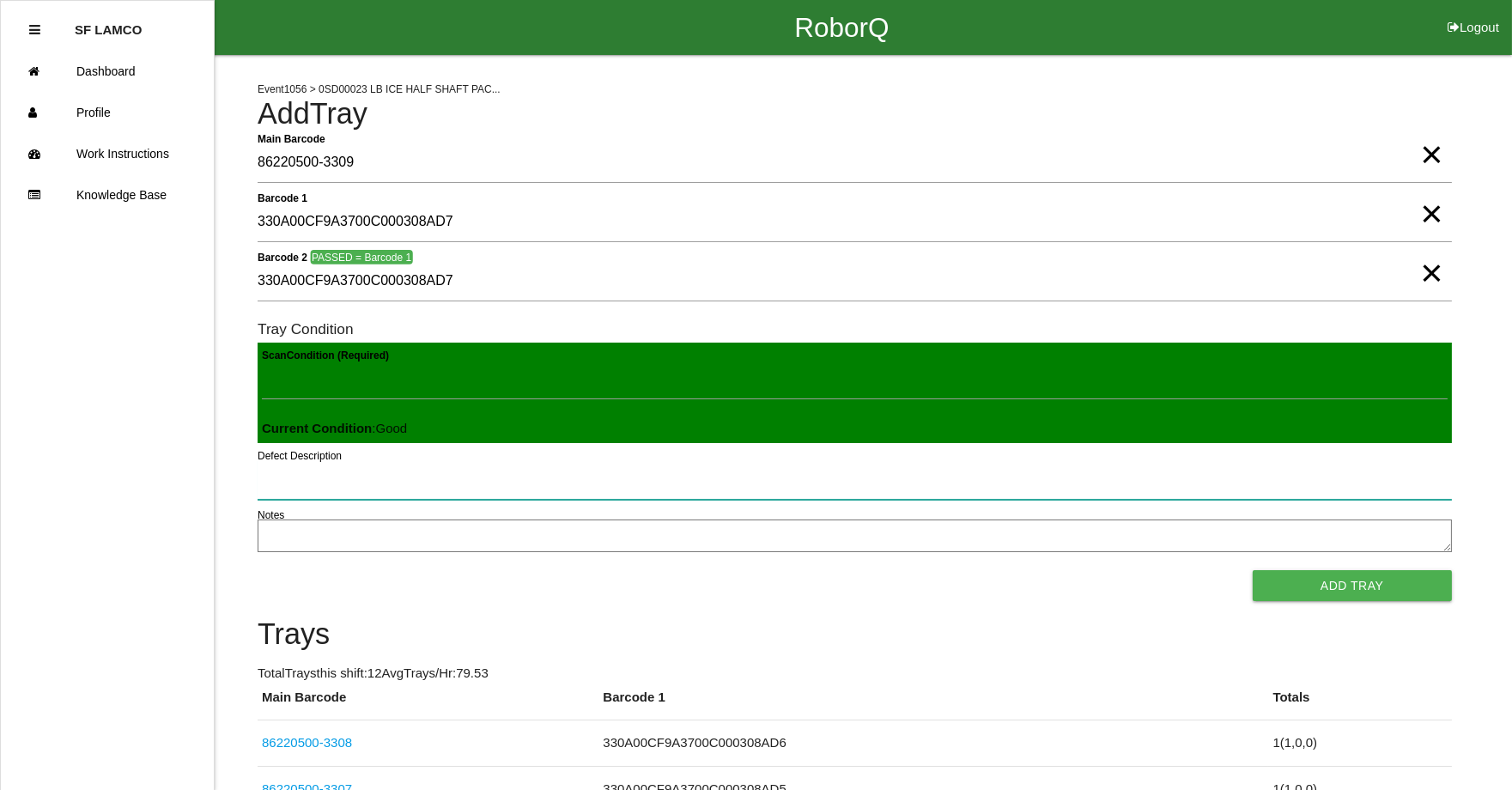 type 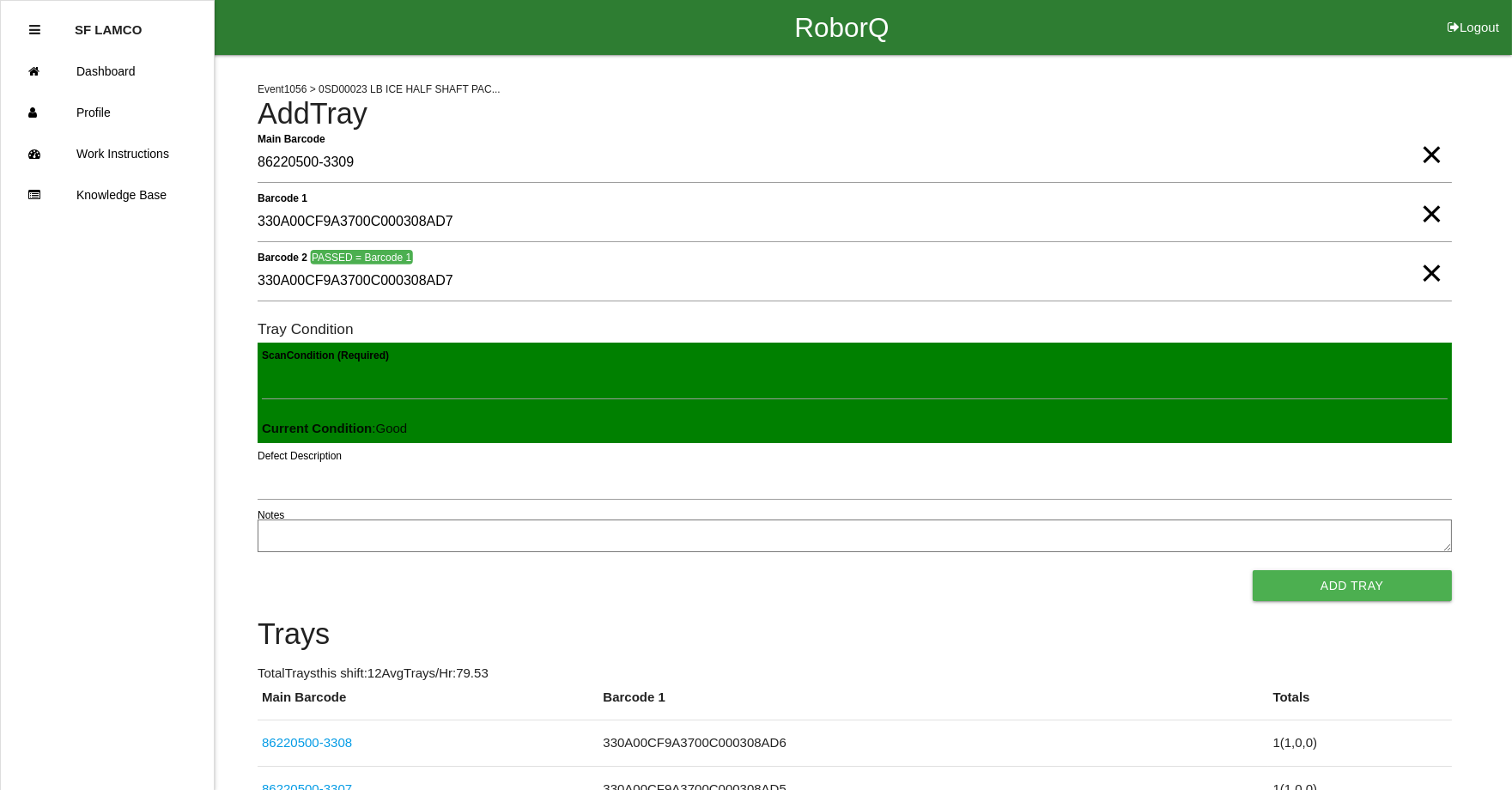 type 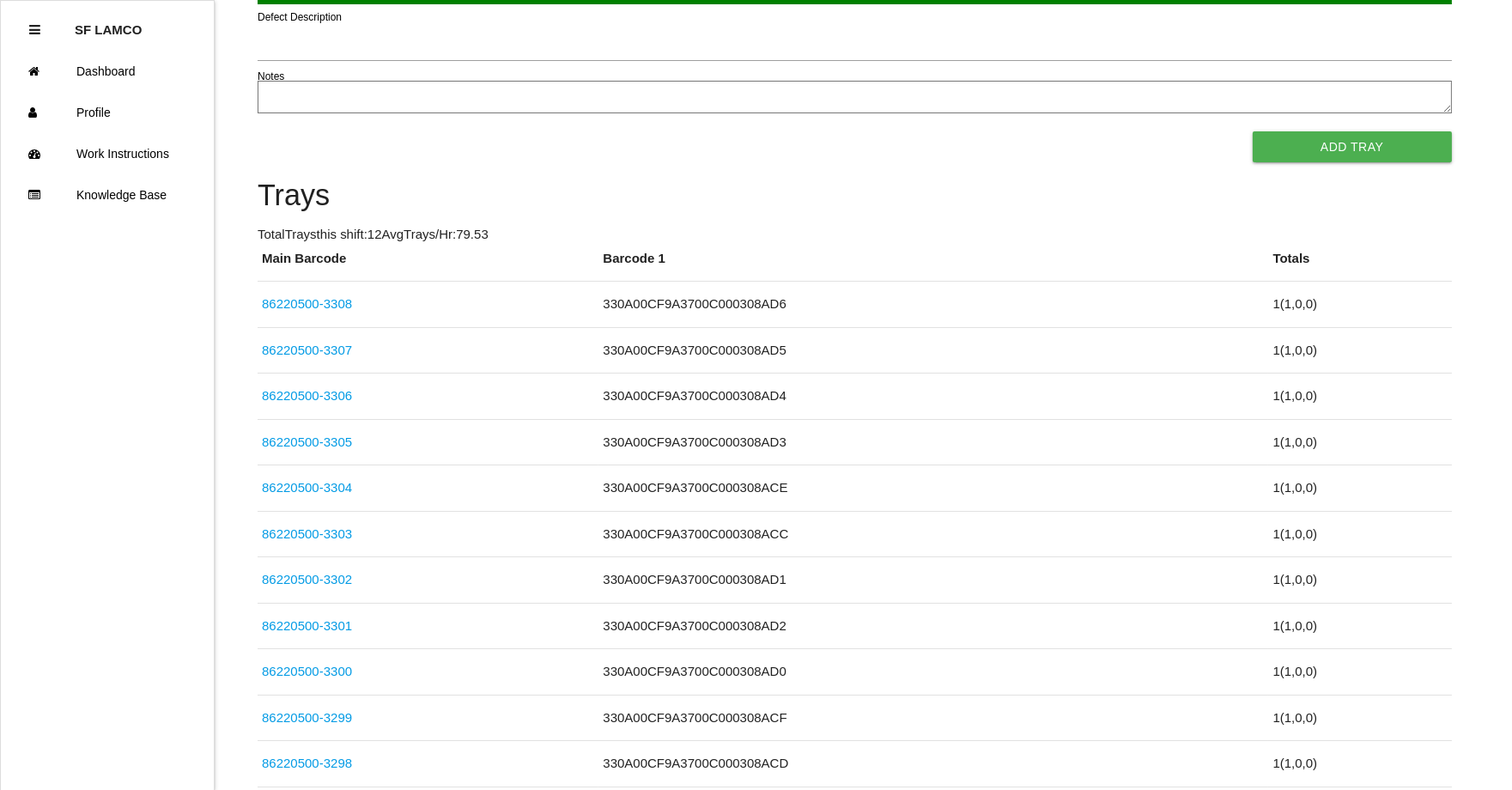 scroll, scrollTop: 568, scrollLeft: 0, axis: vertical 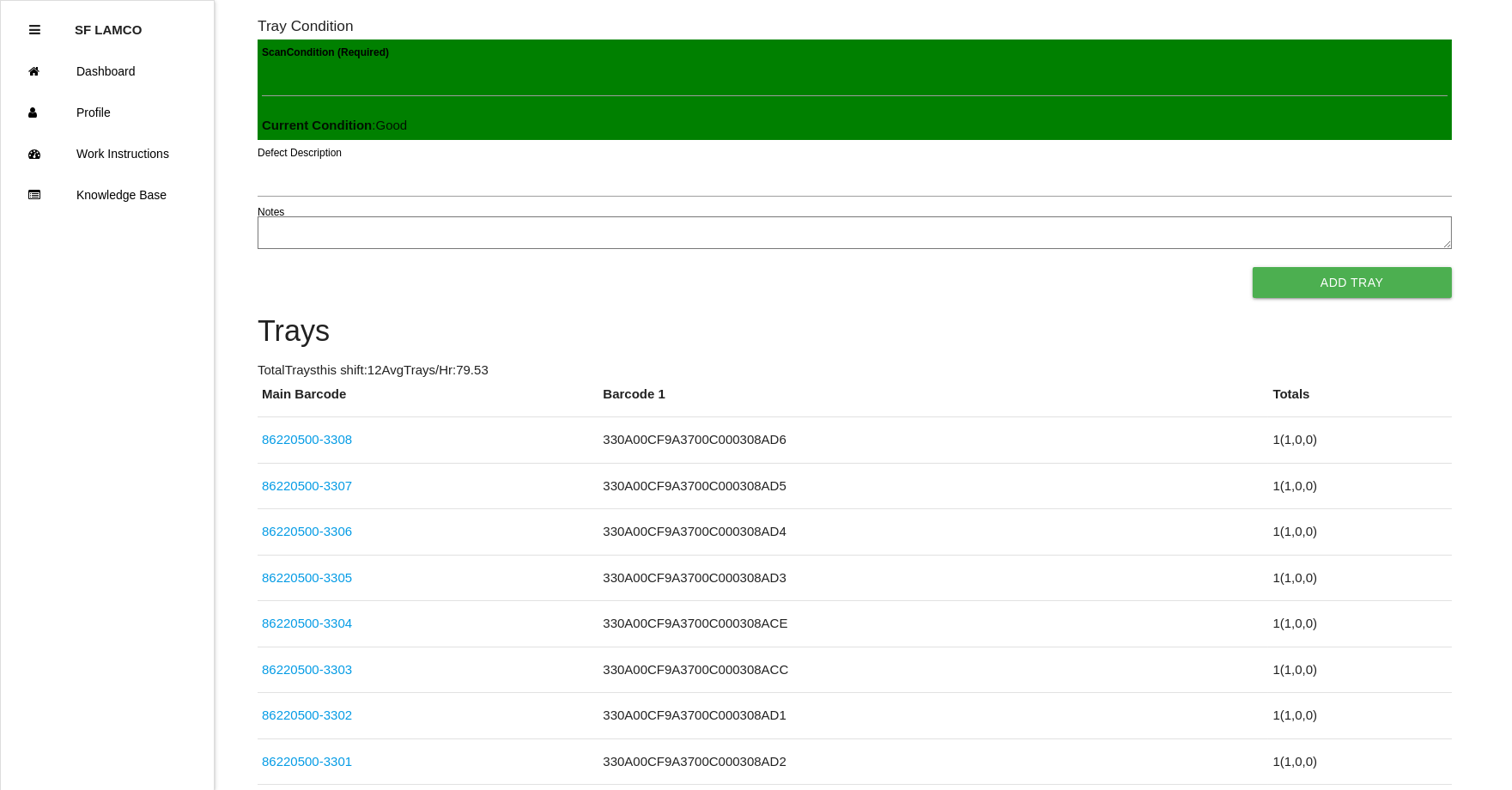 click on "Event  1056   > 0SD00023 LB ICE HALF SHAFT PAC... Add  Tray   Main Barcode     86220500-3309 ×   Barcode 1     330A00CF9A3700C000308AD7 ×   Barcode 2      PASSED = Barcode 1     330A00CF9A3700C000308AD7 ×   Tray Condition Scan  Condition (Required) Current Condition :  Good Defect Description Notes Add Tray Trays Total  Trays  this shift:  12  Avg  Trays /Hr:  79.53   Main Barcode Barcode 1 Totals 86220500-3308 330A00CF9A3700C000308AD6 1  ( 1 ,  0 ,  0 ) 86220500-3307 330A00CF9A3700C000308AD5 1  ( 1 ,  0 ,  0 ) 86220500-3306 330A00CF9A3700C000308AD4 1  ( 1 ,  0 ,  0 ) 86220500-3305 330A00CF9A3700C000308AD3 1  ( 1 ,  0 ,  0 ) 86220500-3304 330A00CF9A3700C000308ACE 1  ( 1 ,  0 ,  0 ) 86220500-3303 330A00CF9A3700C000308ACC 1  ( 1 ,  0 ,  0 ) 86220500-3302 330A00CF9A3700C000308AD1 1  ( 1 ,  0 ,  0 ) 86220500-3301 330A00CF9A3700C000308AD2 1  ( 1 ,  0 ,  0 ) 86220500-3300 330A00CF9A3700C000308AD0 1  ( 1 ,  0 ,  0 ) 86220500-3299 330A00CF9A3700C000308ACF 1  ( 1 ,  0 ,  0 ) 86220500-3298 330A00CF9A3700C000308ACD 1" at bounding box center [854, 360] 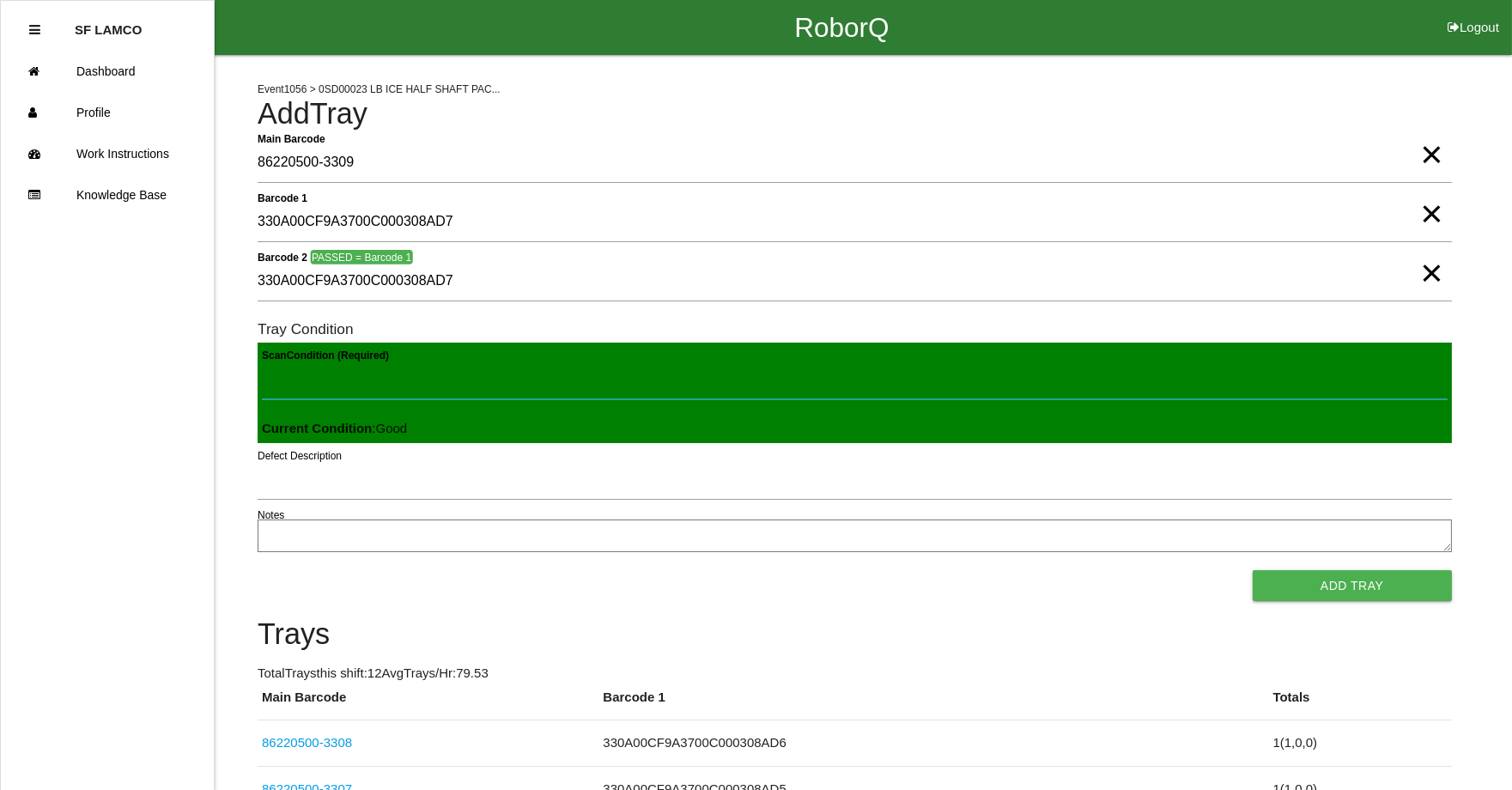 click on "Scan  Condition (Required)" at bounding box center (854, 380) 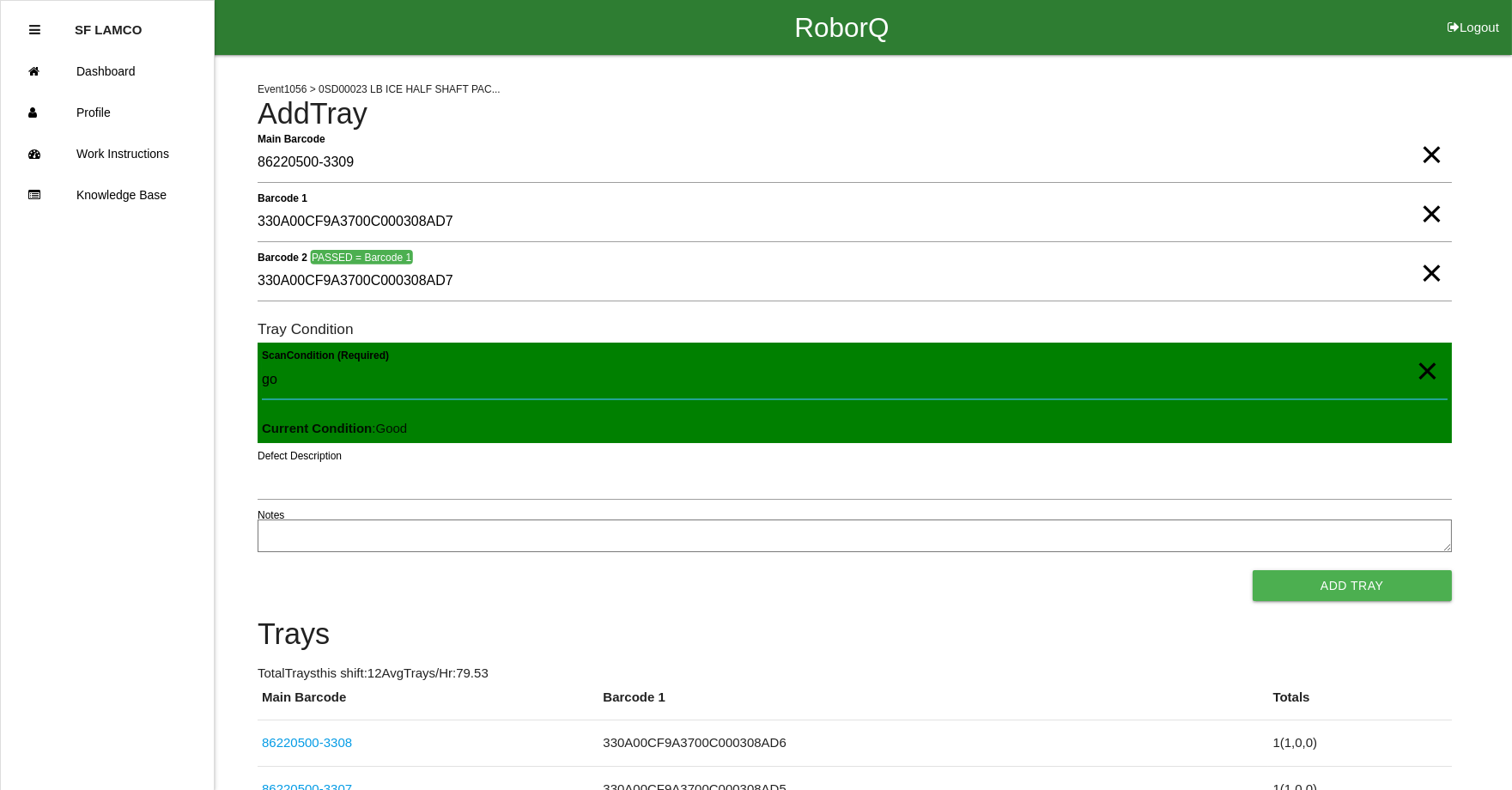 type on "goo" 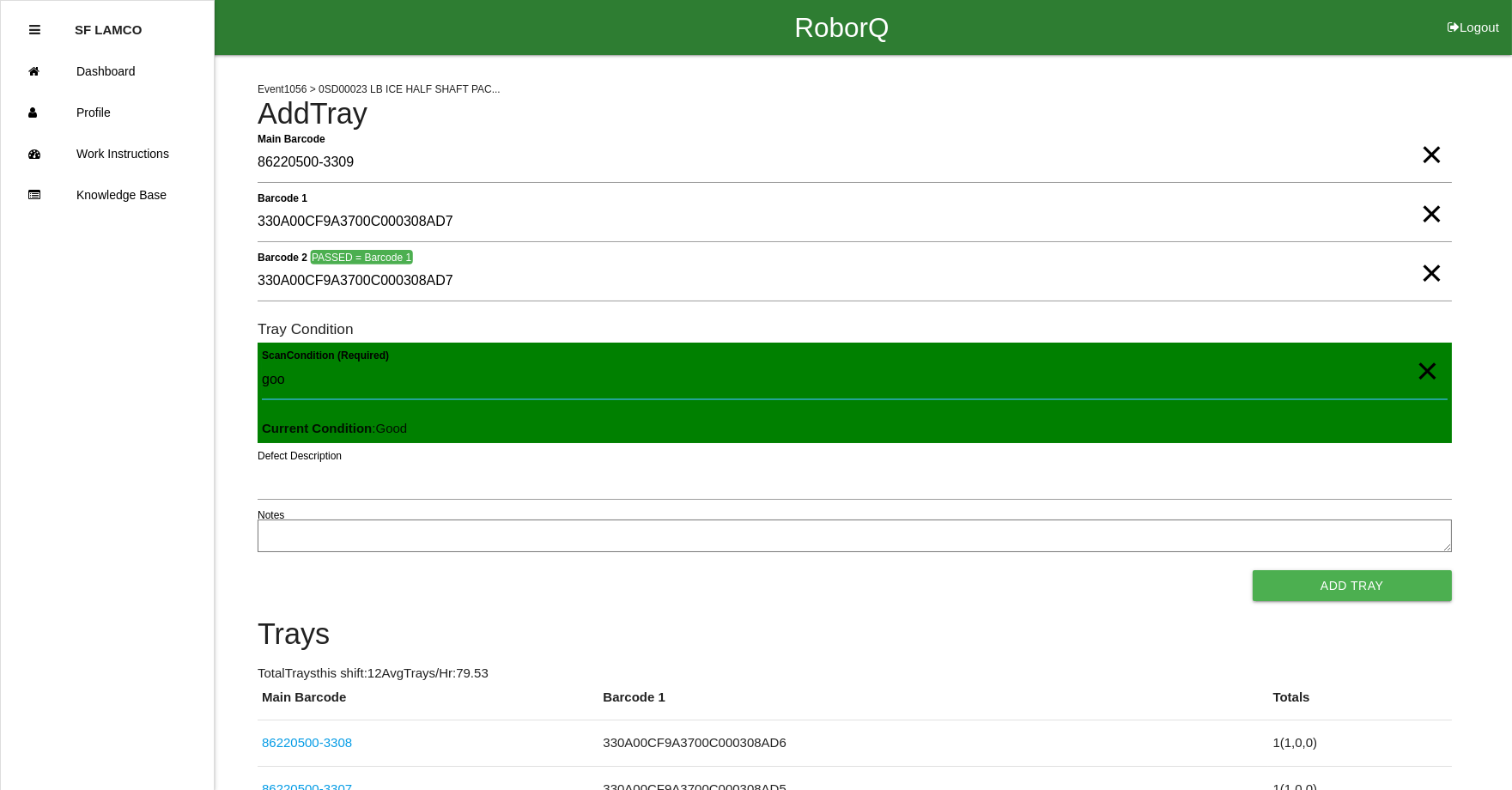 type 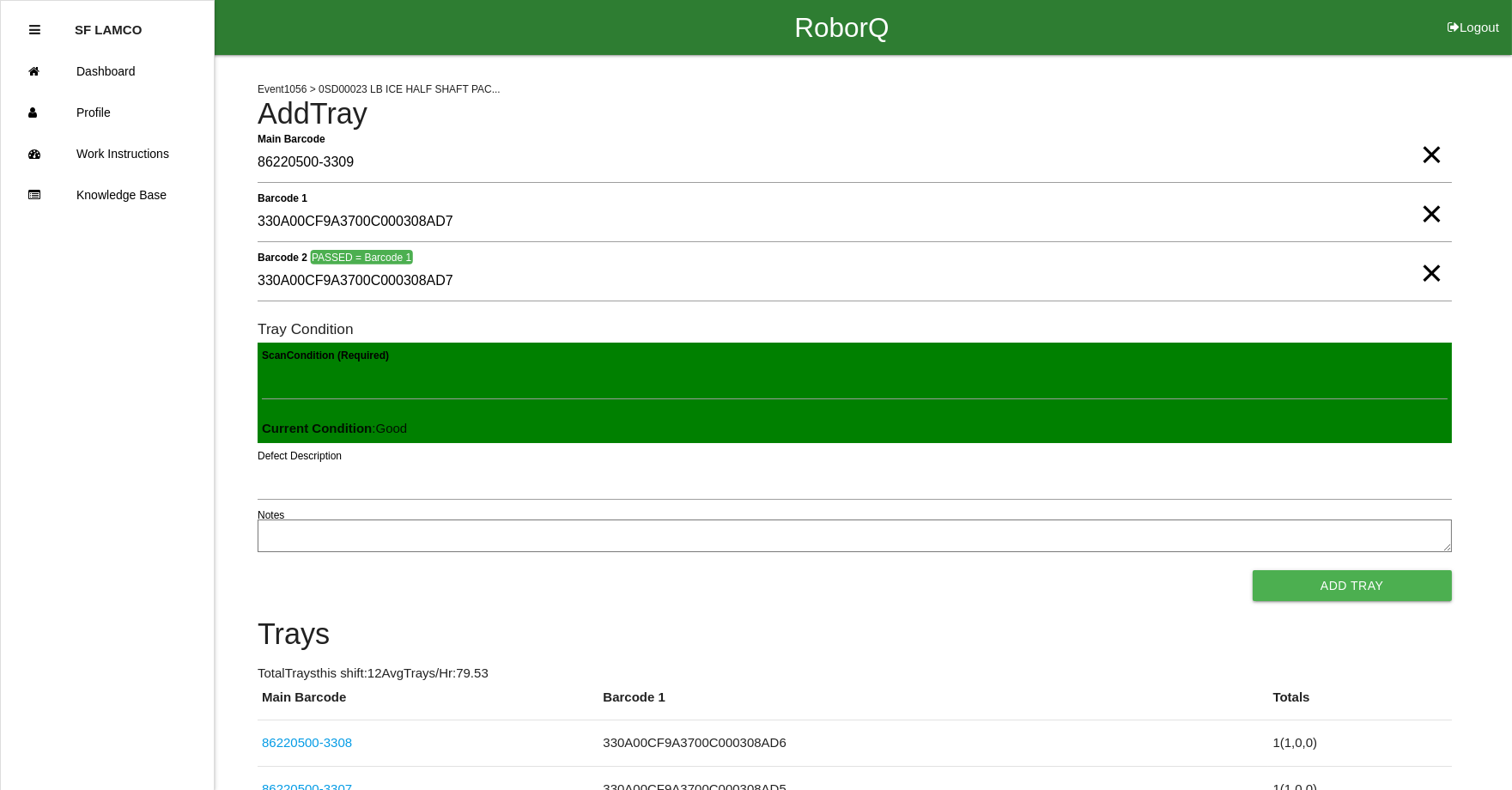 click on "Add Tray" at bounding box center (1352, 586) 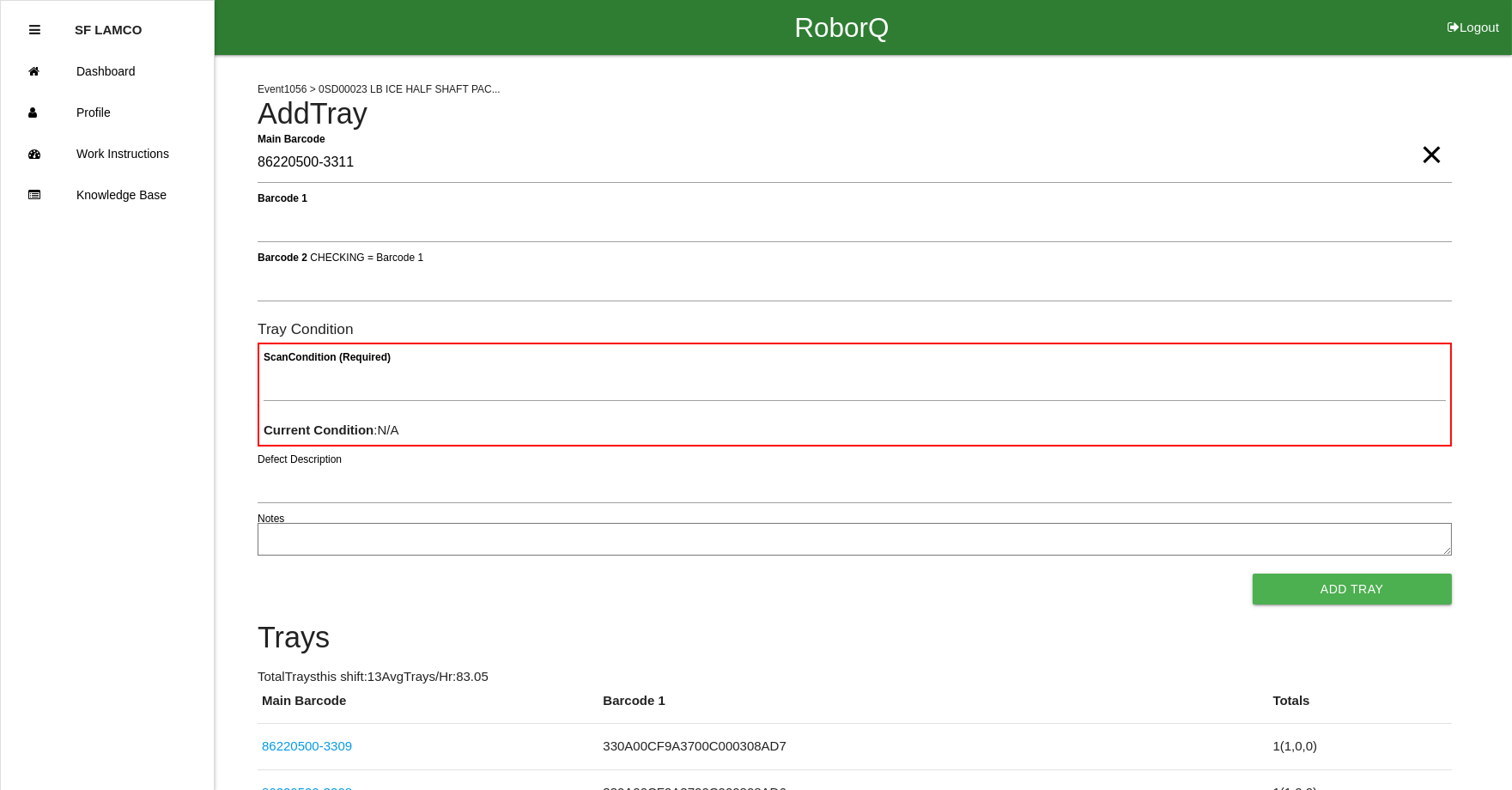 type on "86220500-3311" 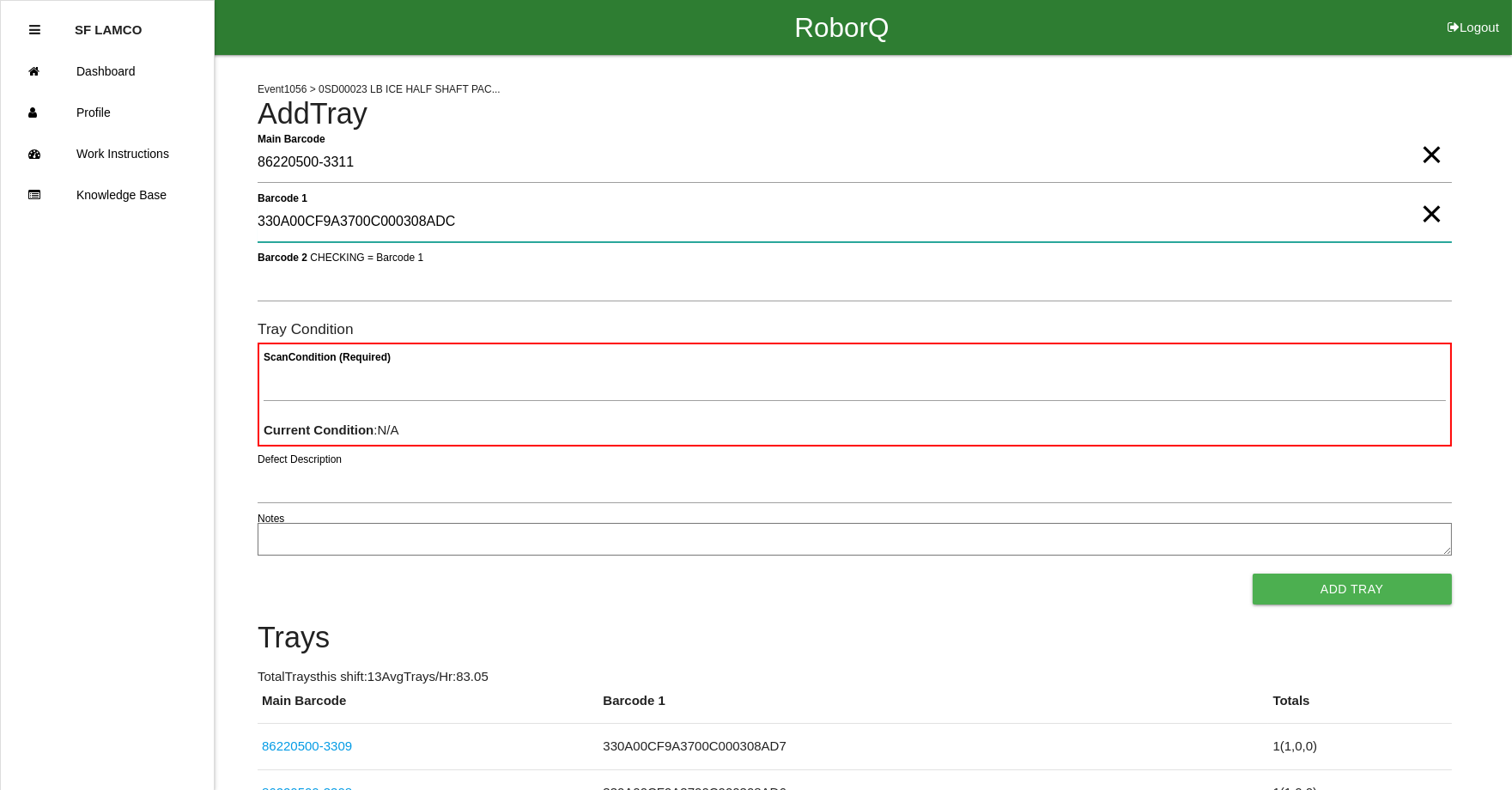 type on "330A00CF9A3700C000308ADC" 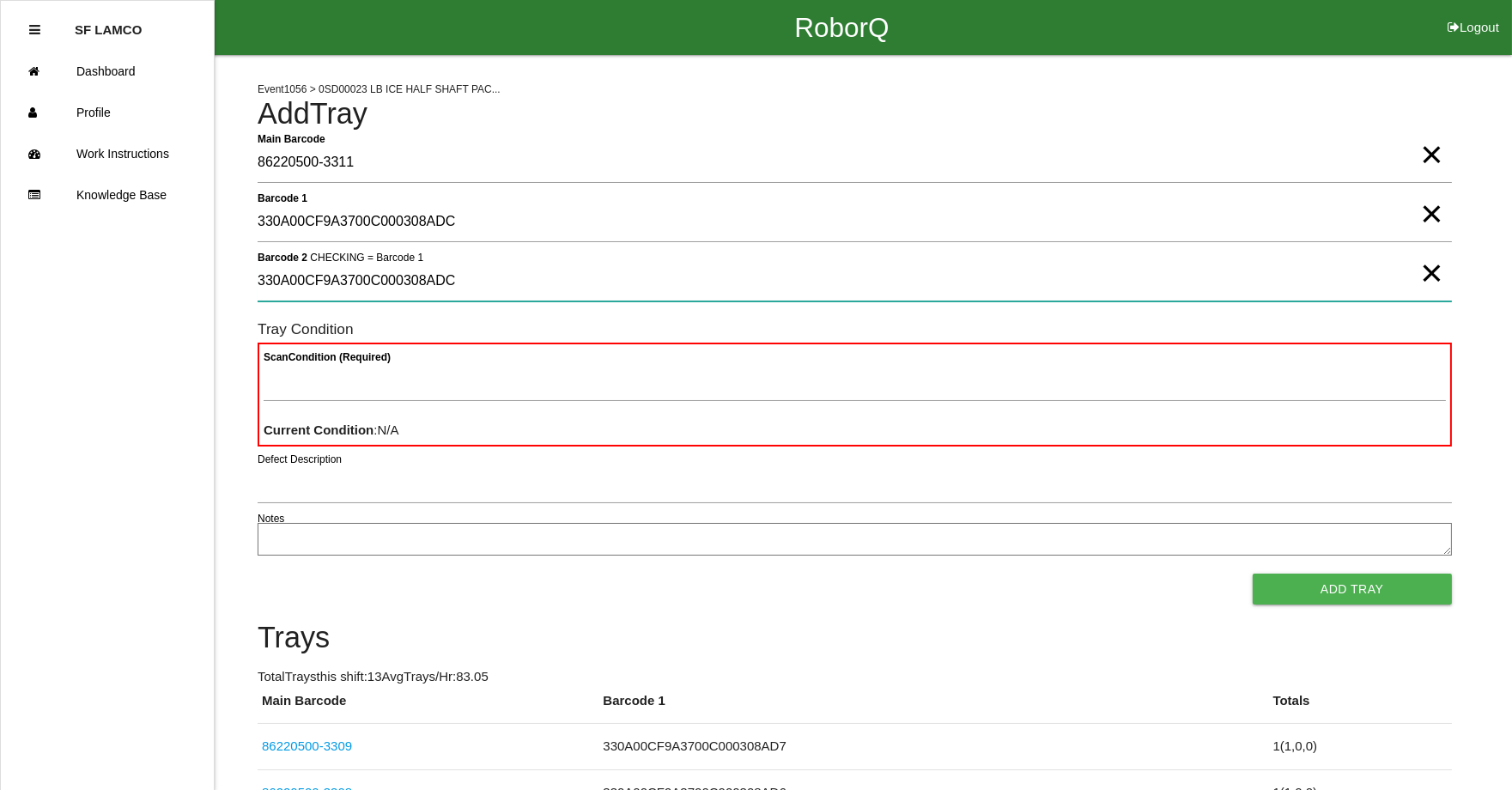 type on "330A00CF9A3700C000308ADC" 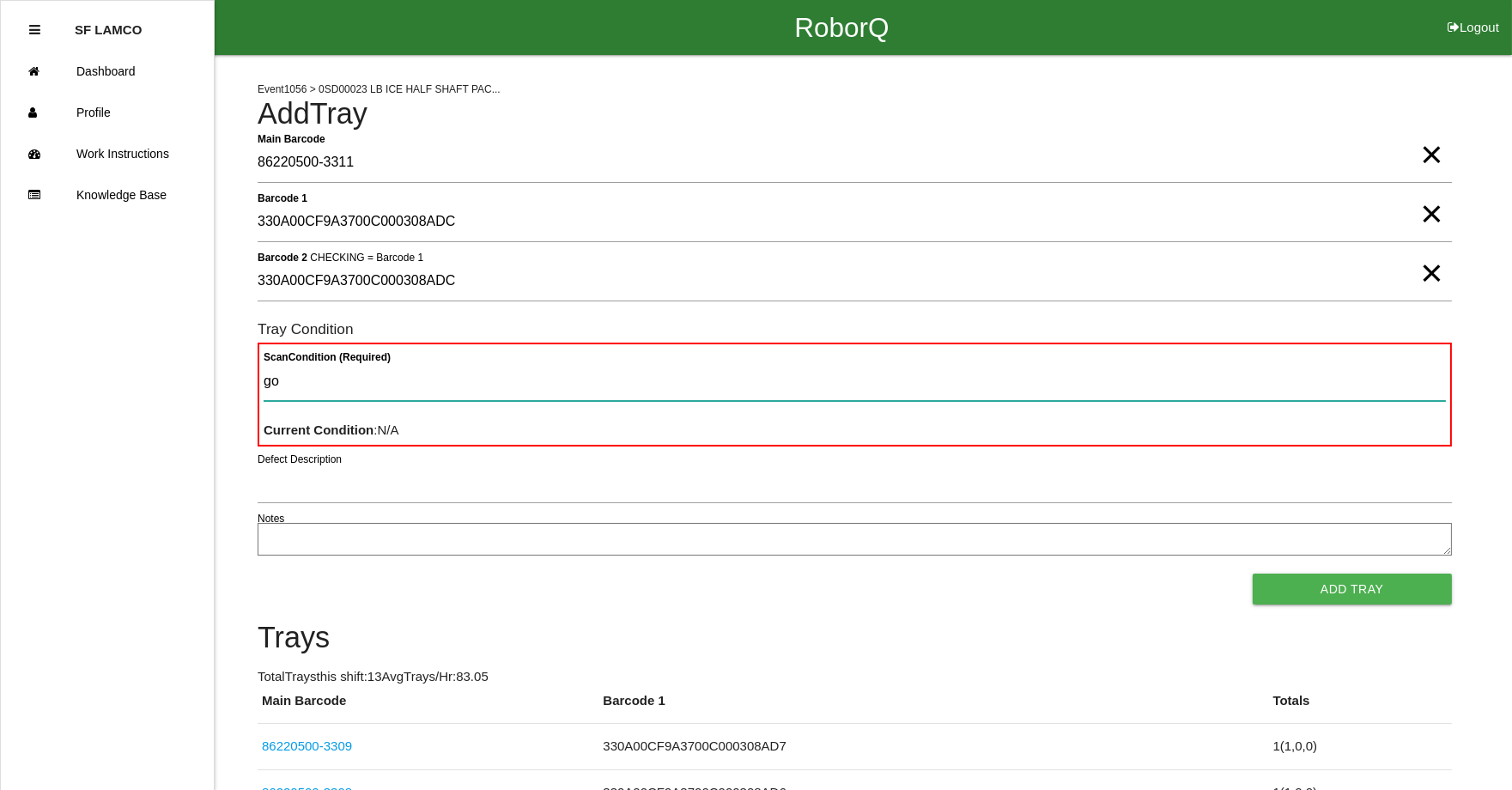 type on "goo" 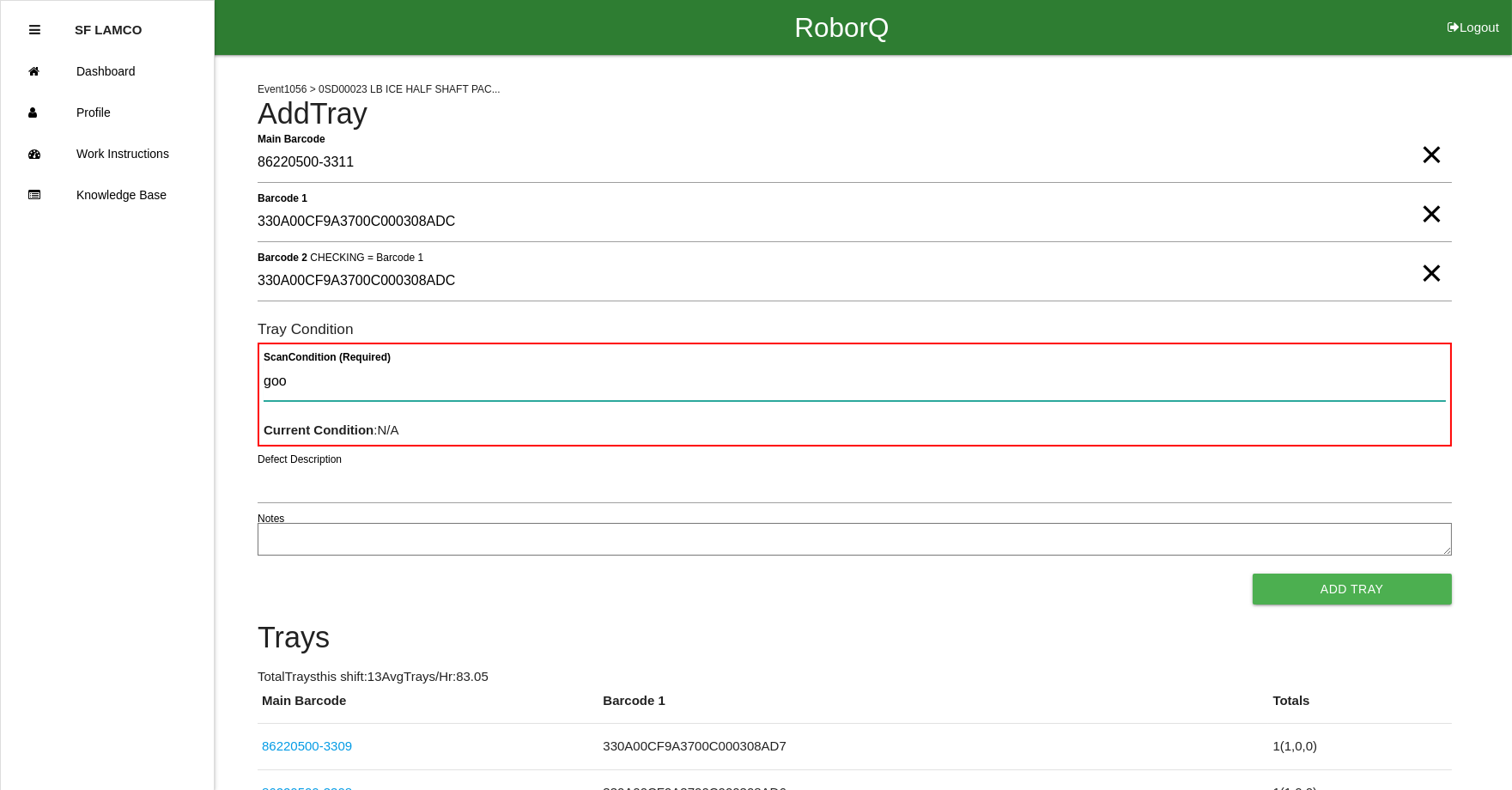 type 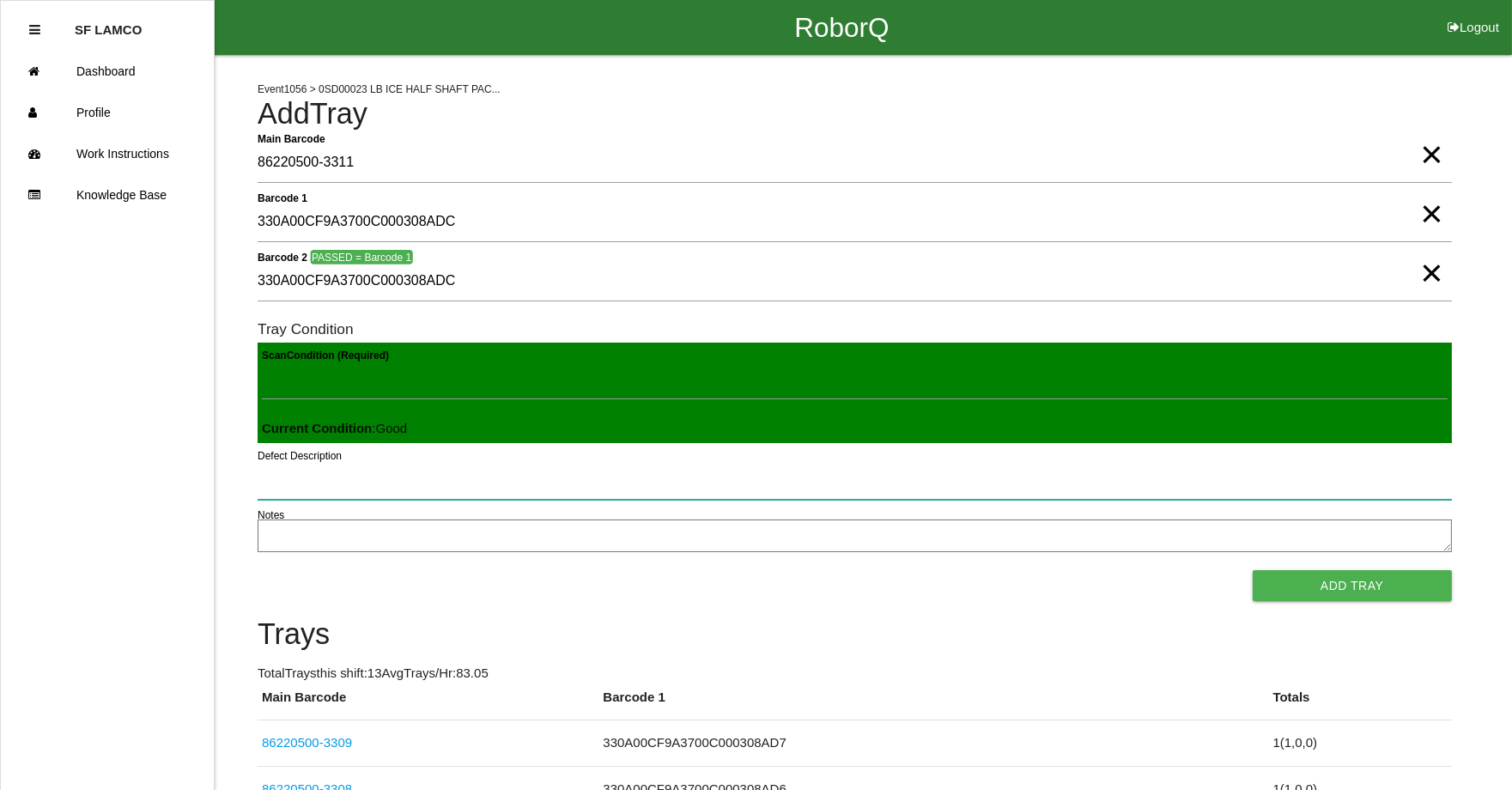 type 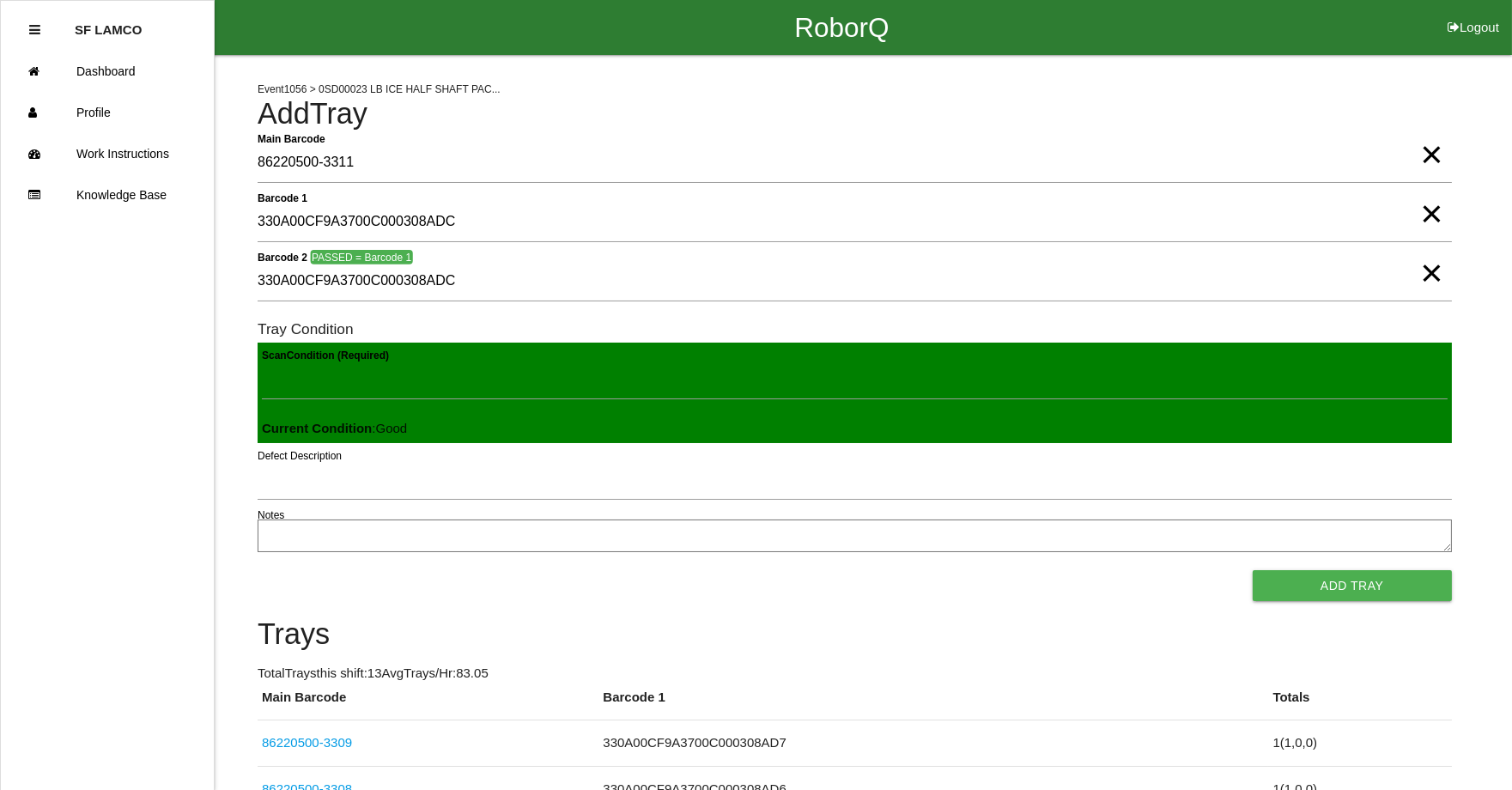 type 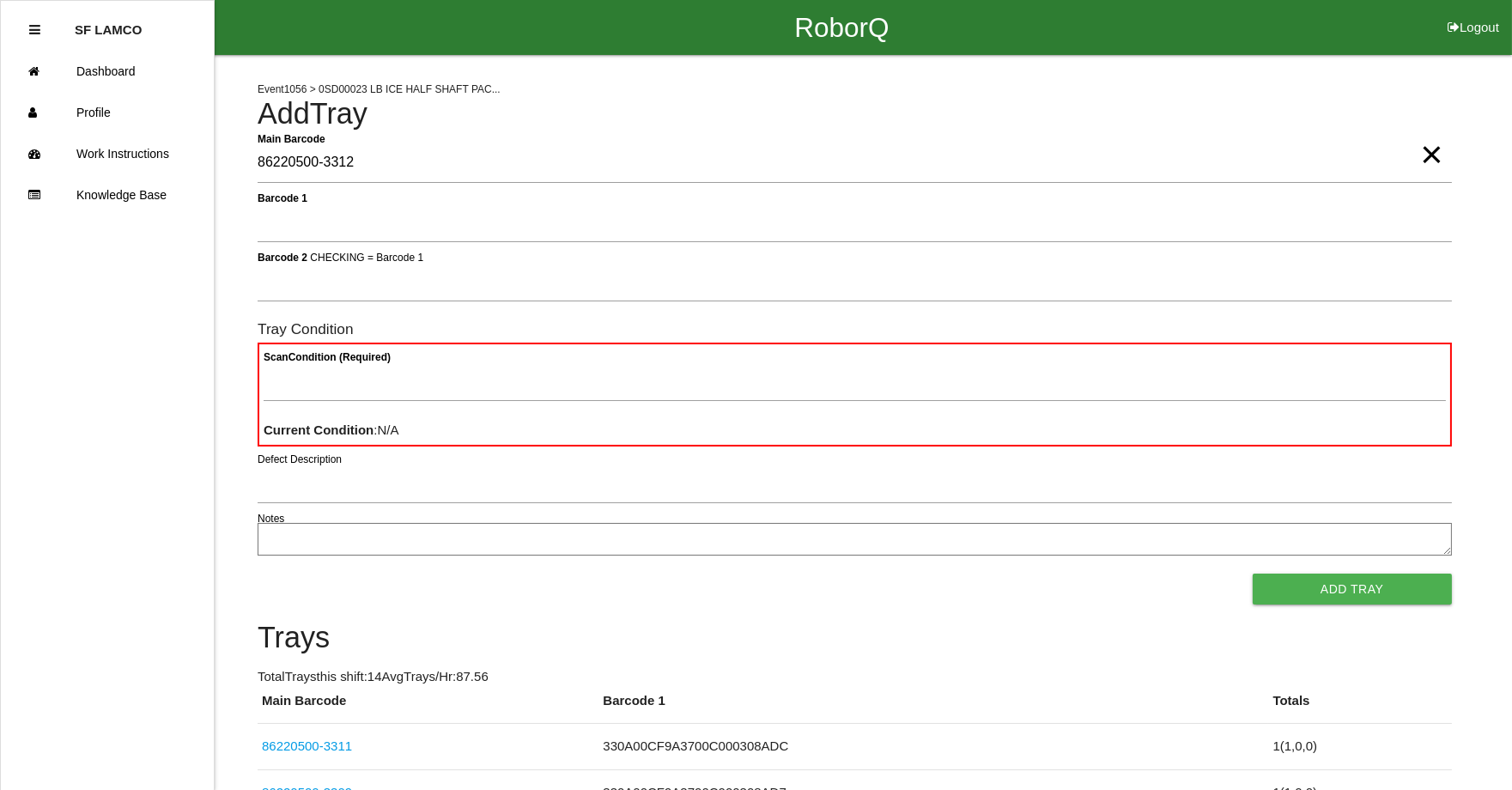 type on "86220500-3312" 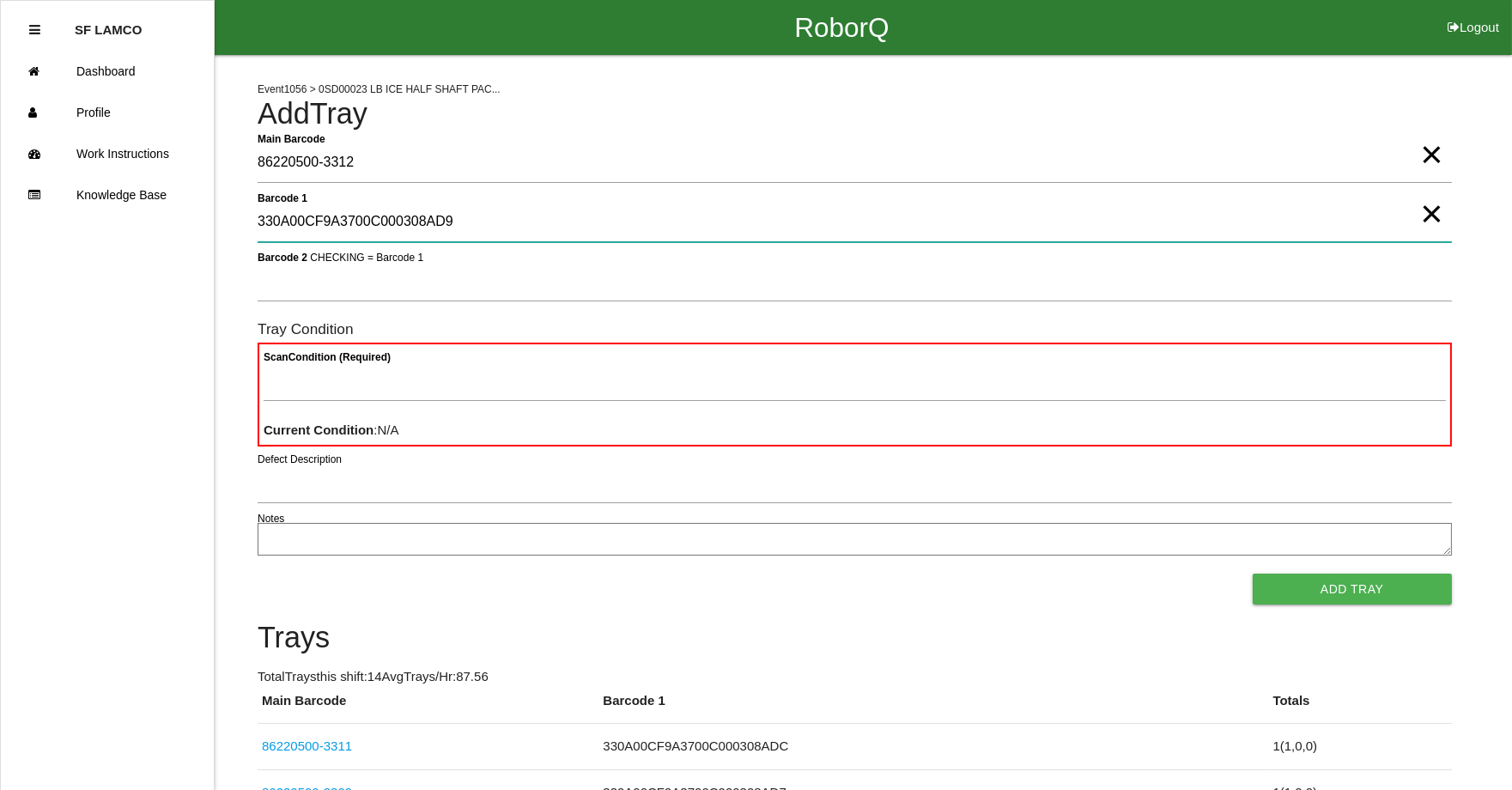 type on "330A00CF9A3700C000308AD9" 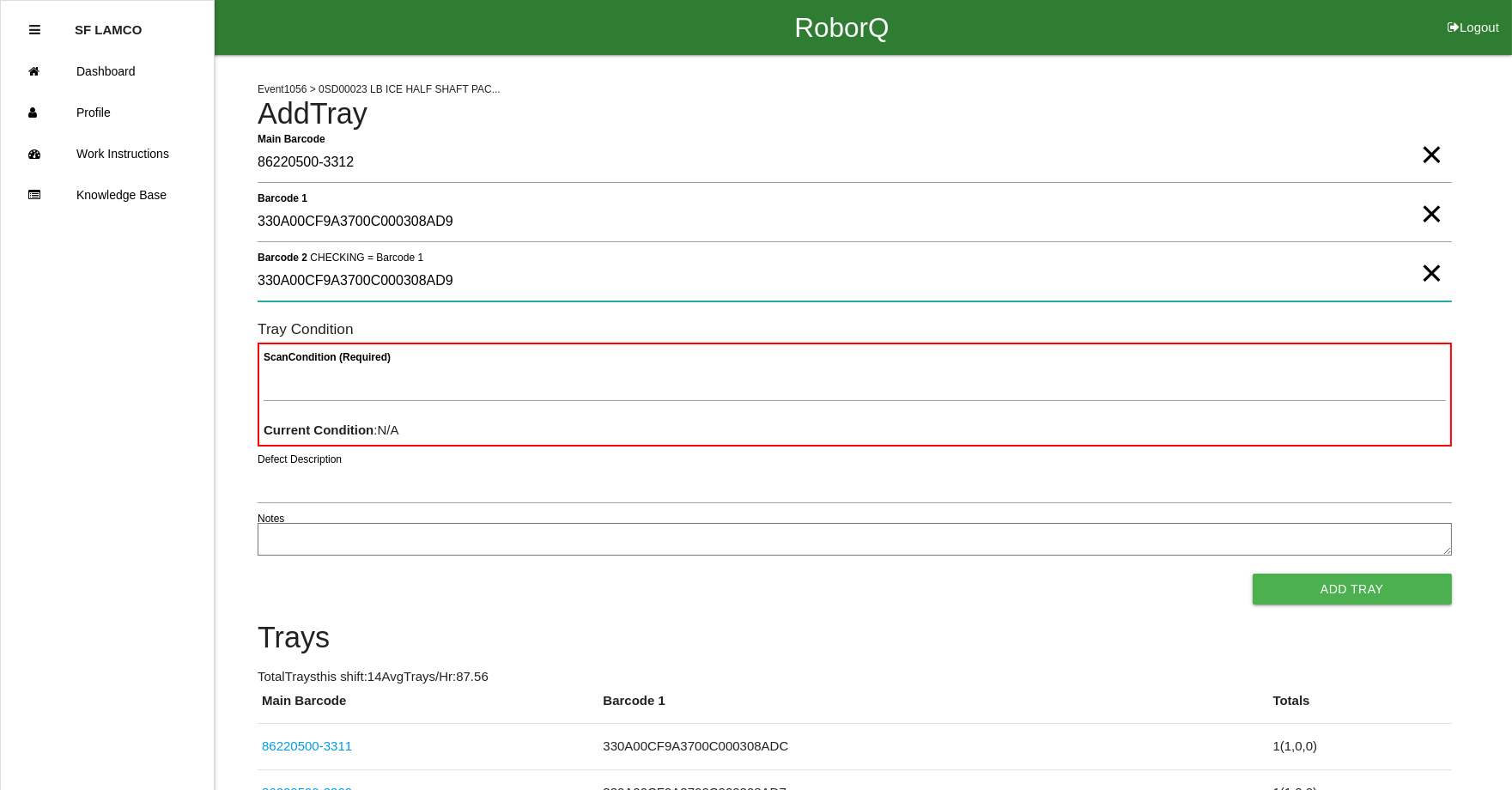 type on "330A00CF9A3700C000308AD9" 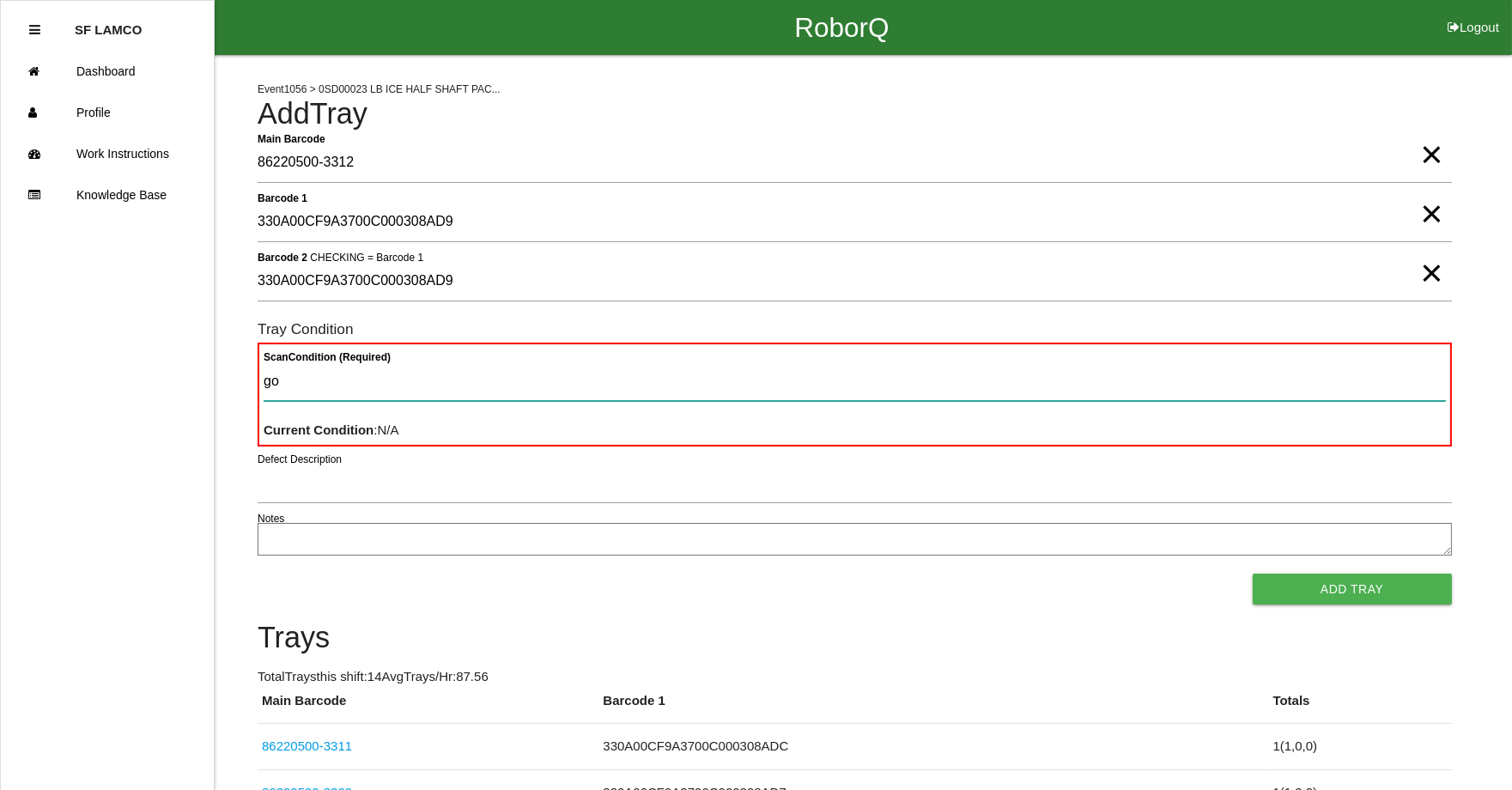 type on "goo" 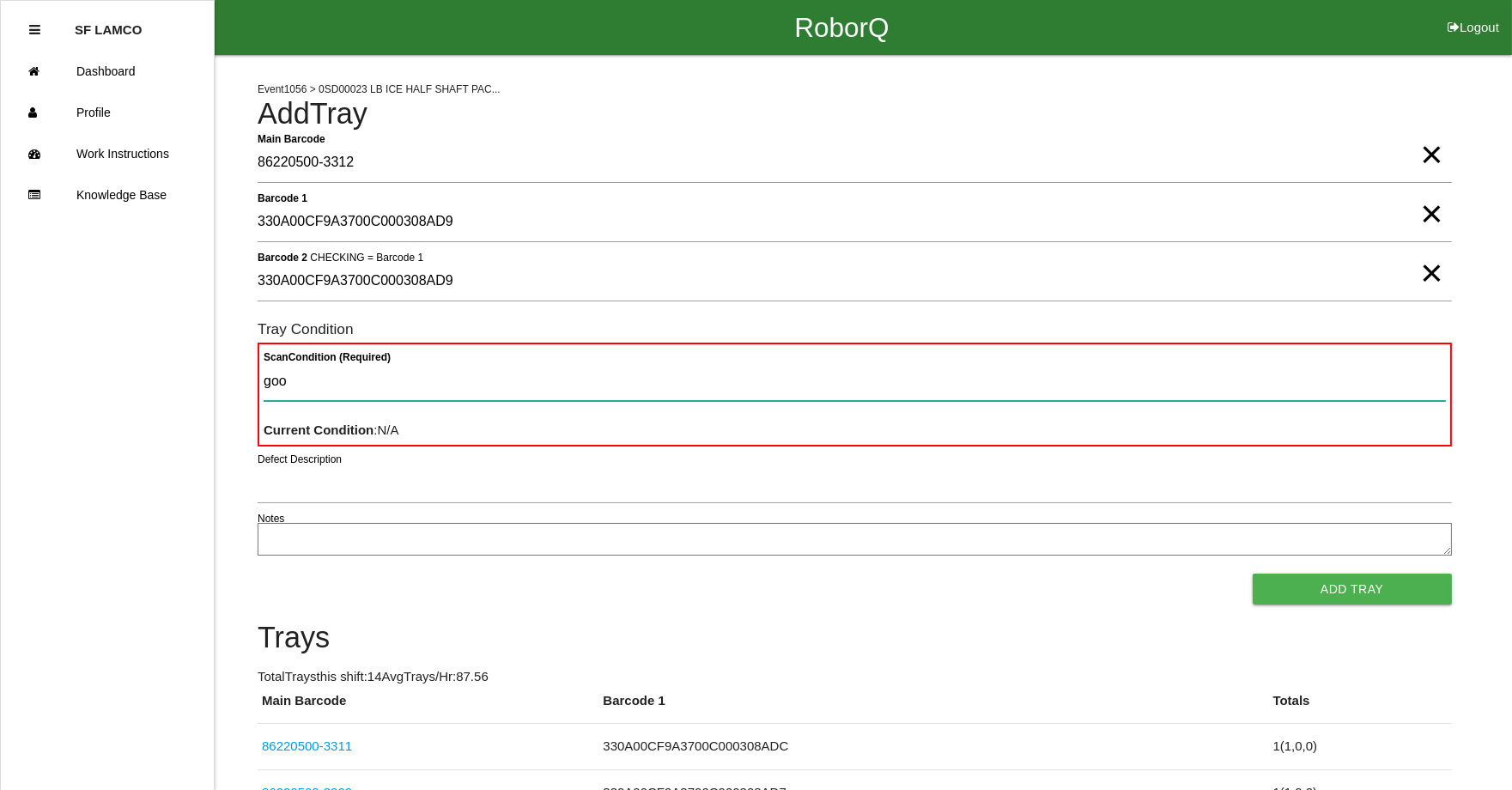 type 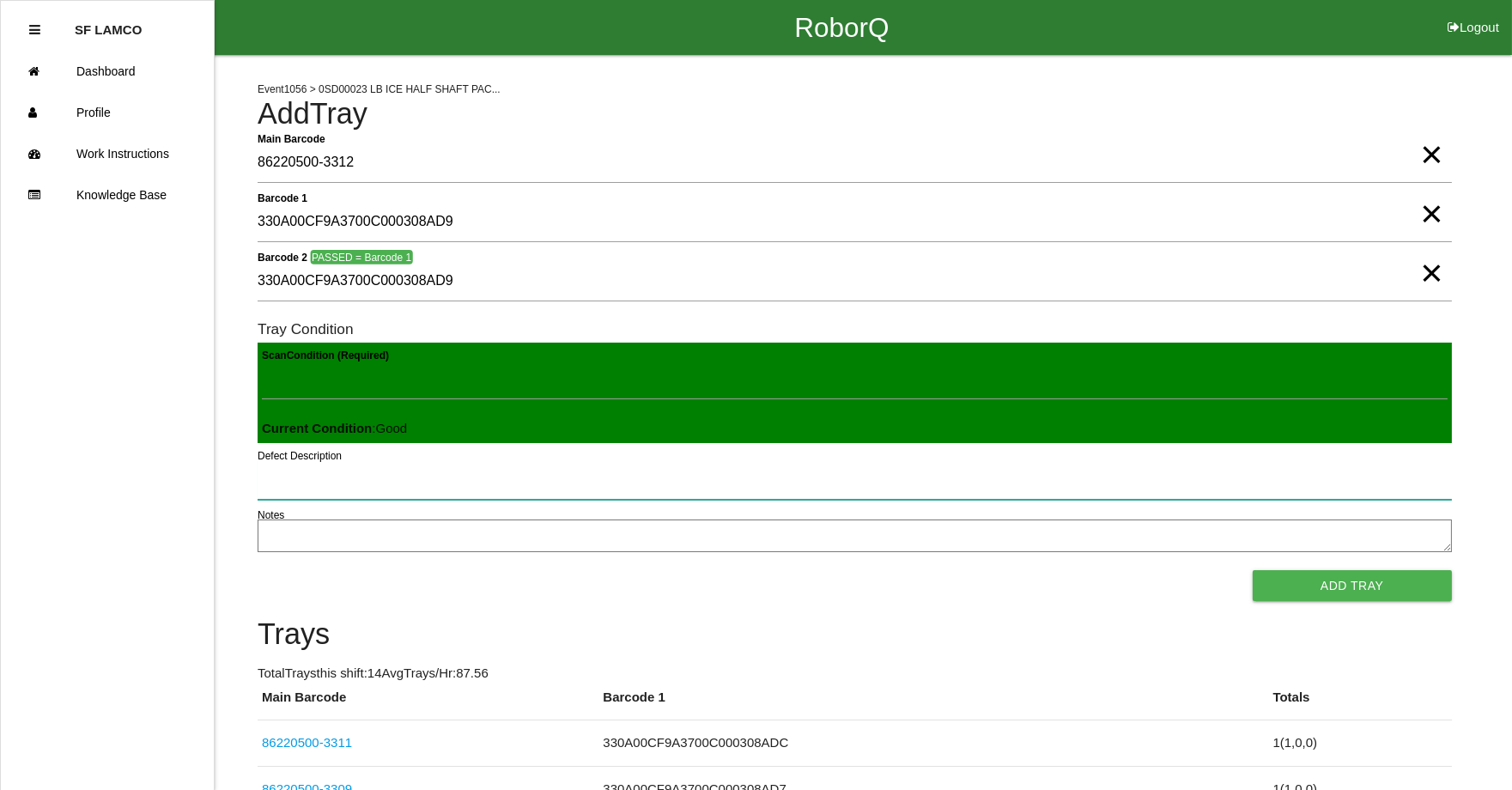 type 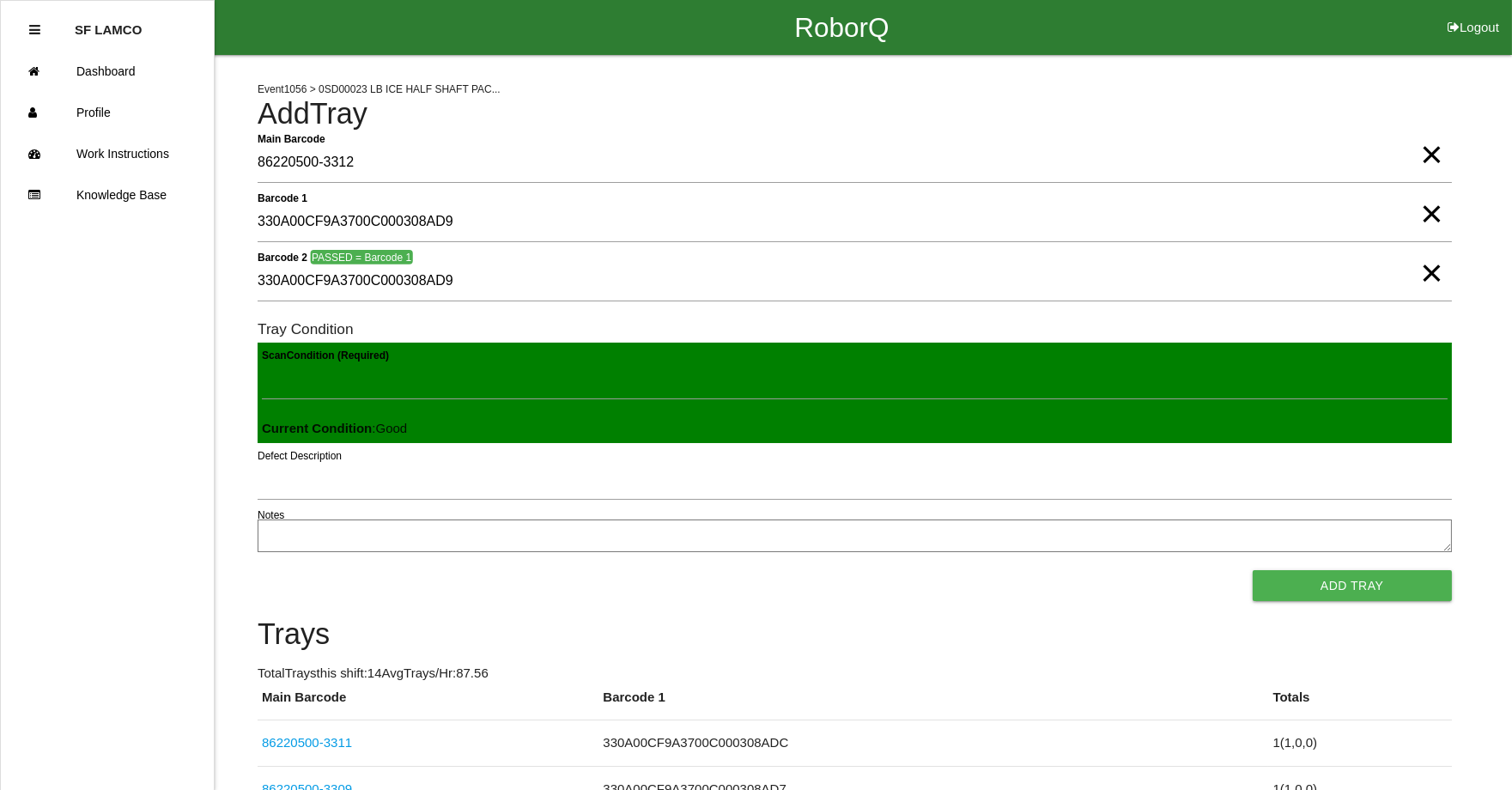 type 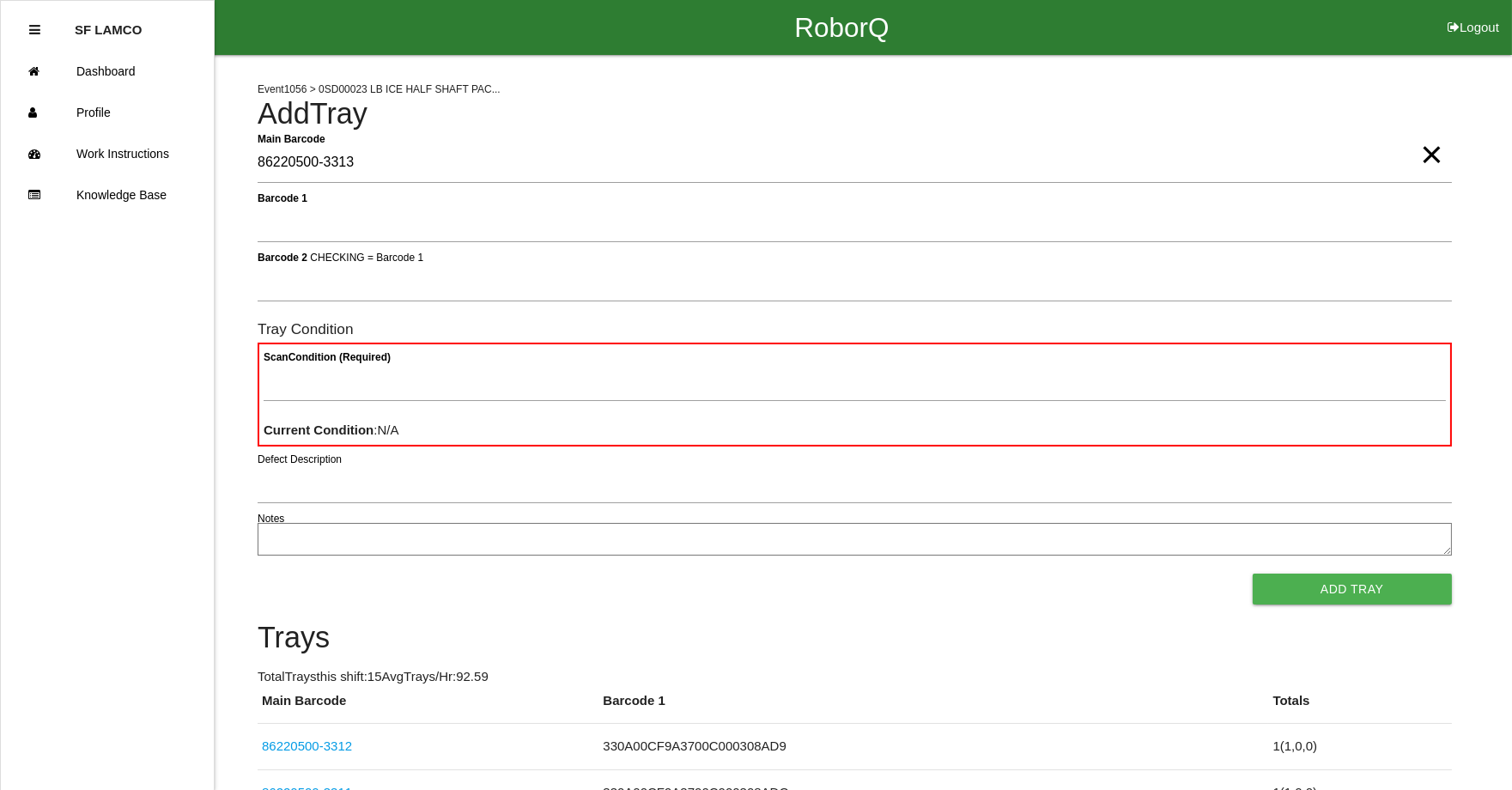 type on "86220500-3313" 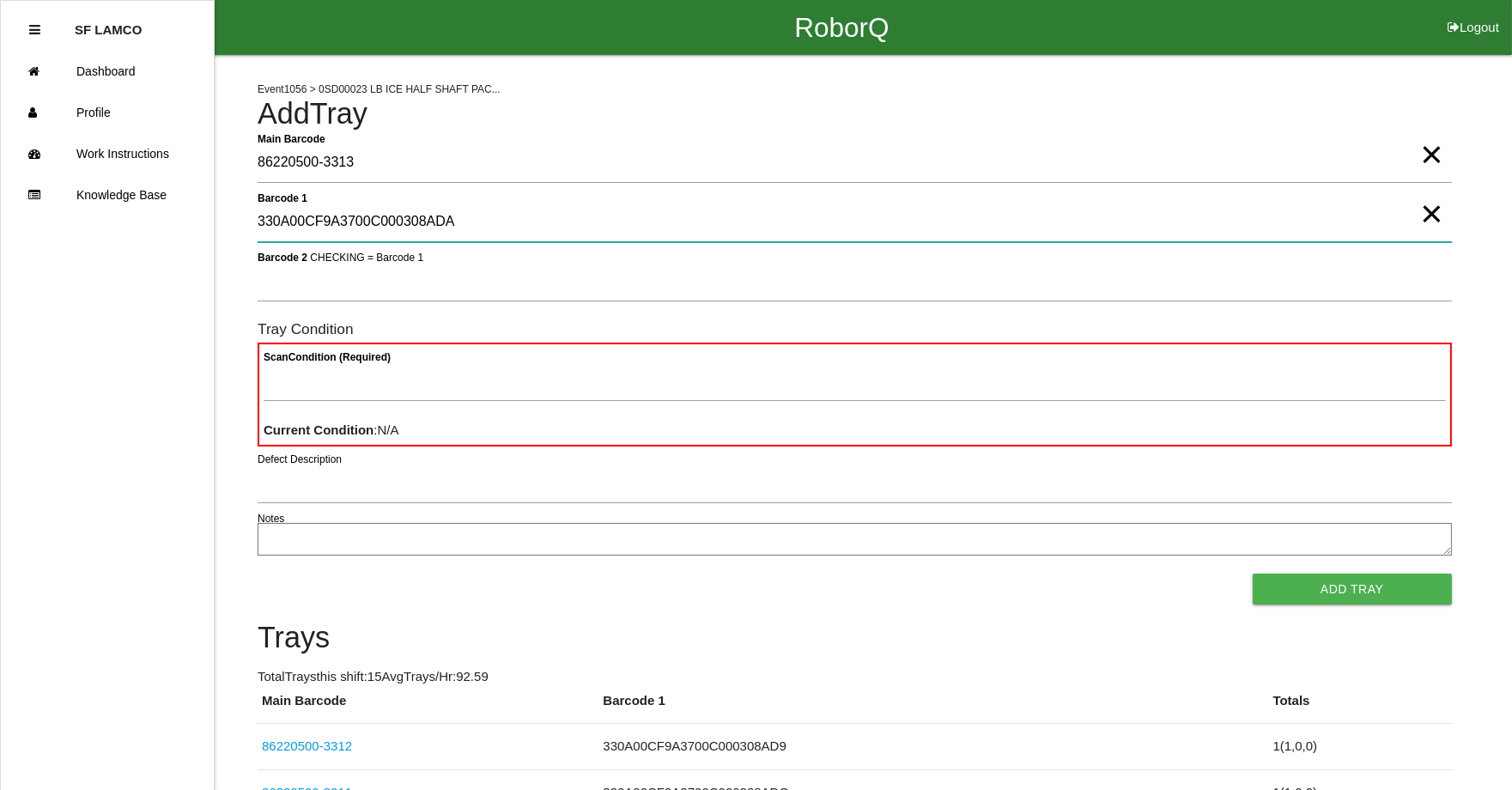 type on "330A00CF9A3700C000308ADA" 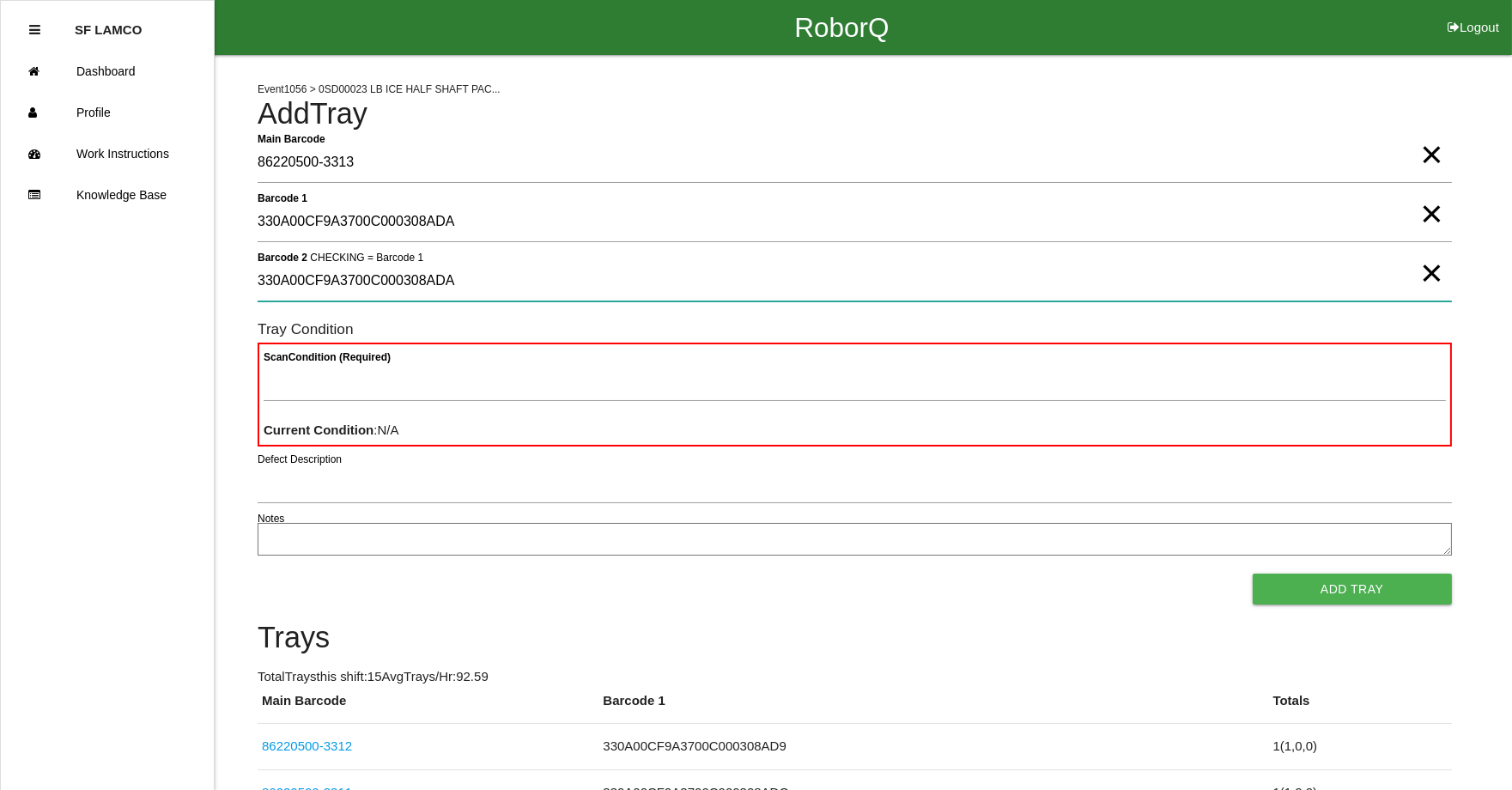 type on "330A00CF9A3700C000308ADA" 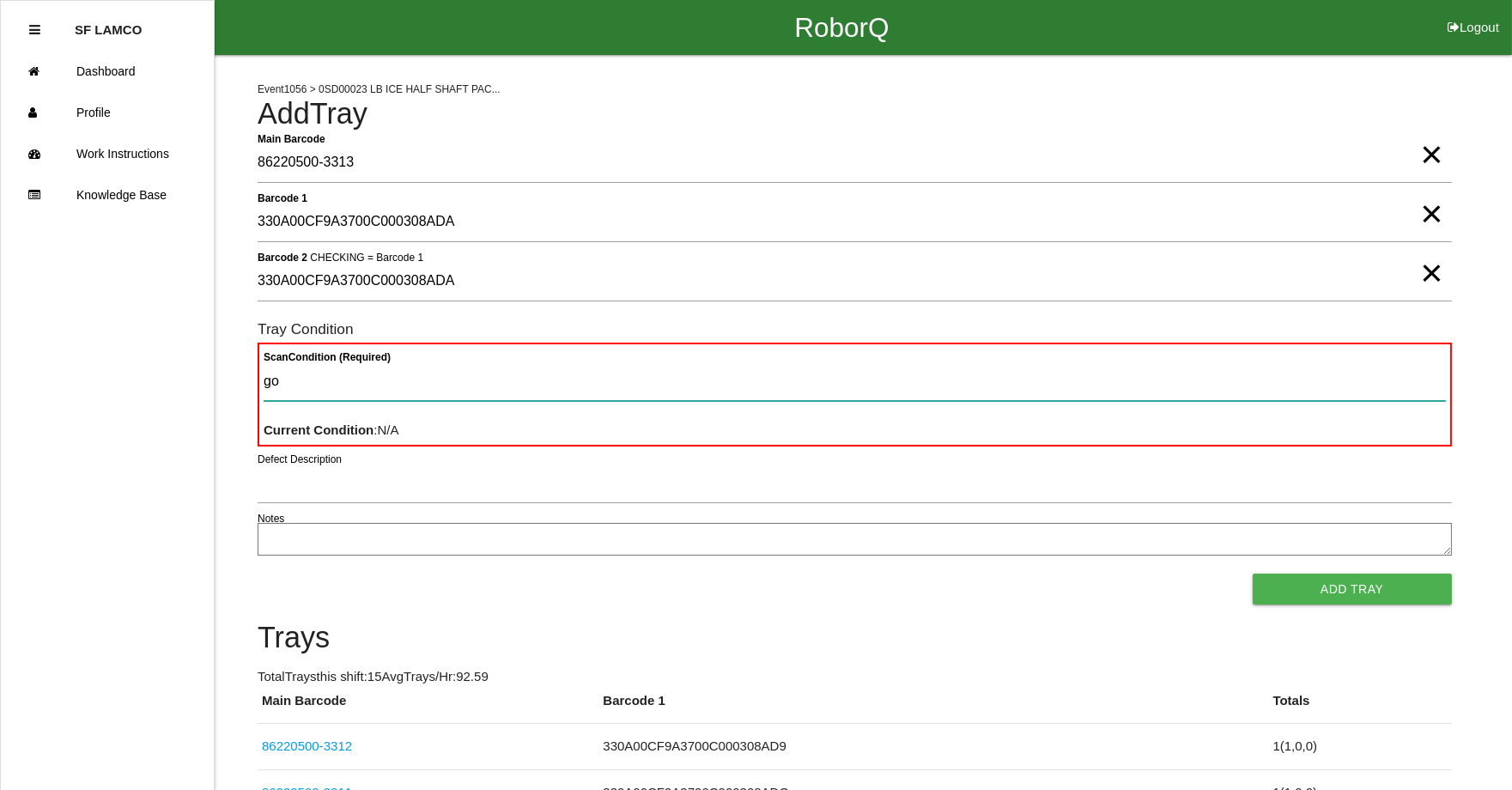 type on "goo" 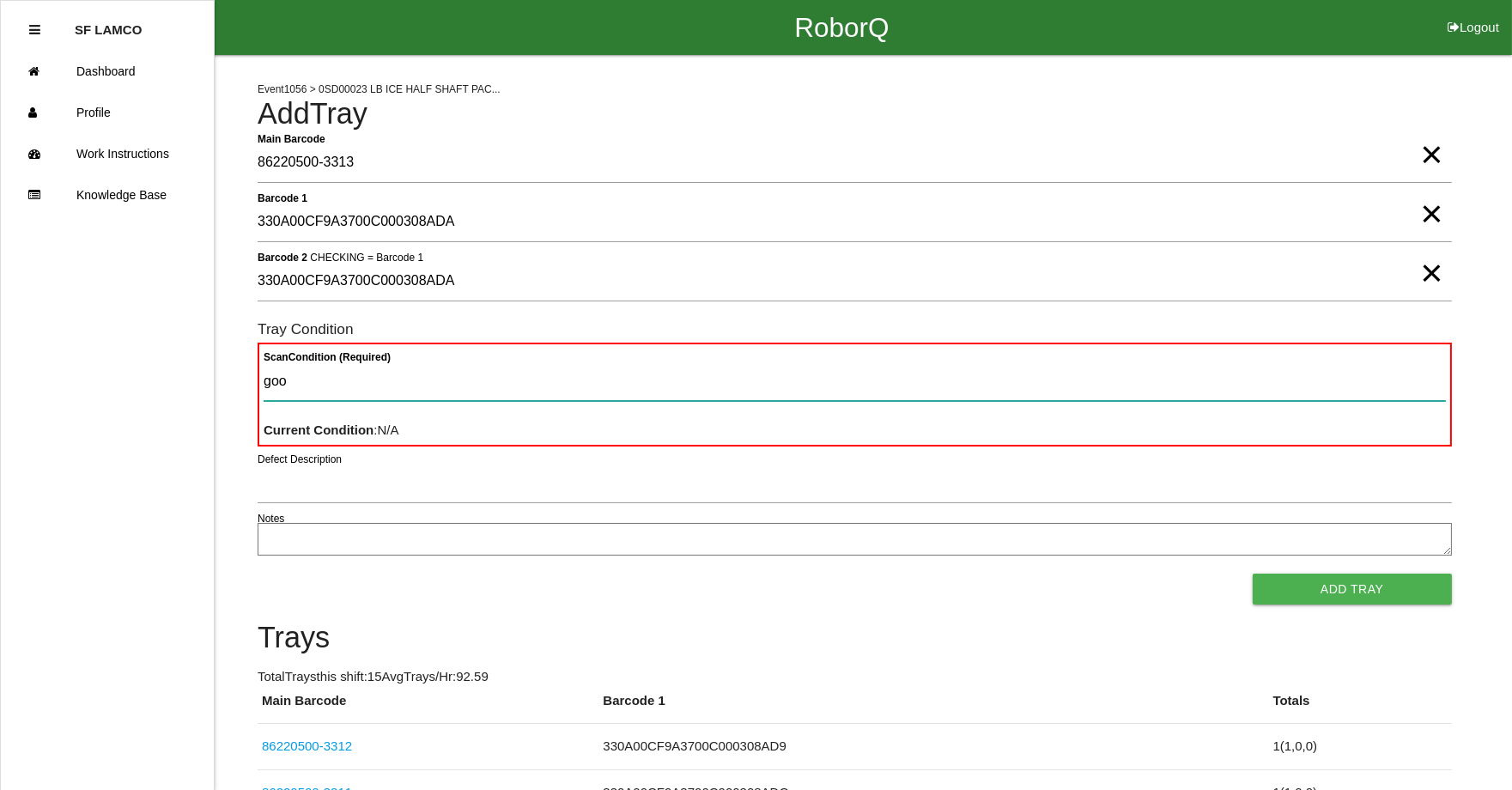 type 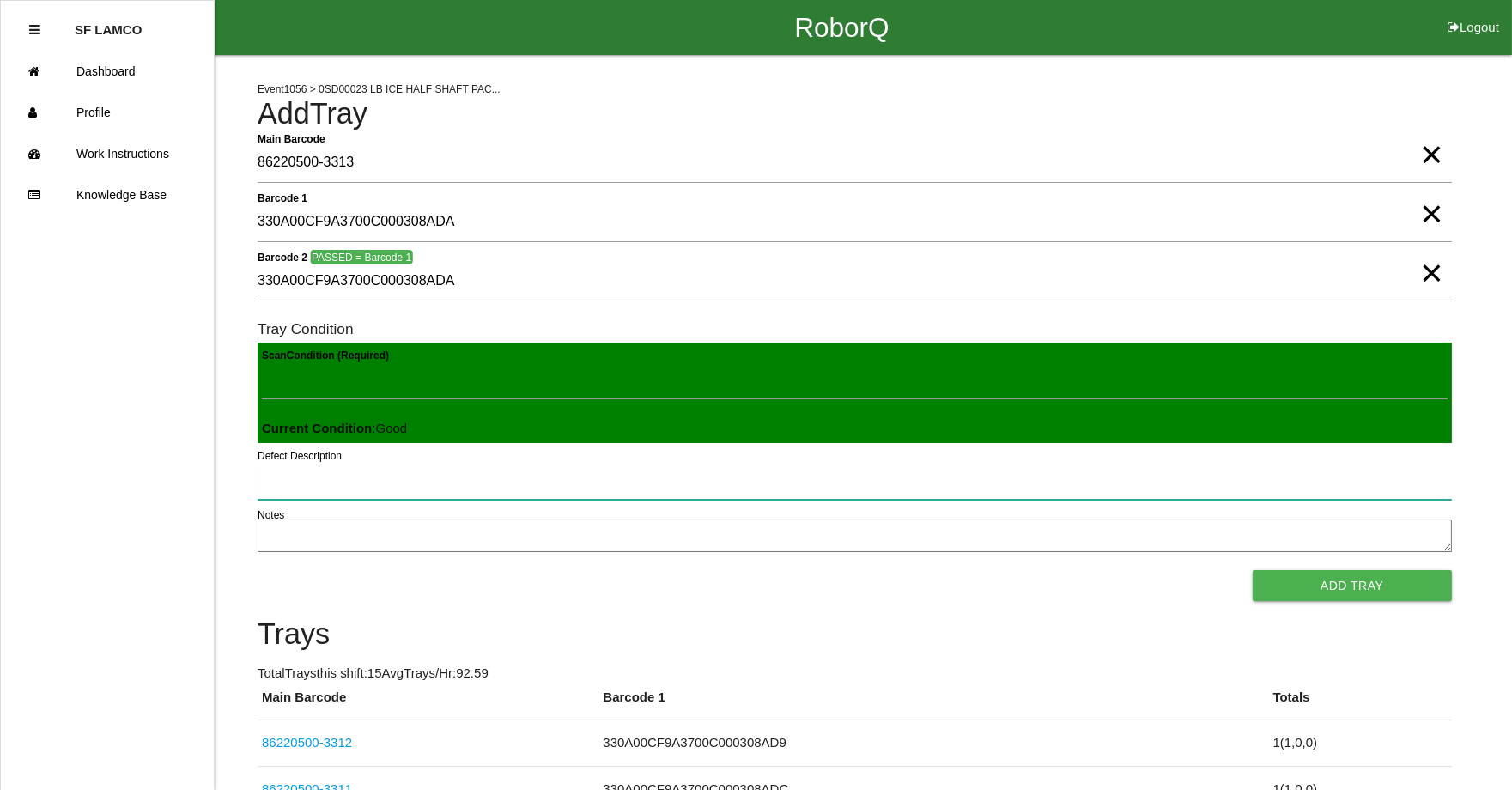 type 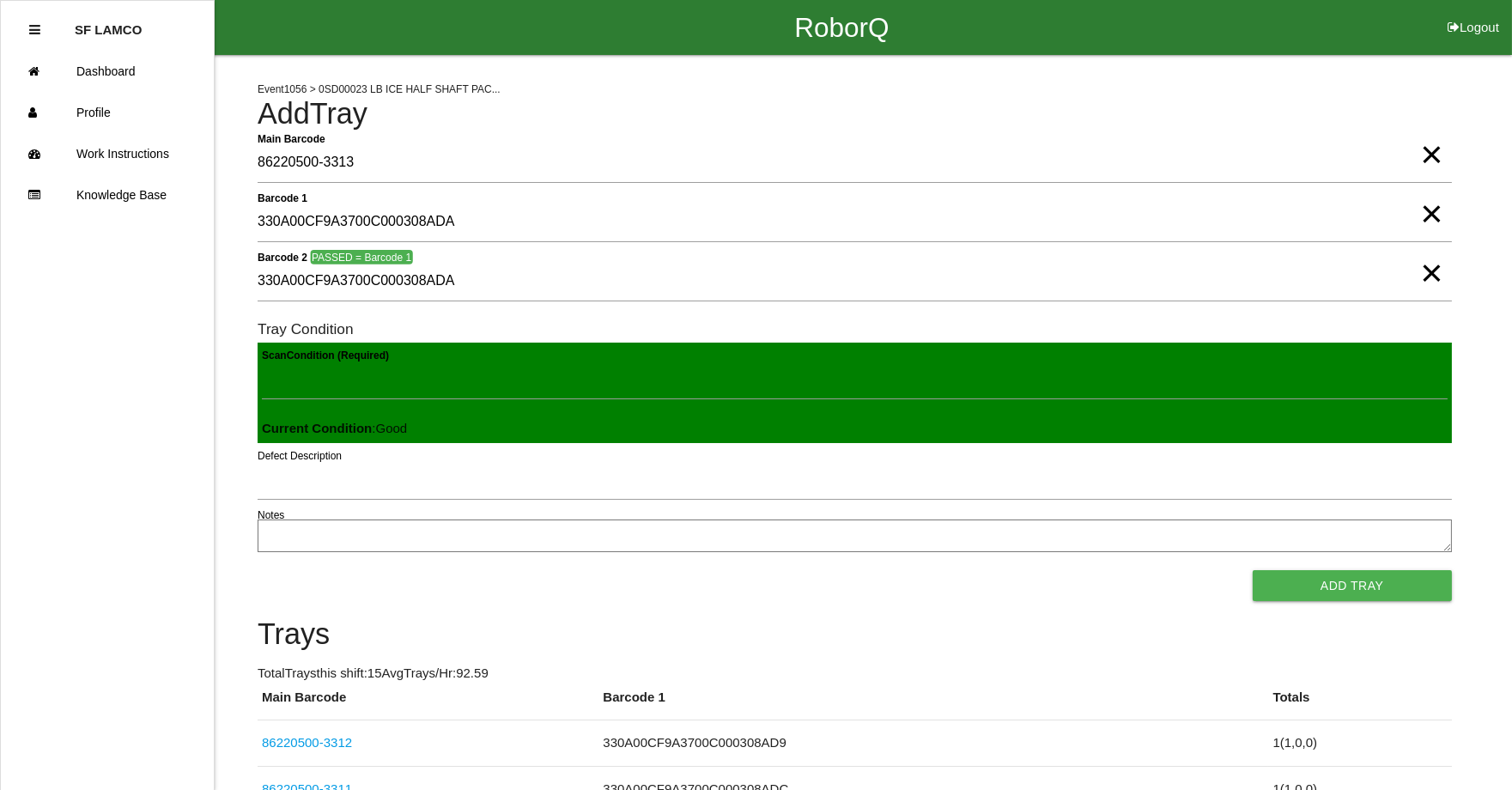 type 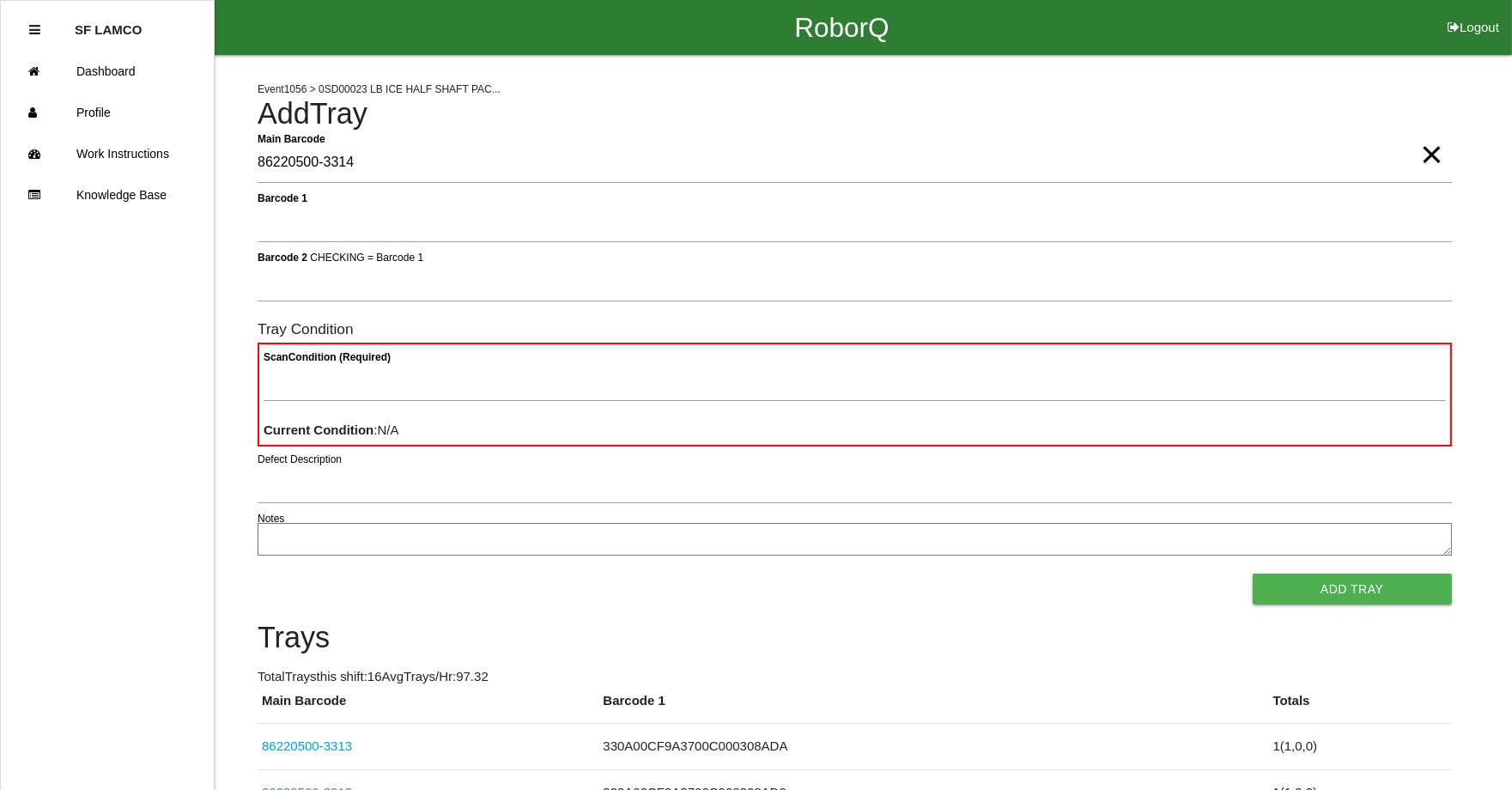 type on "86220500-3314" 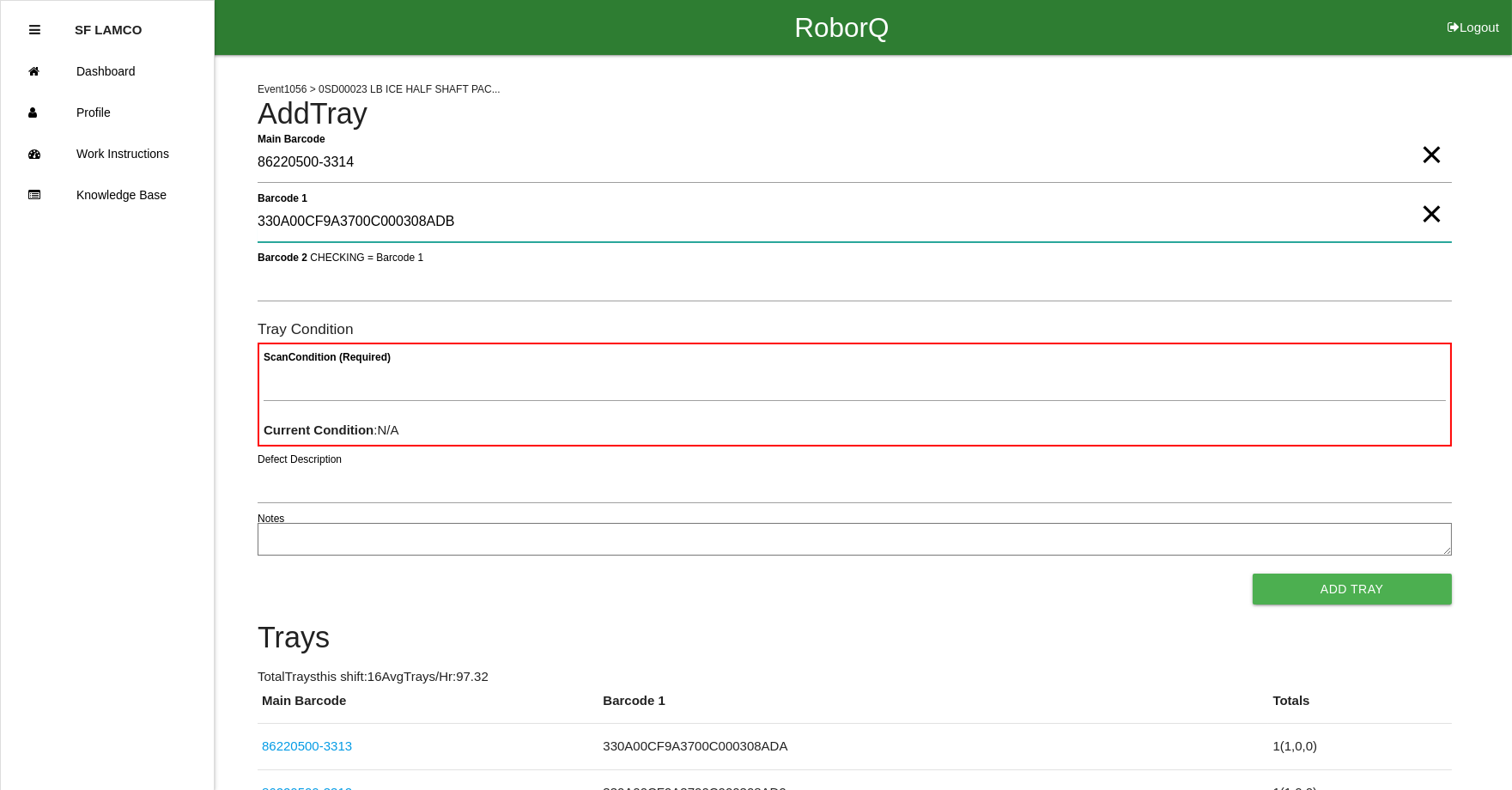 type on "330A00CF9A3700C000308ADB" 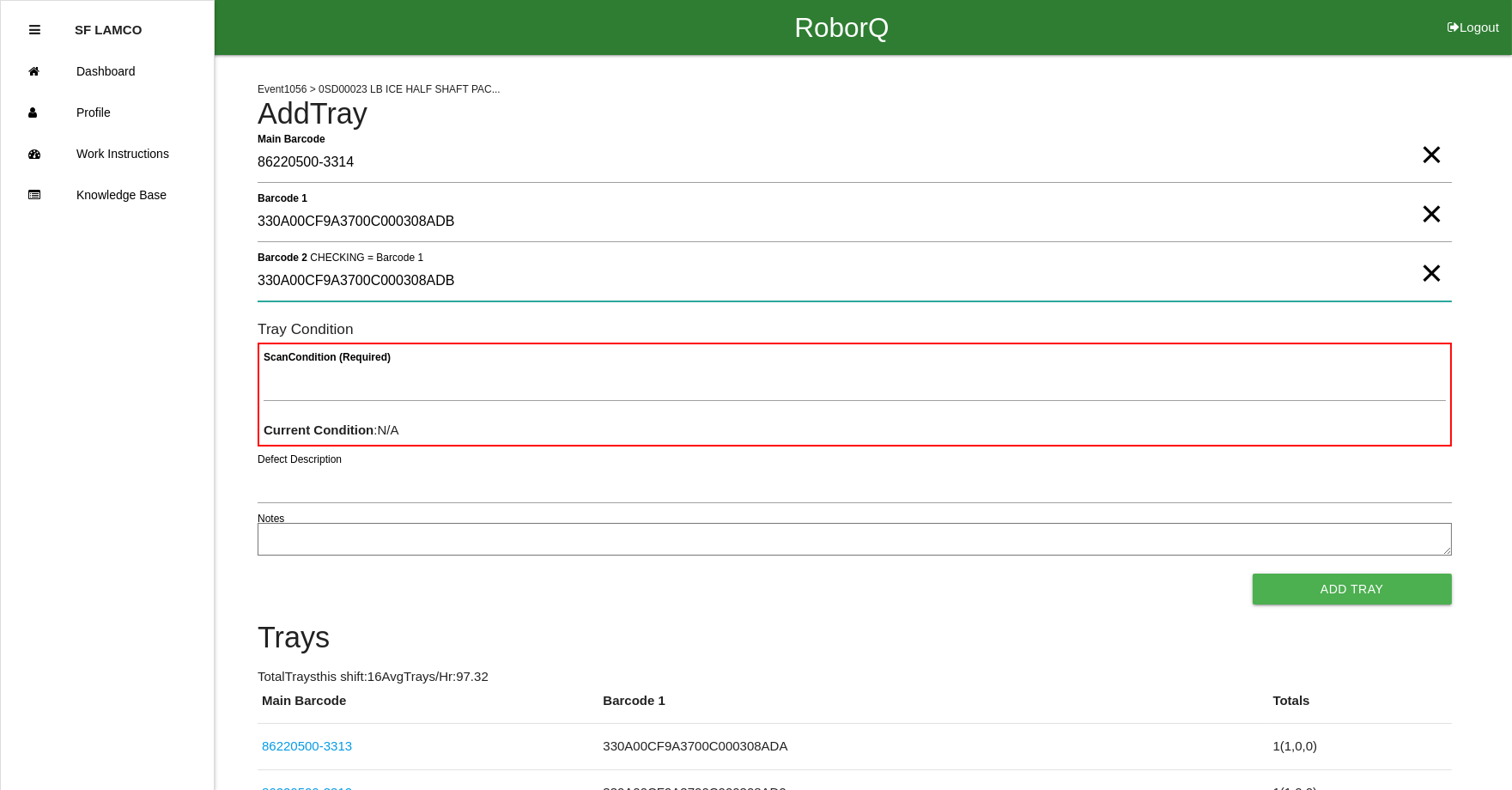 type on "330A00CF9A3700C000308ADB" 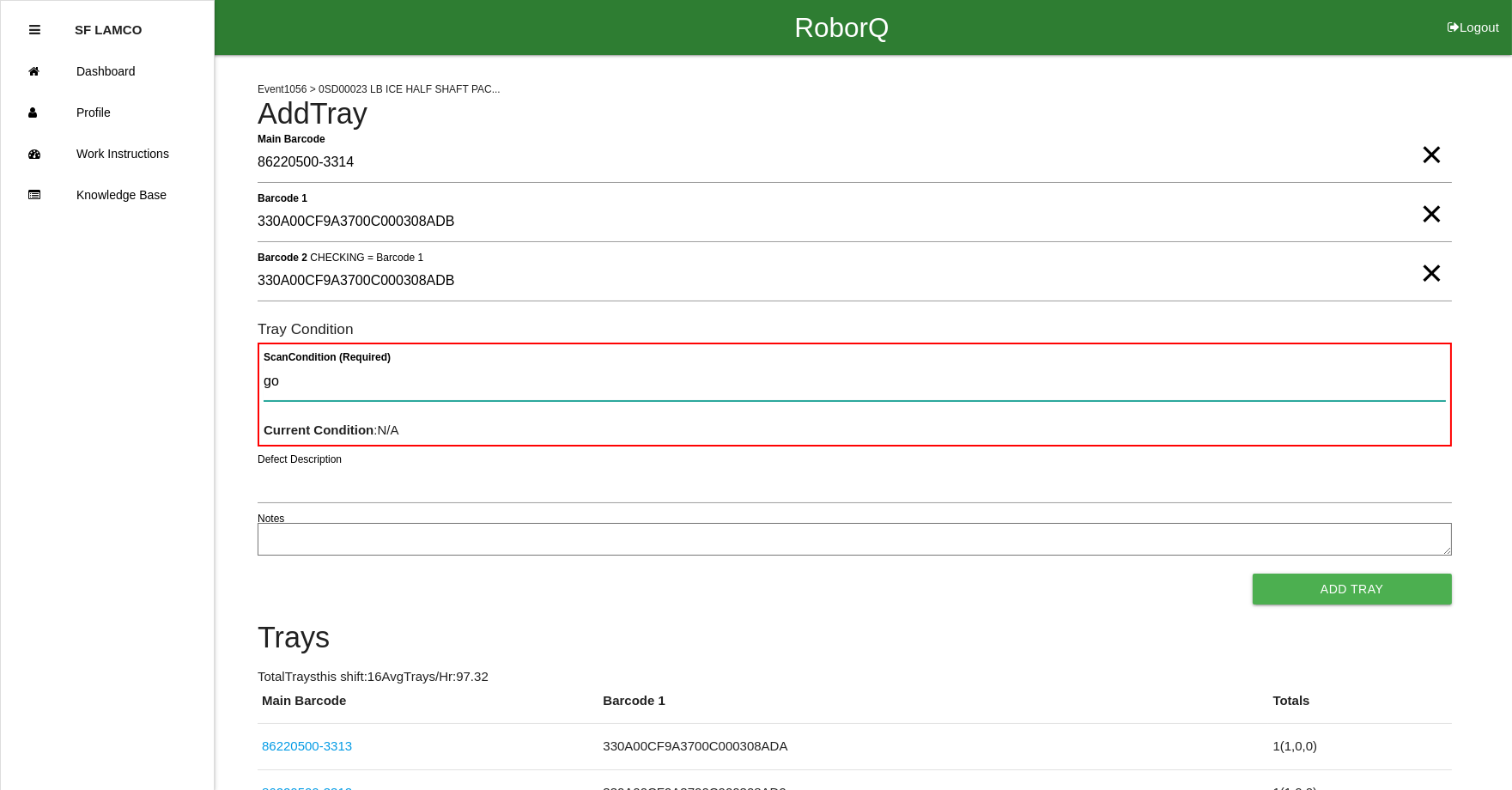type on "goo" 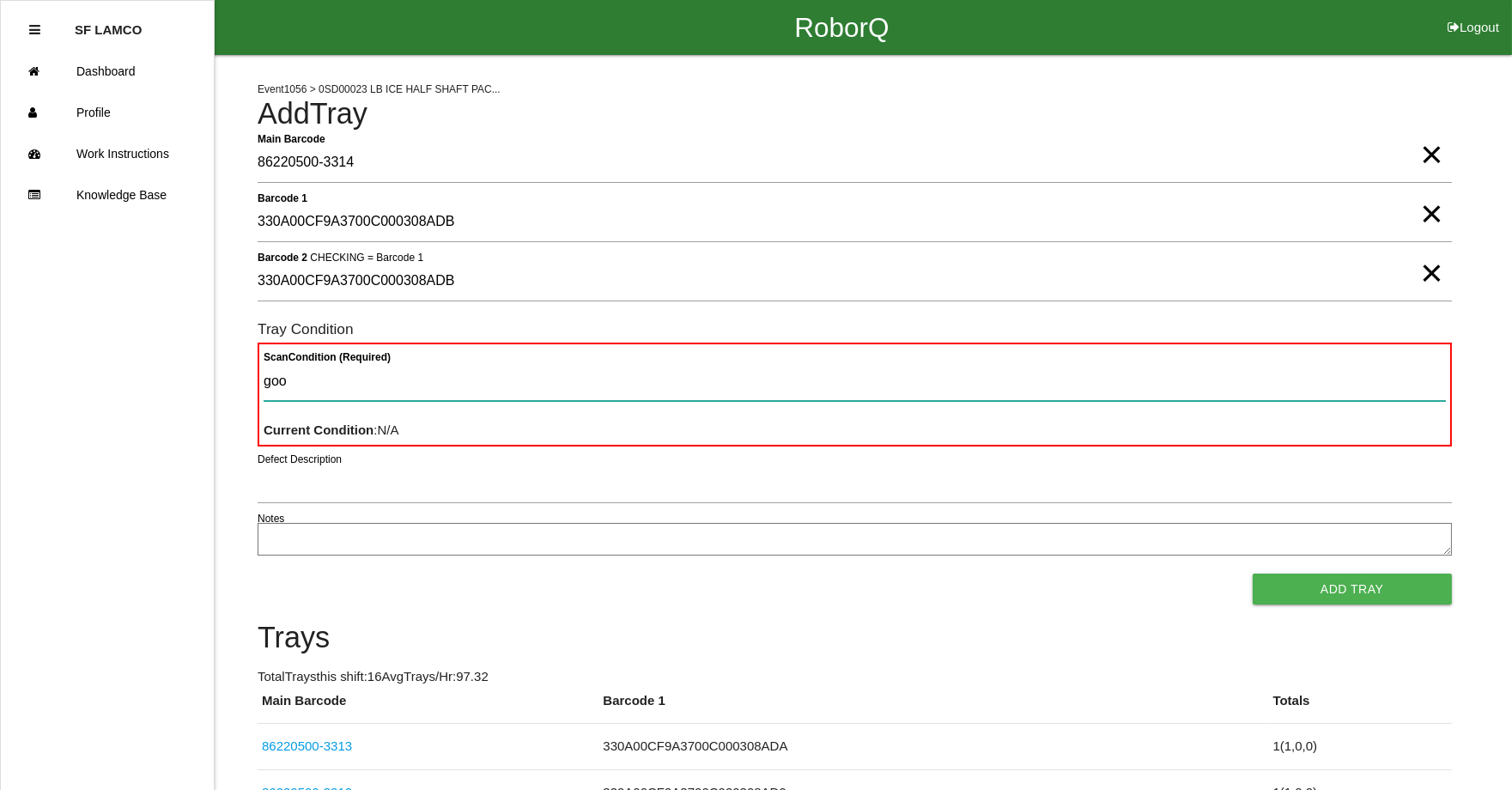 type 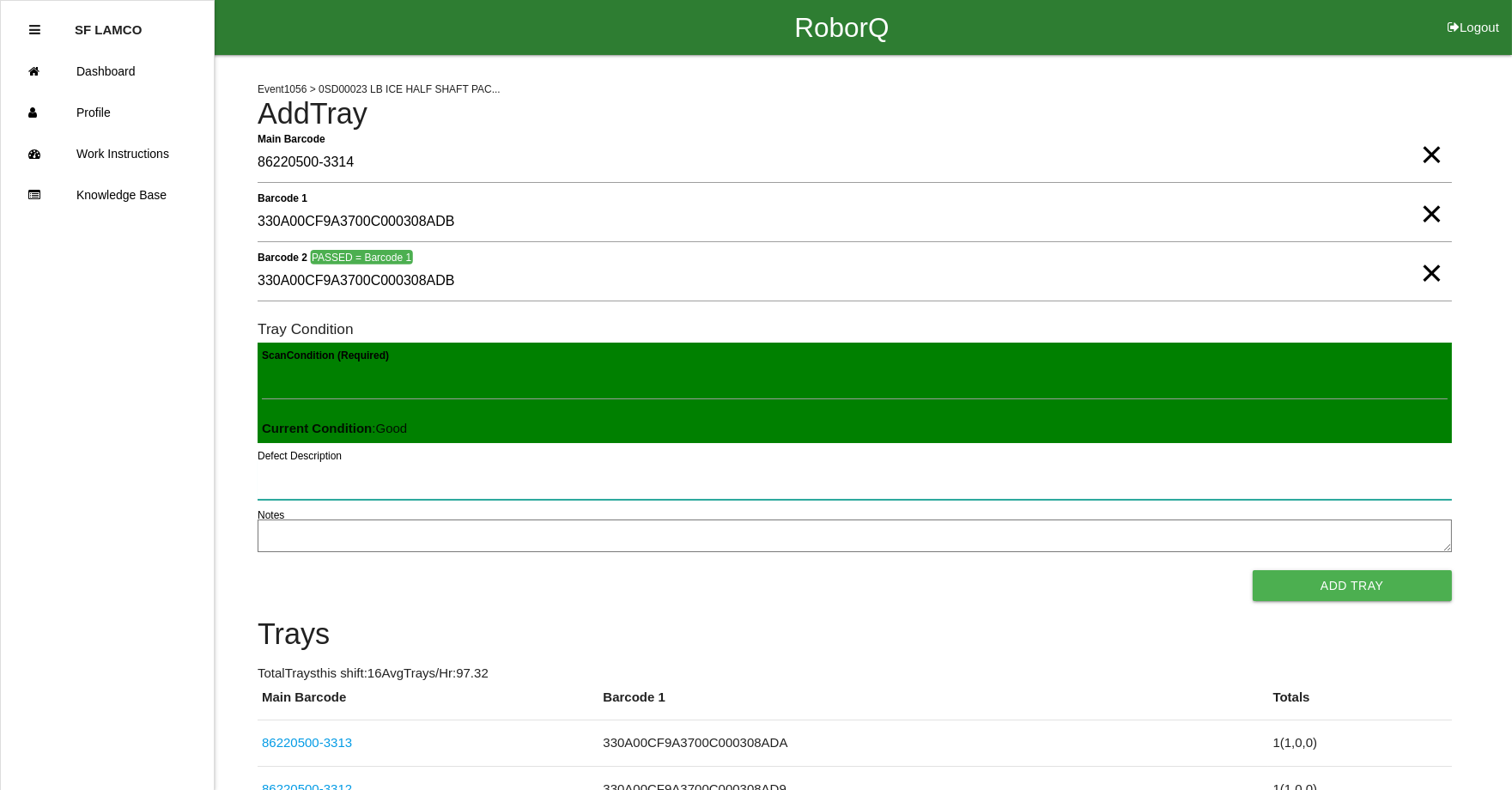 type 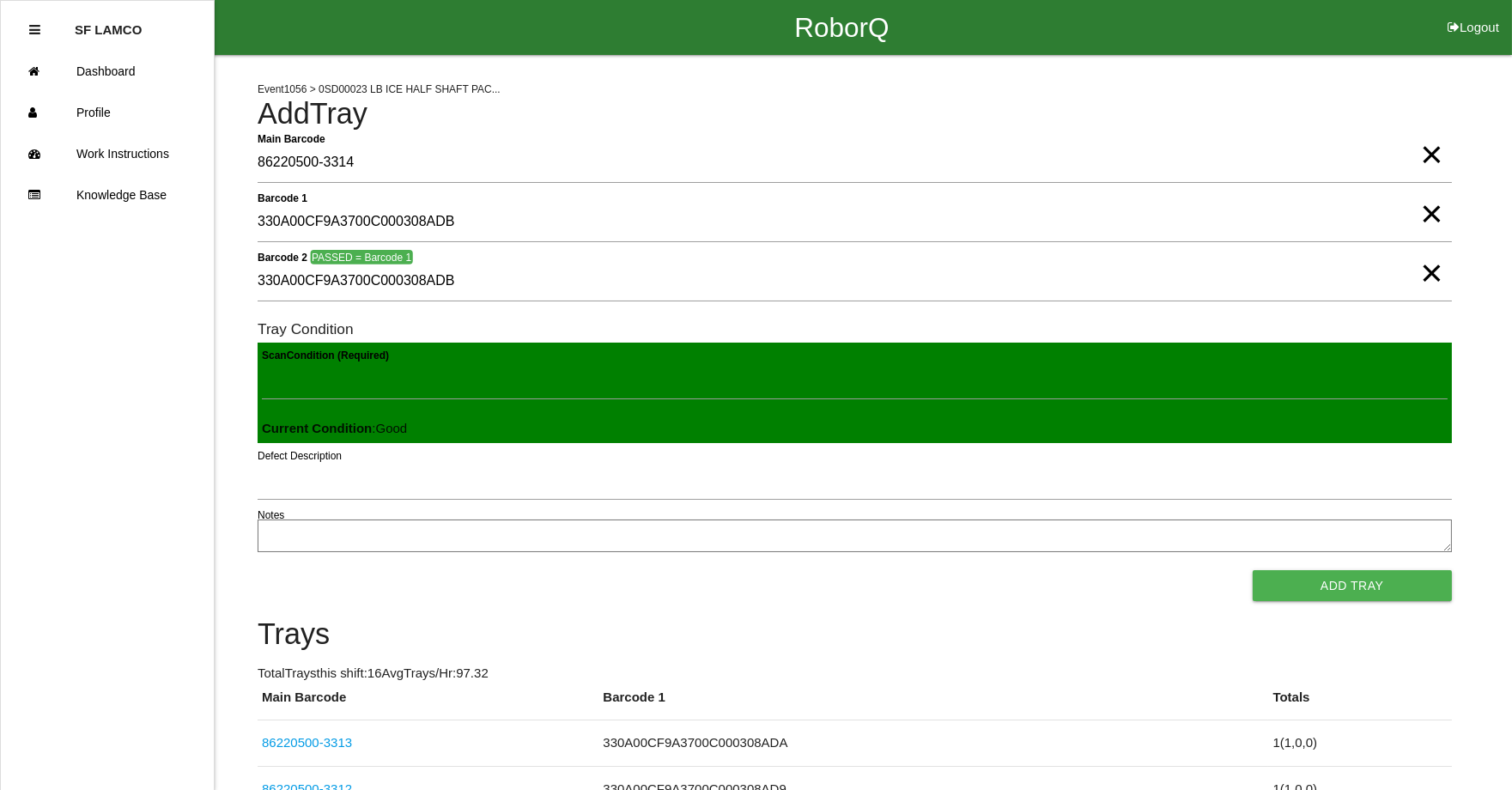 type 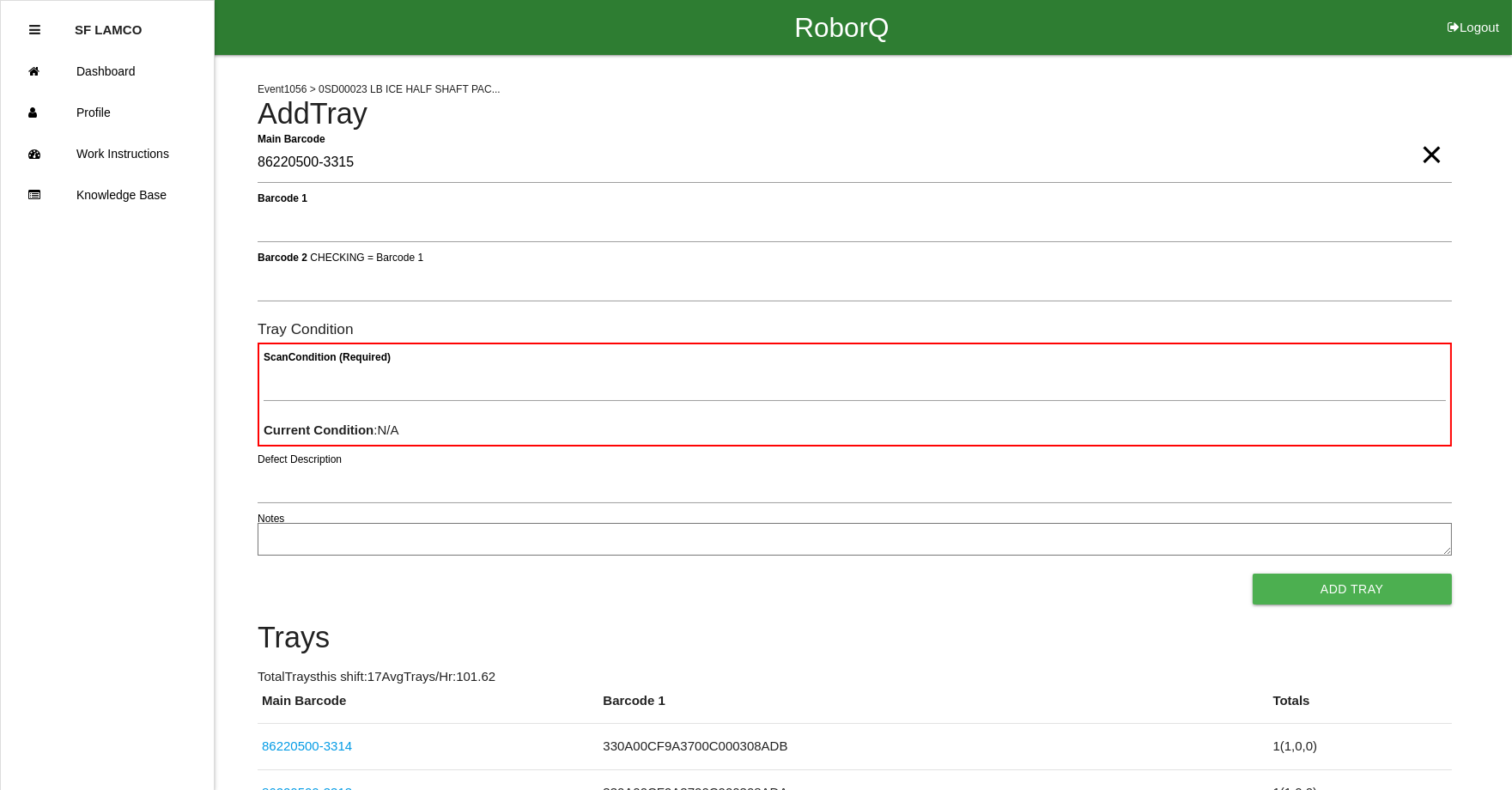 type on "86220500-3315" 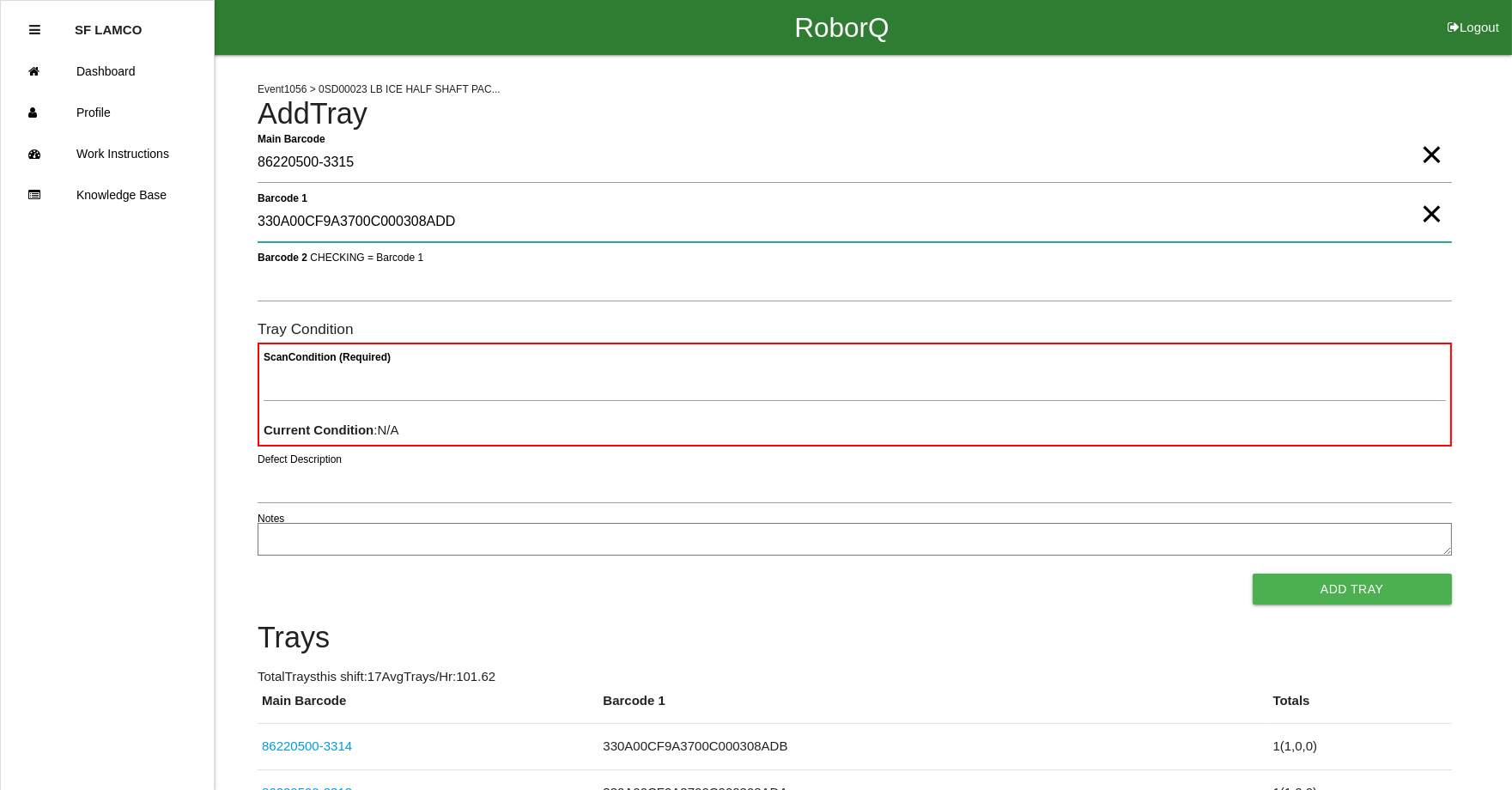 type on "330A00CF9A3700C000308ADD" 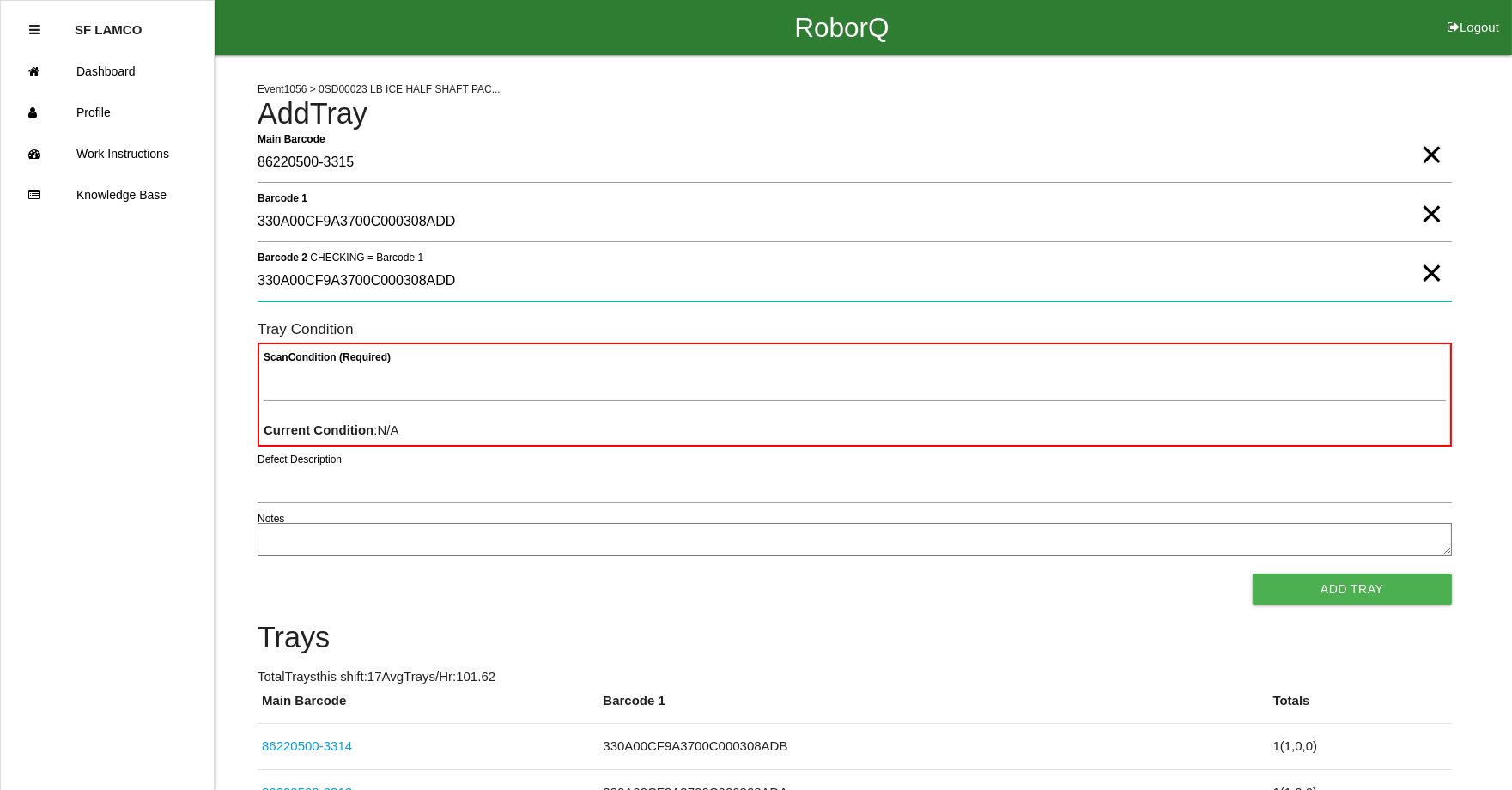 type on "330A00CF9A3700C000308ADD" 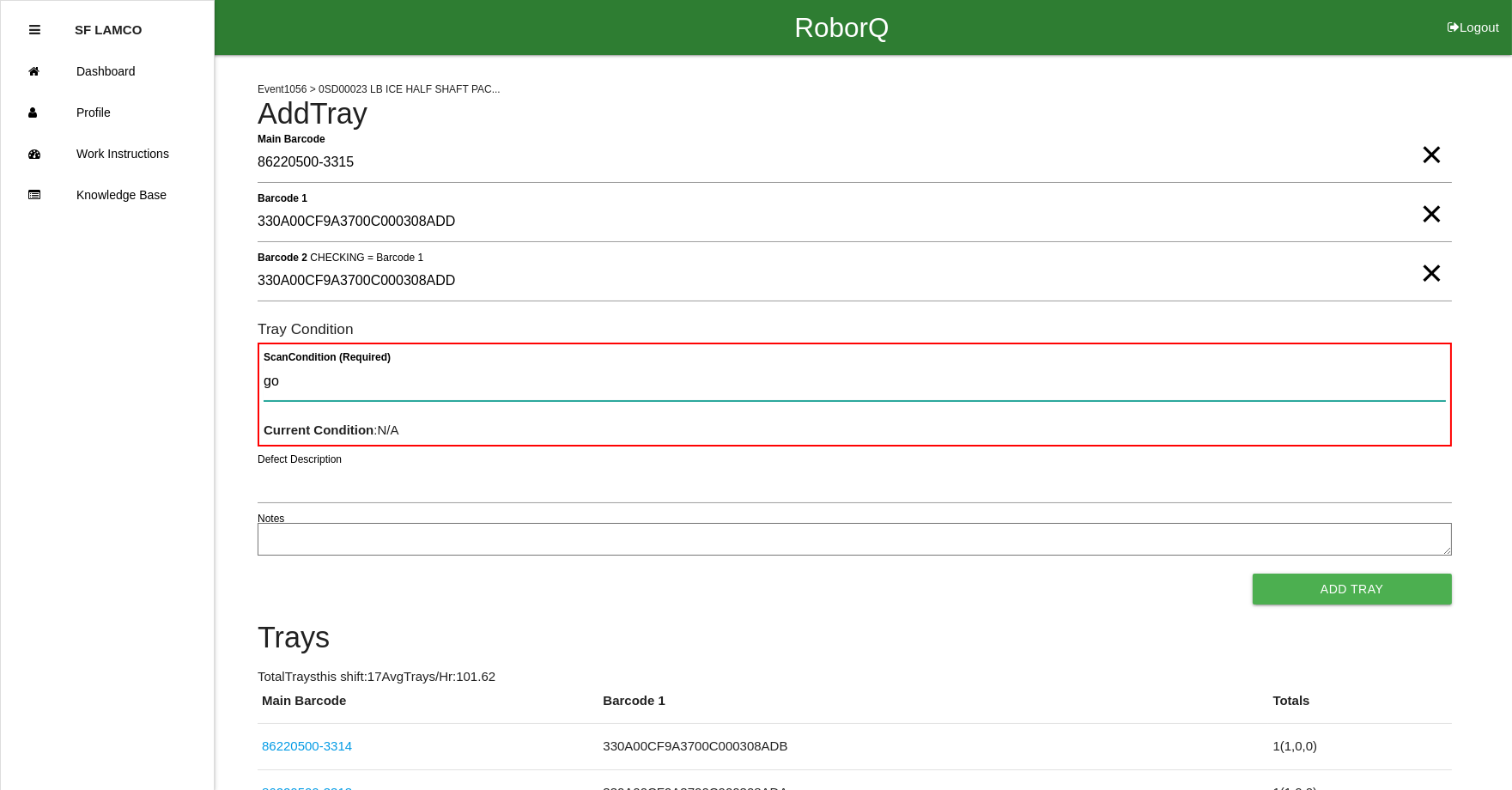 type on "goo" 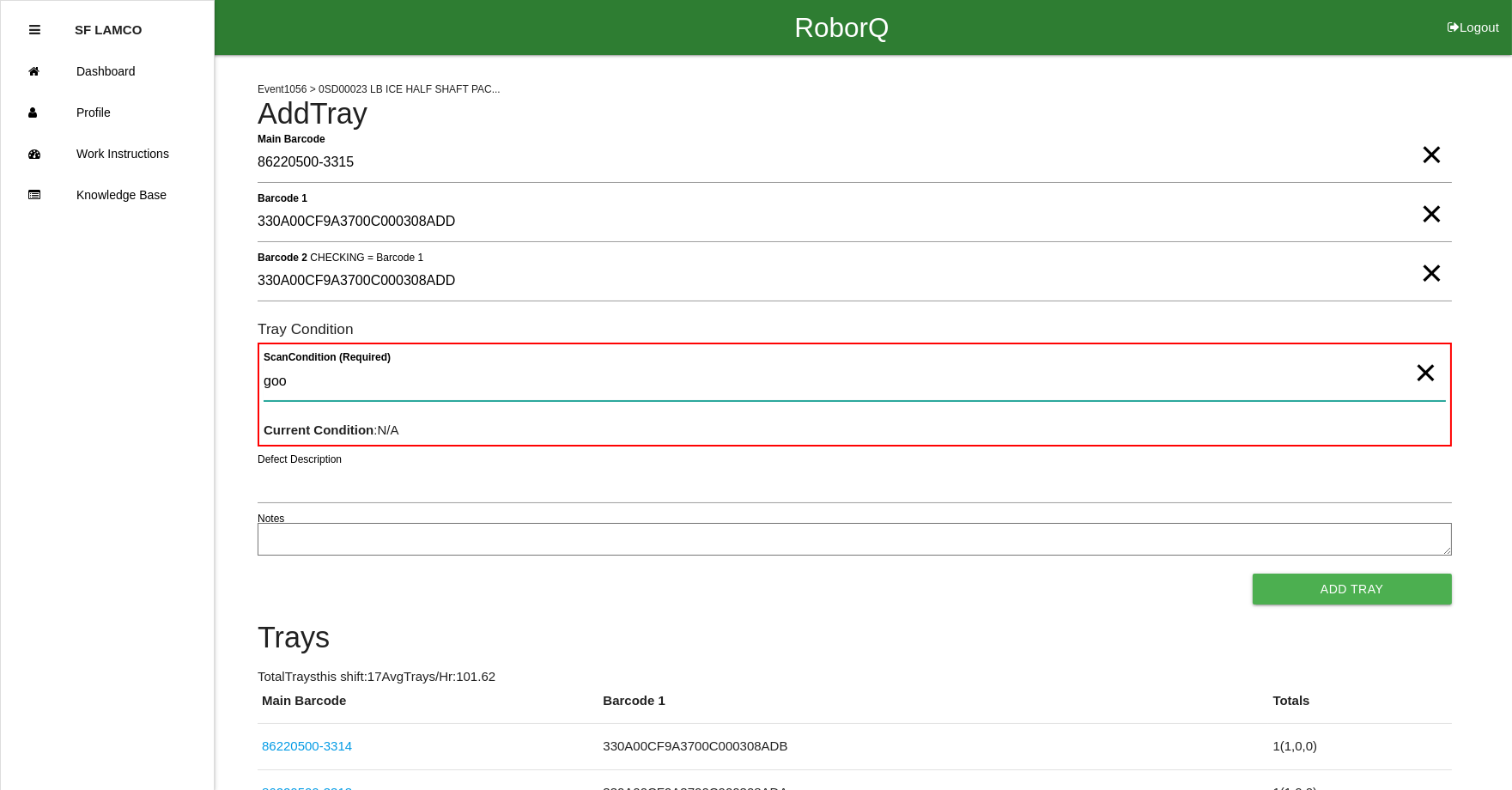 type 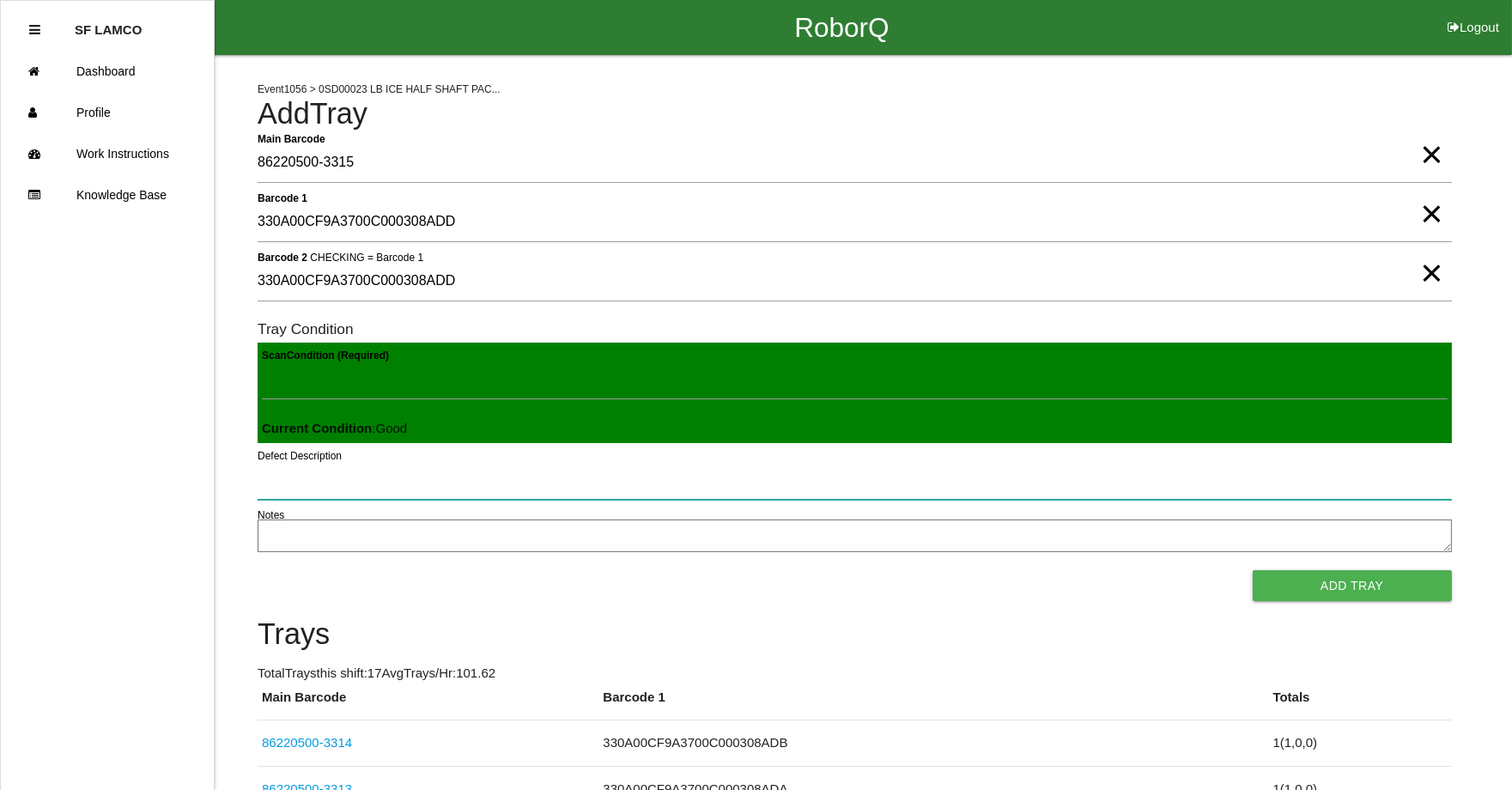 type 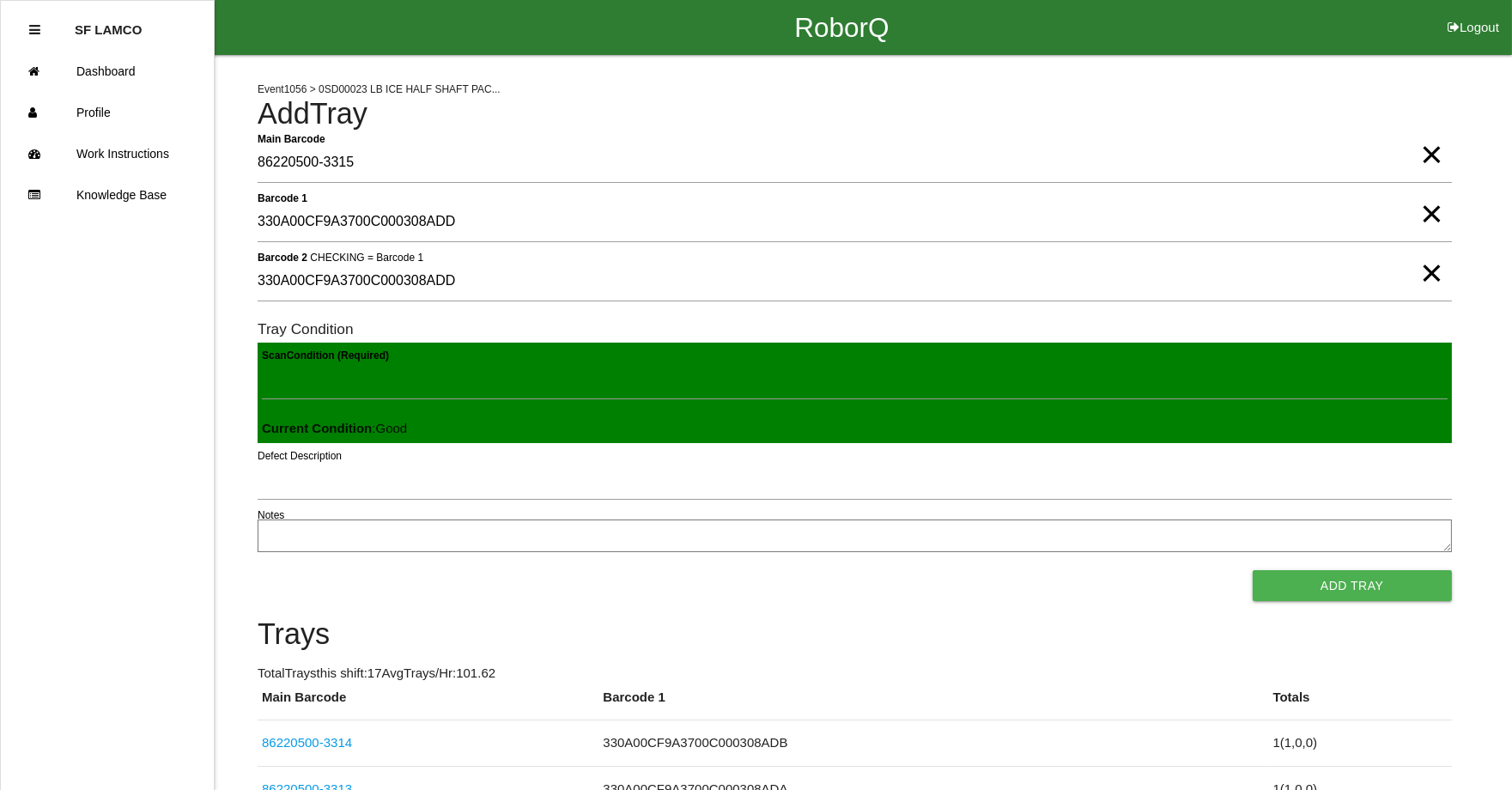 type 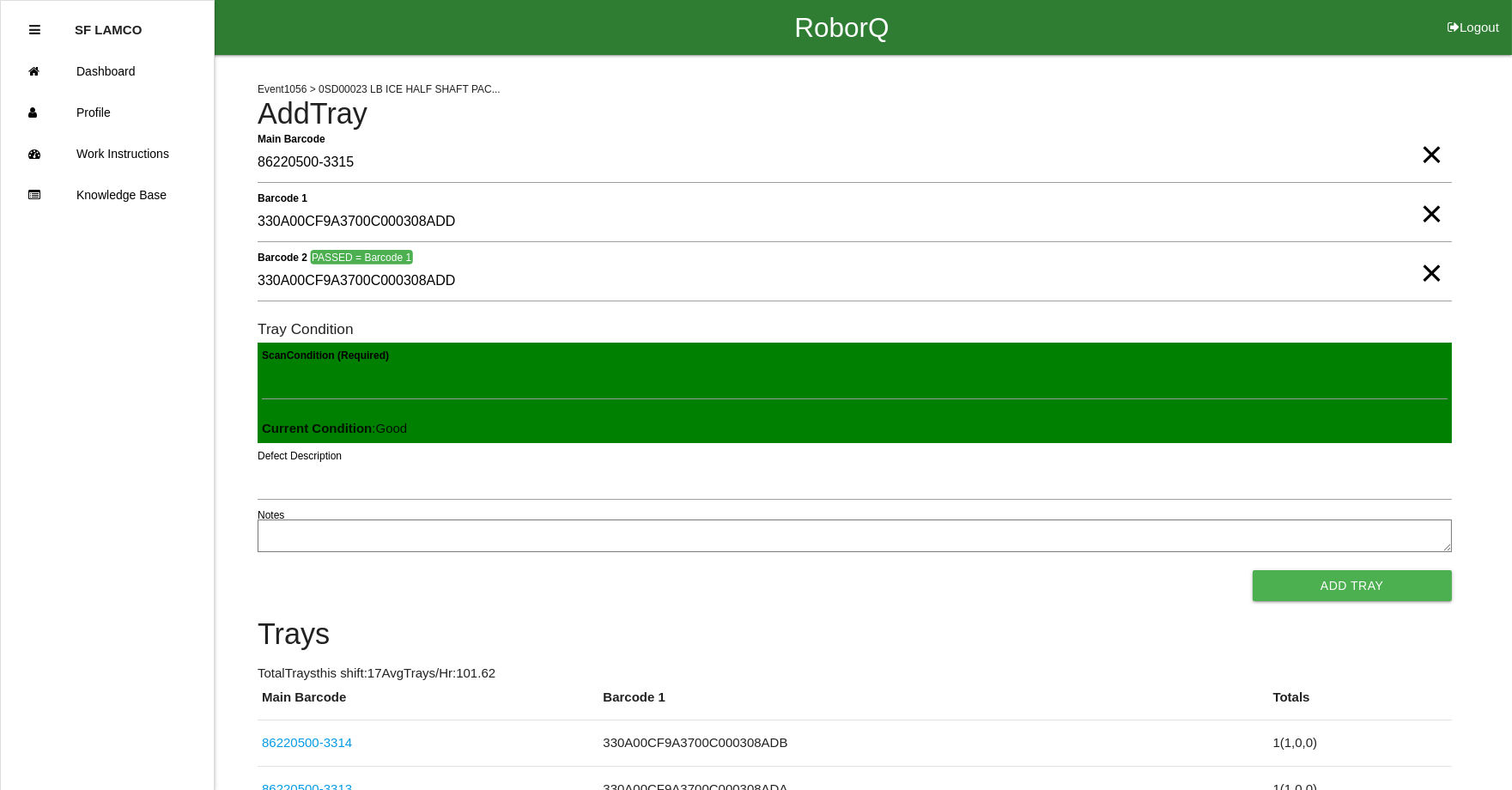 click on "Add Tray" at bounding box center [1352, 586] 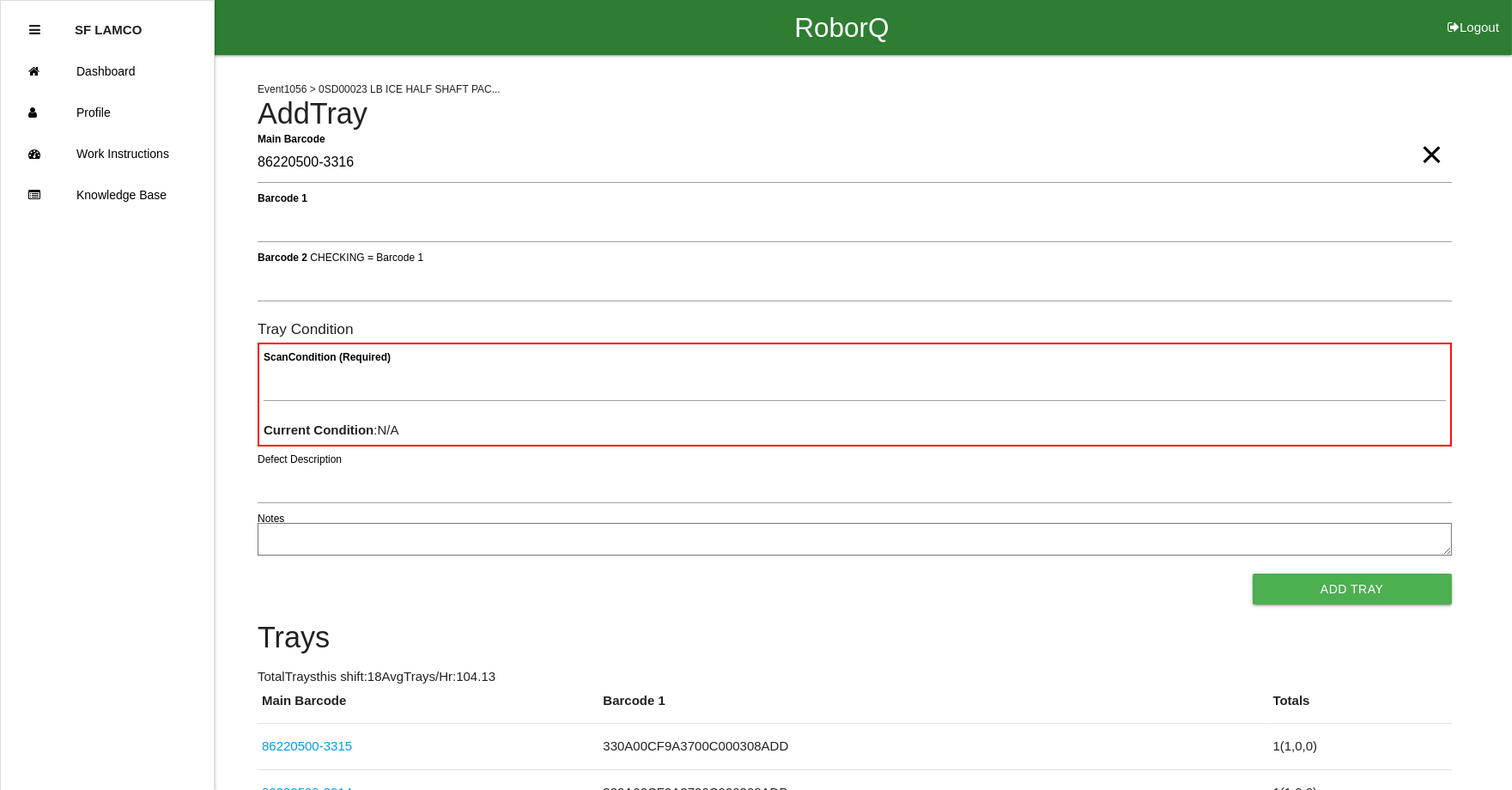 type on "86220500-3316" 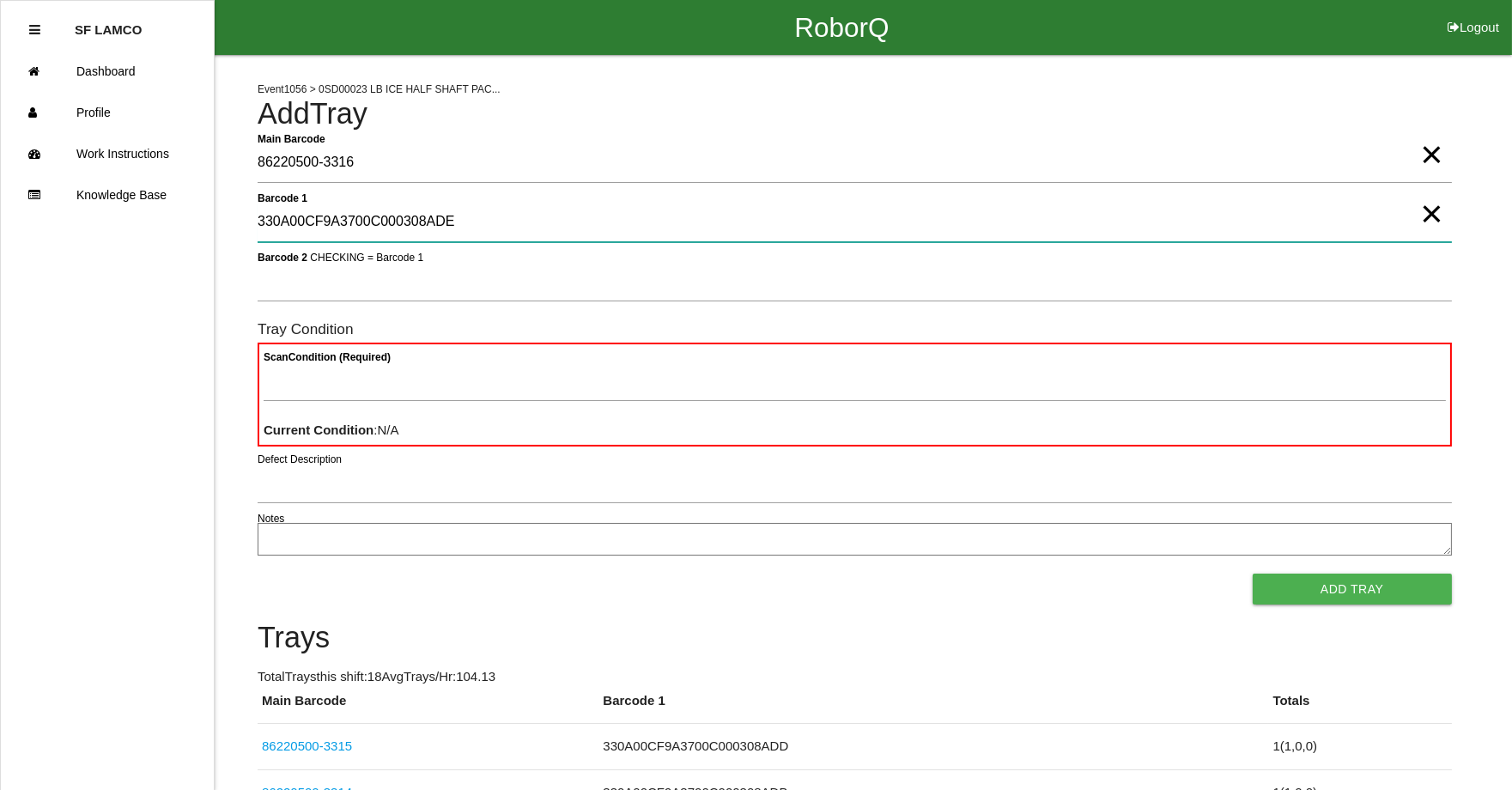 type on "330A00CF9A3700C000308ADE" 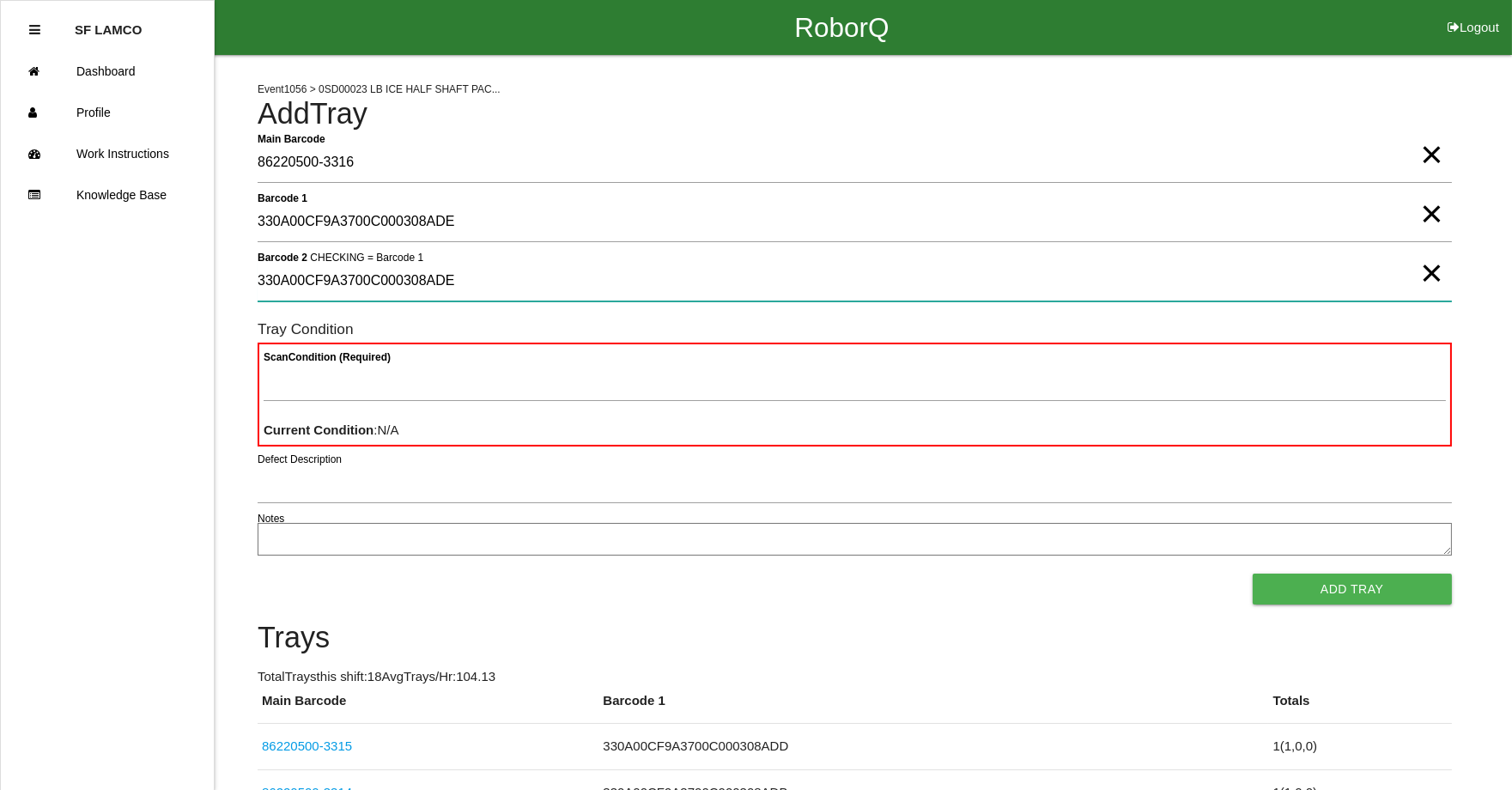 type on "330A00CF9A3700C000308ADE" 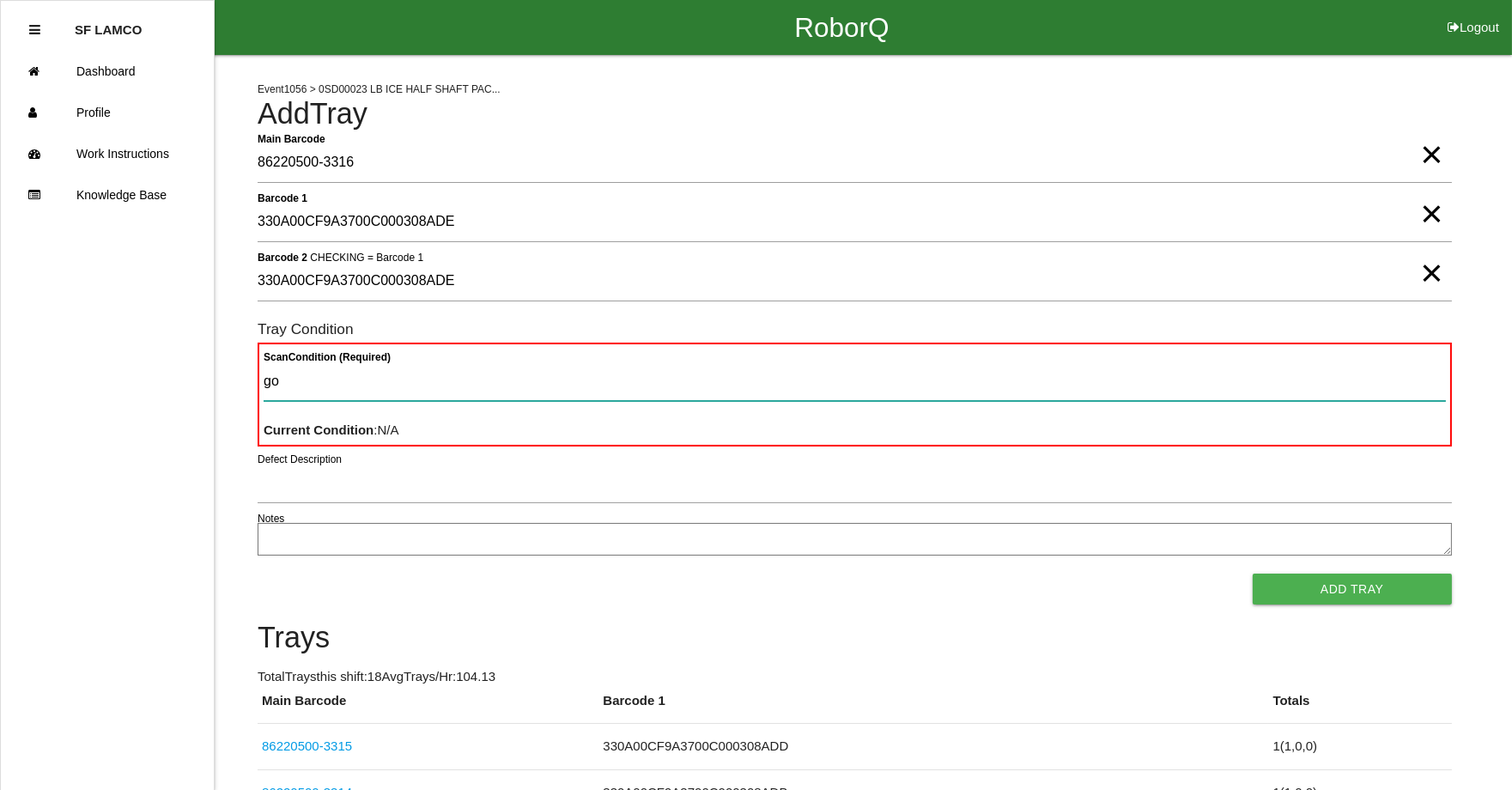 type on "goo" 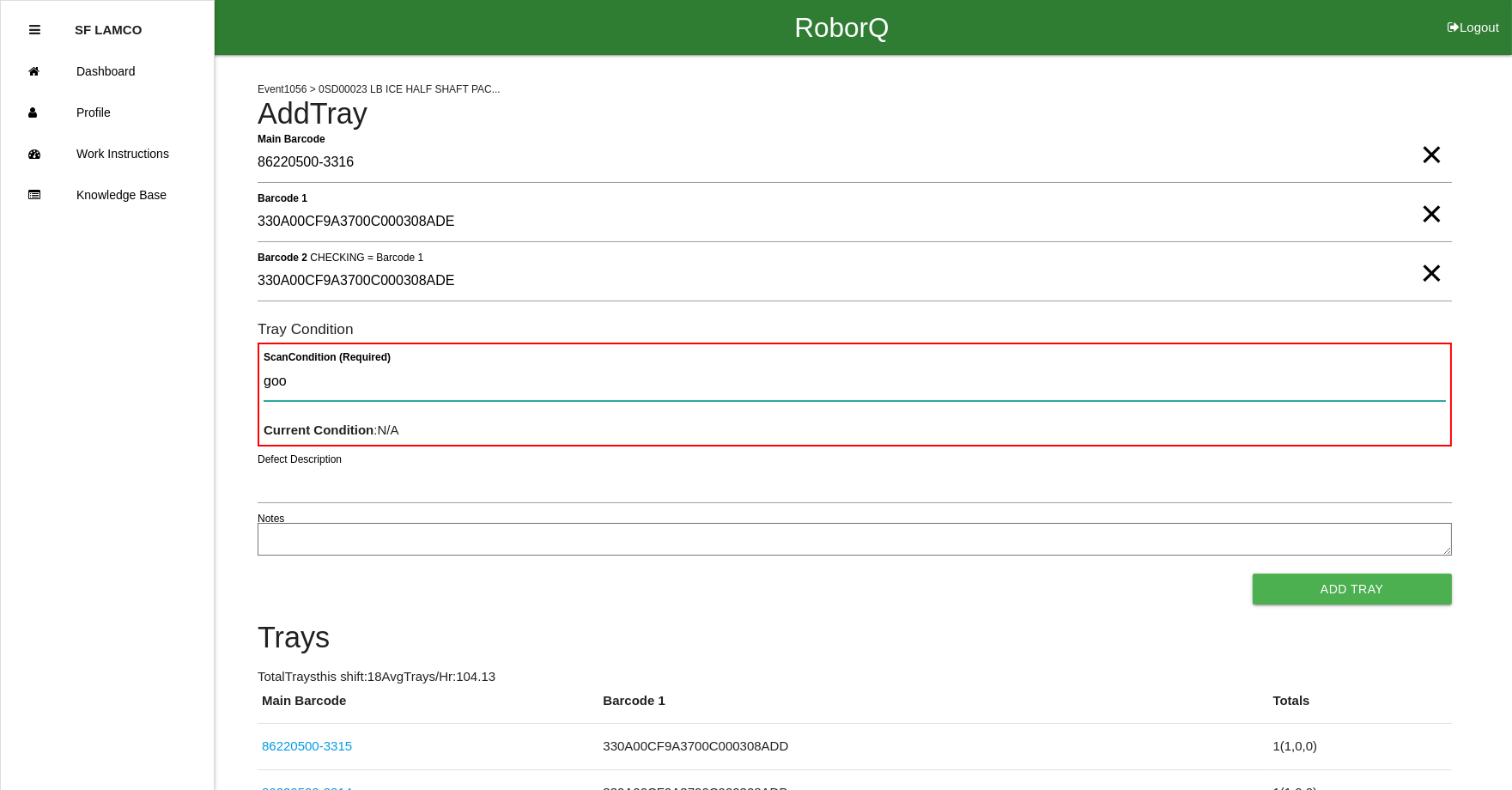 type 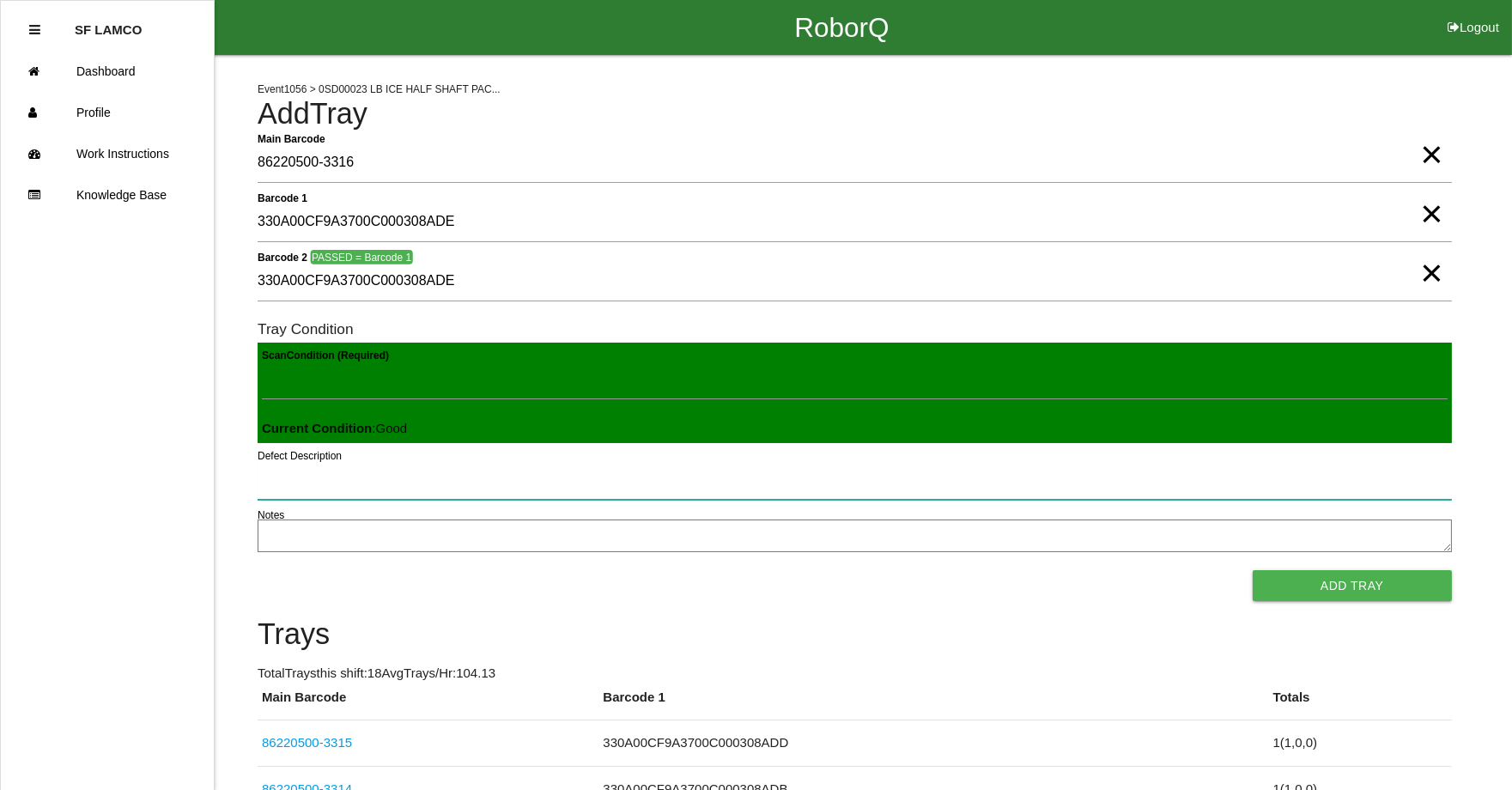 type 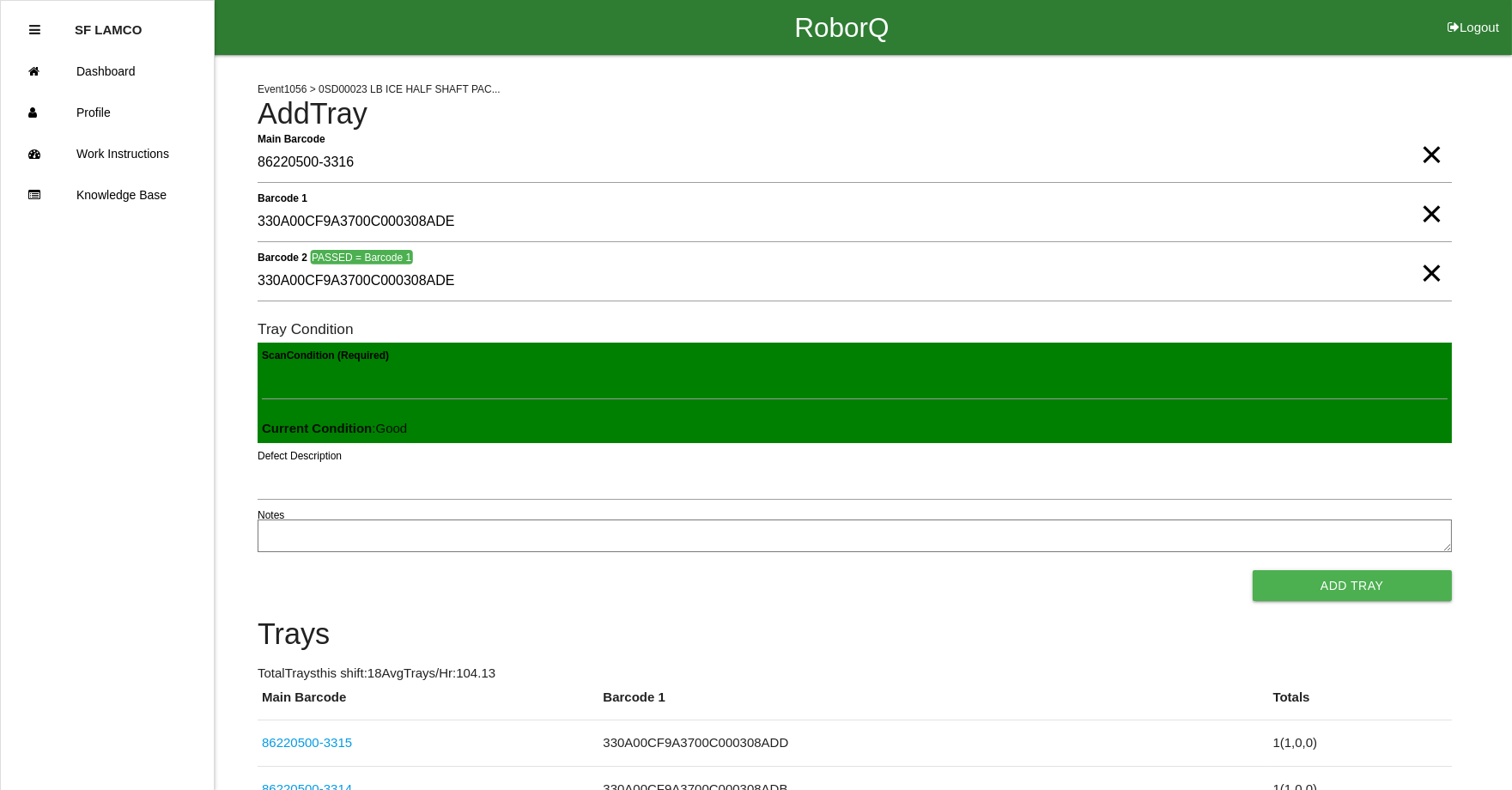 type 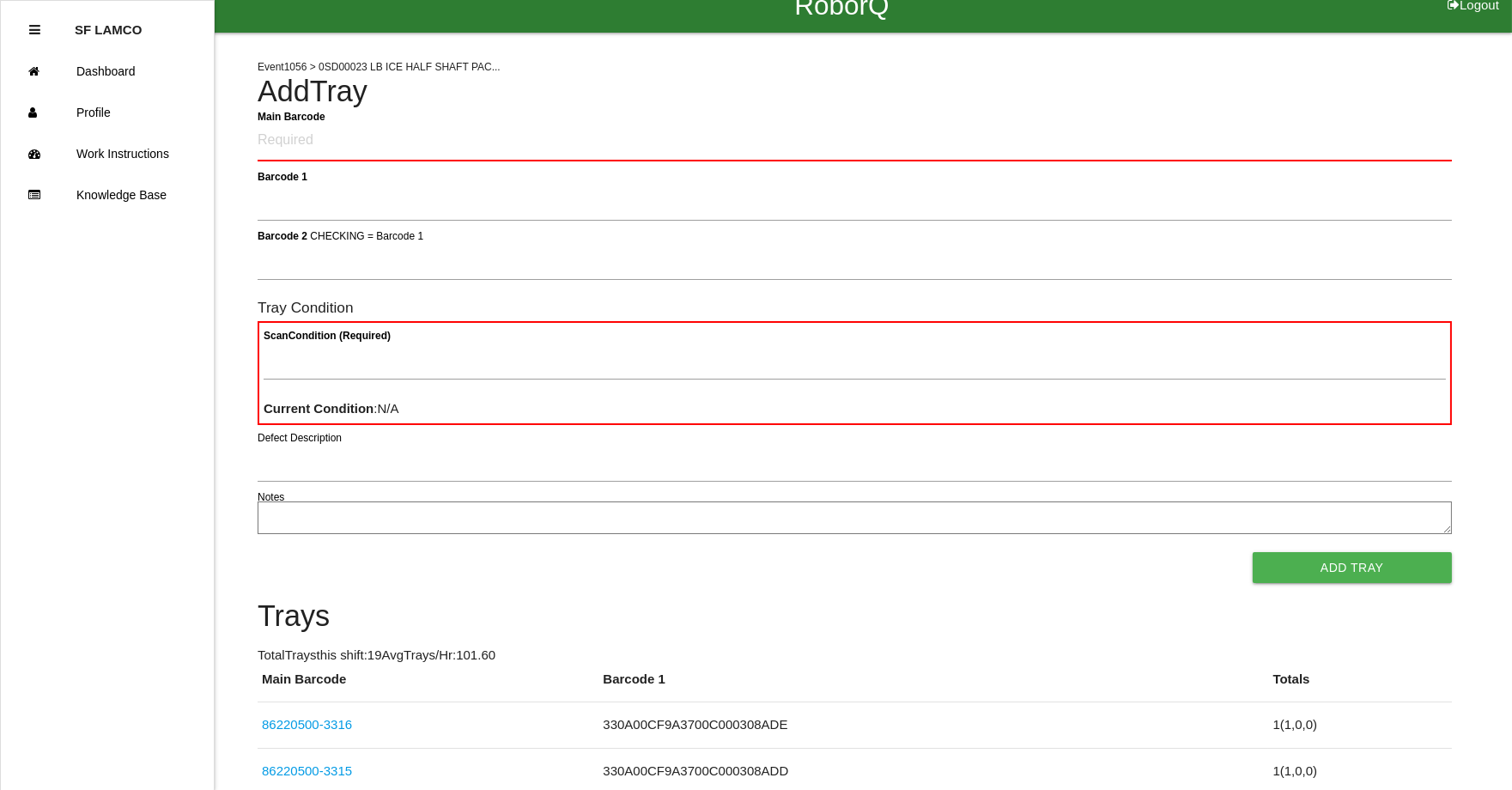 scroll, scrollTop: 0, scrollLeft: 0, axis: both 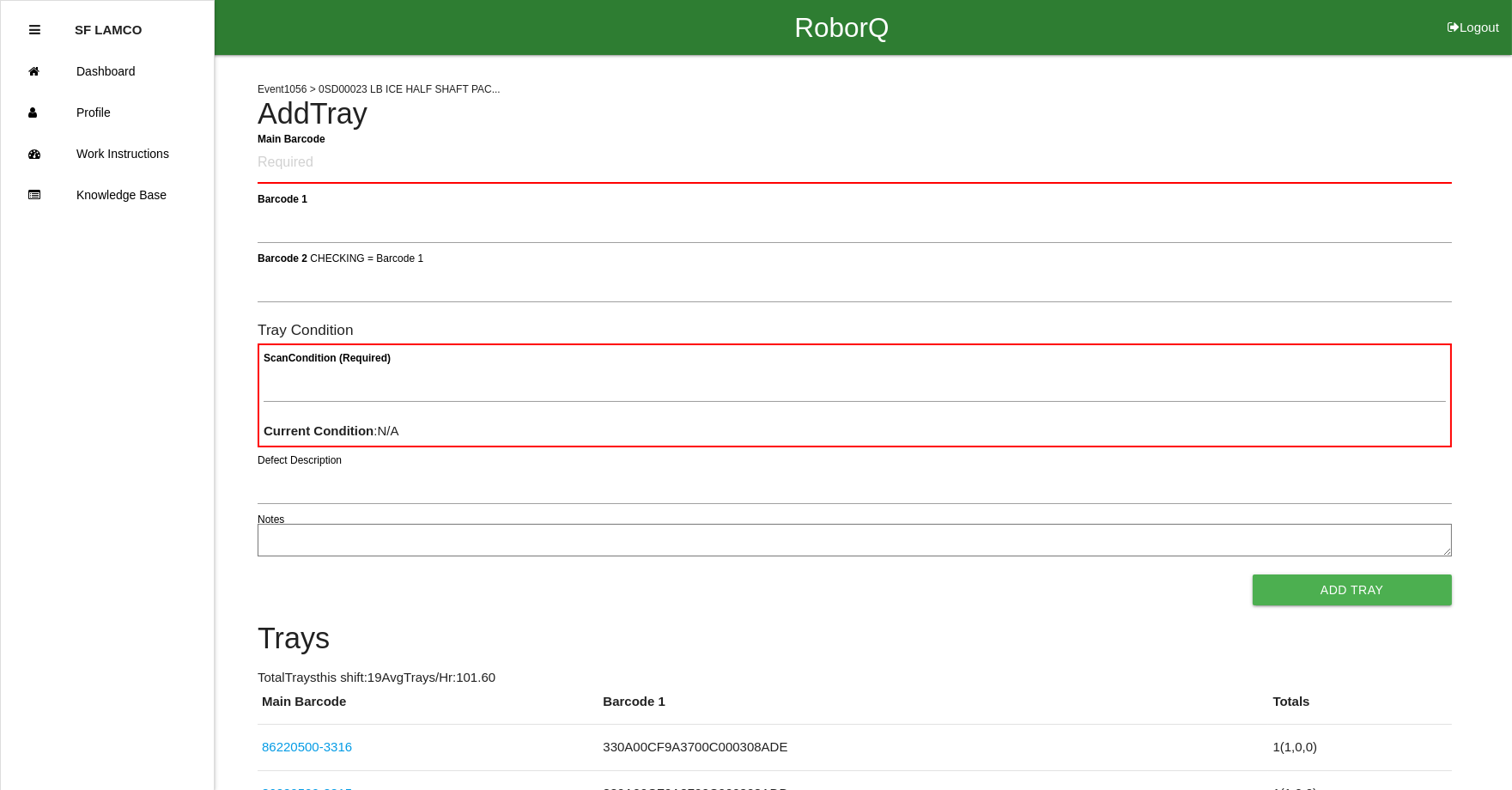 click on "Main Barcode" at bounding box center (854, 163) 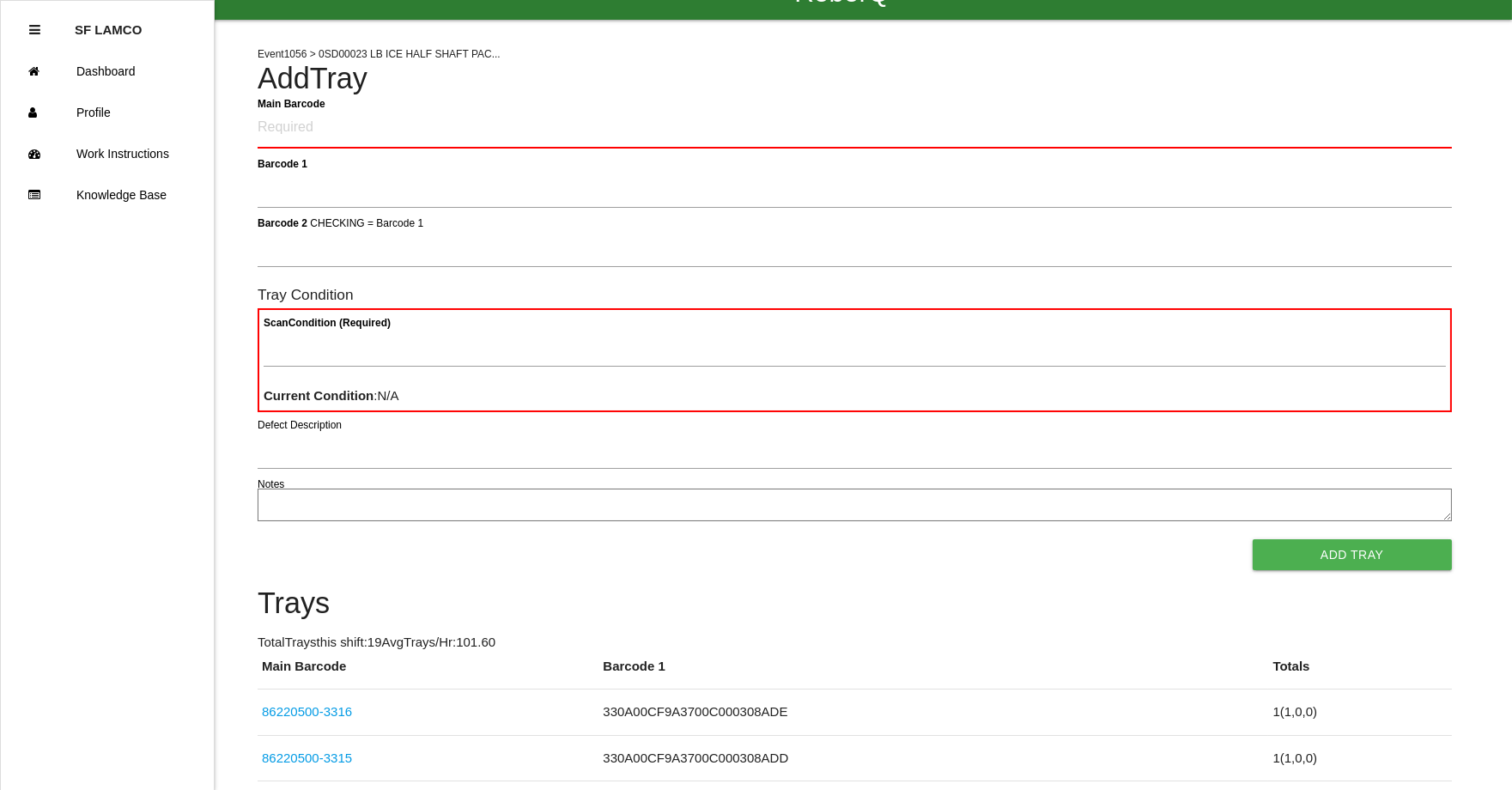 scroll, scrollTop: 33, scrollLeft: 0, axis: vertical 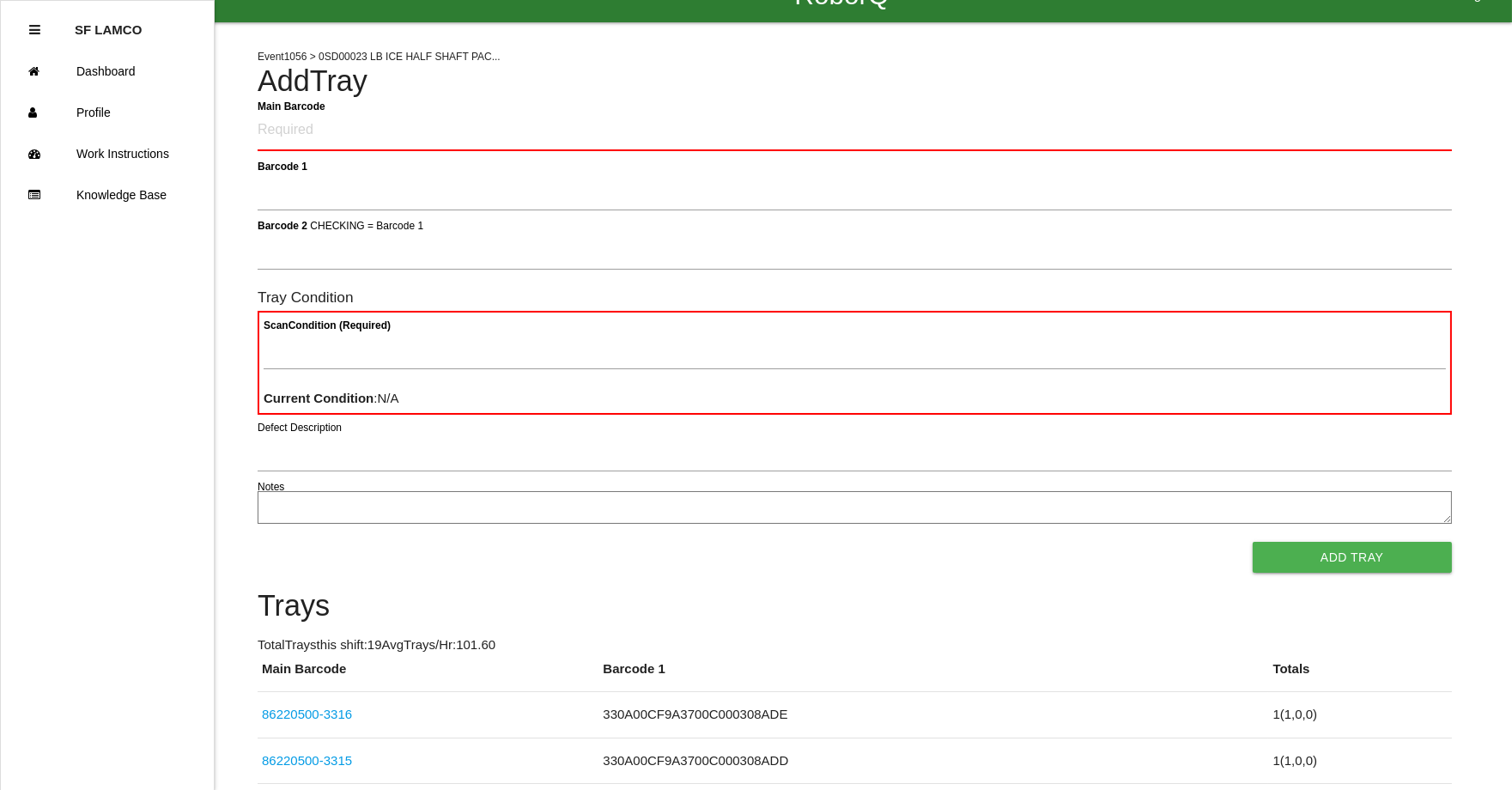 click on "Main Barcode" at bounding box center (854, 131) 